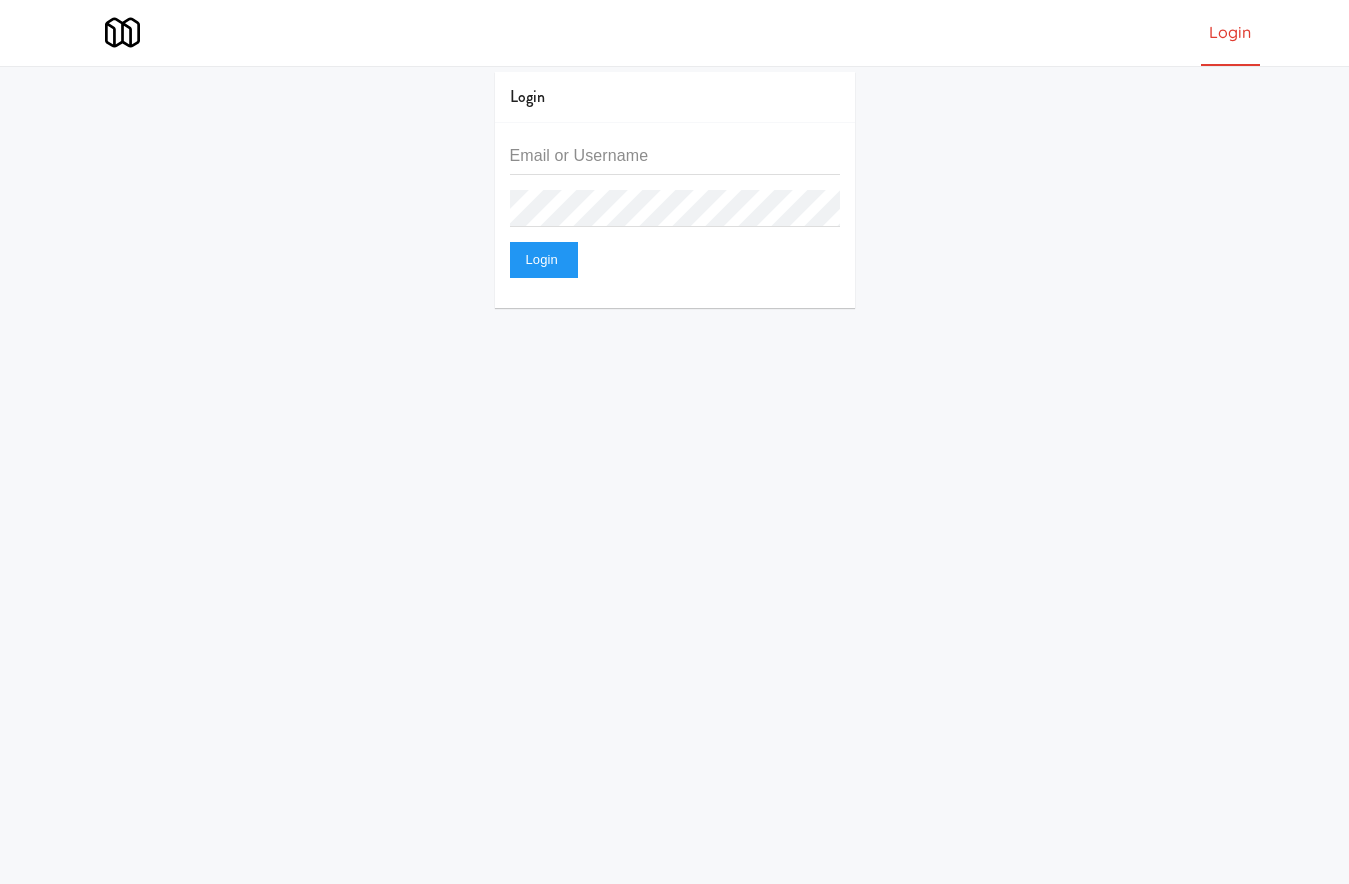 scroll, scrollTop: 0, scrollLeft: 0, axis: both 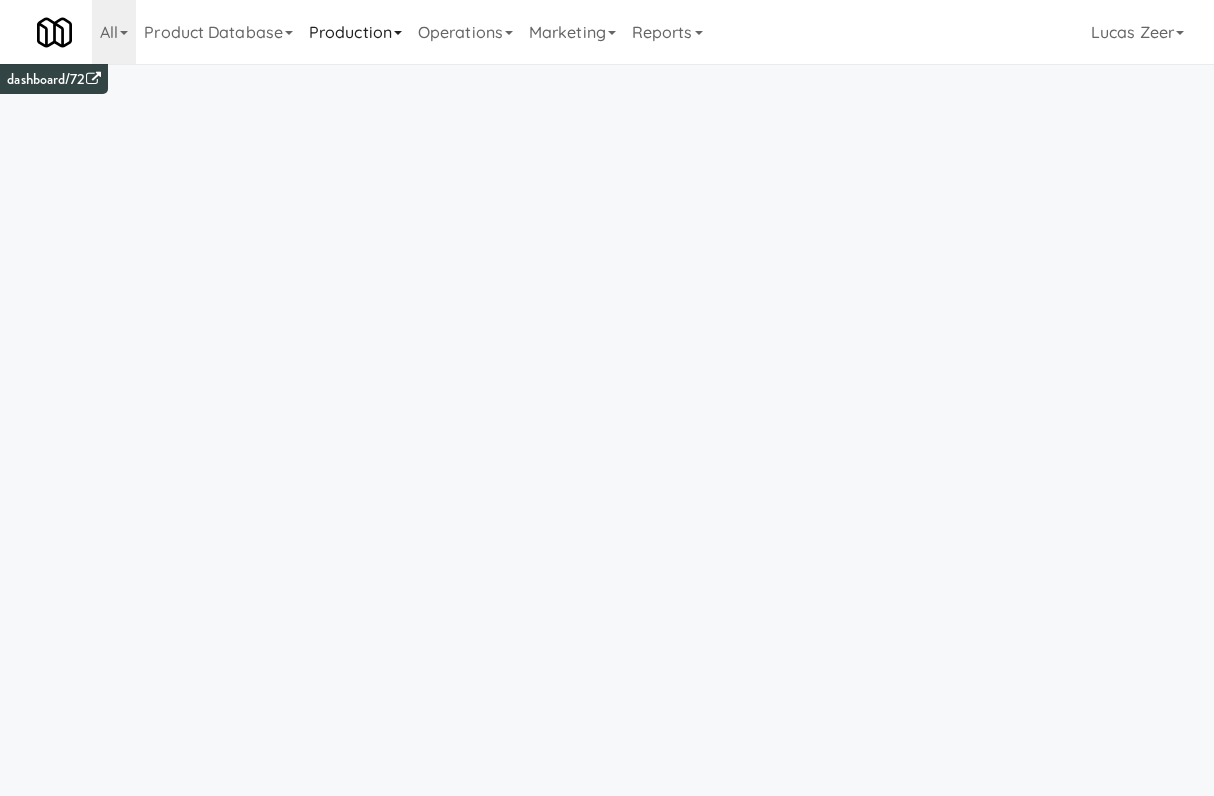 click on "Production" at bounding box center [355, 32] 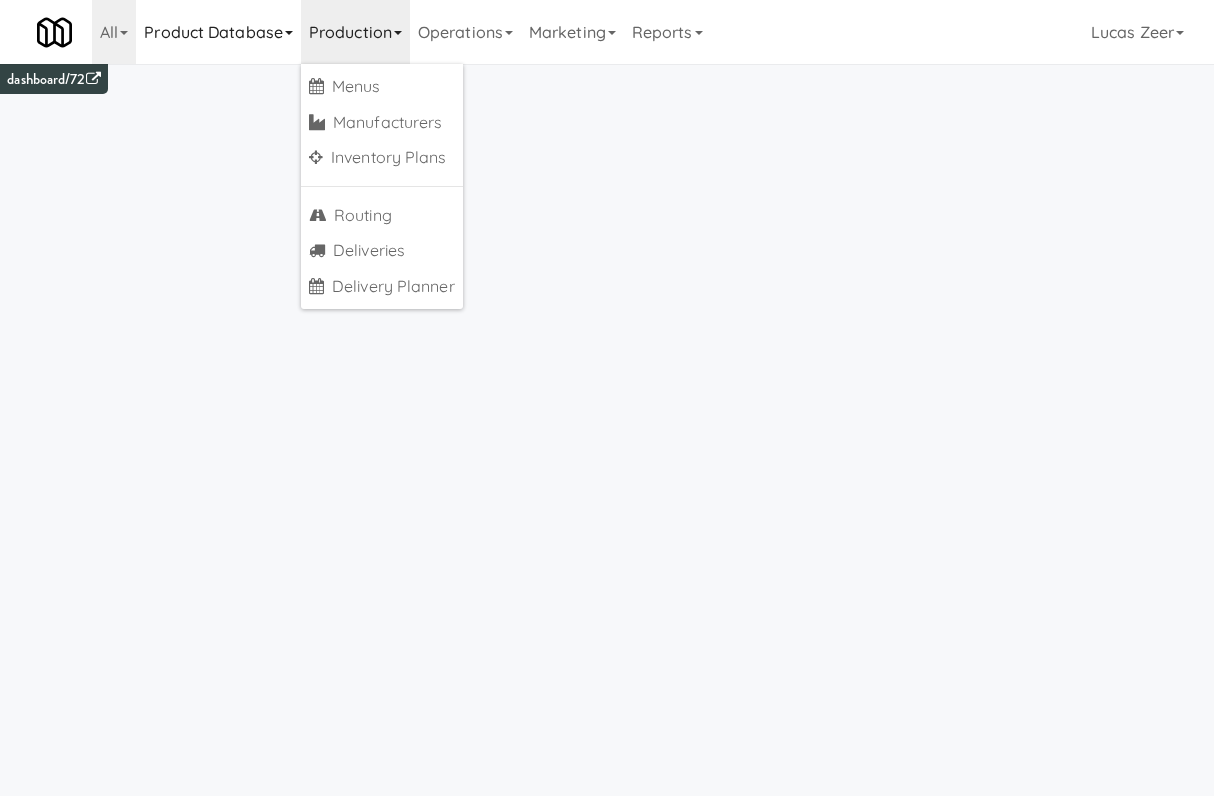 click on "Product Database" at bounding box center [218, 32] 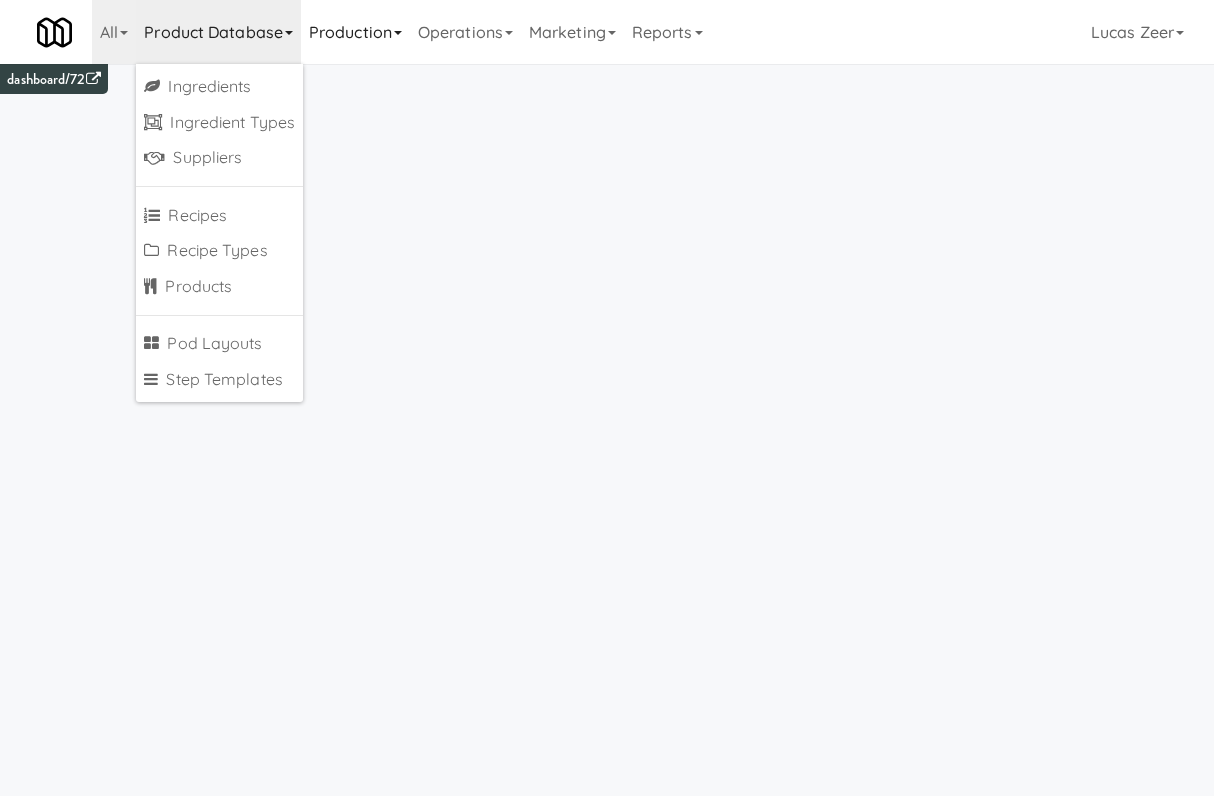 click on "Production" at bounding box center [355, 32] 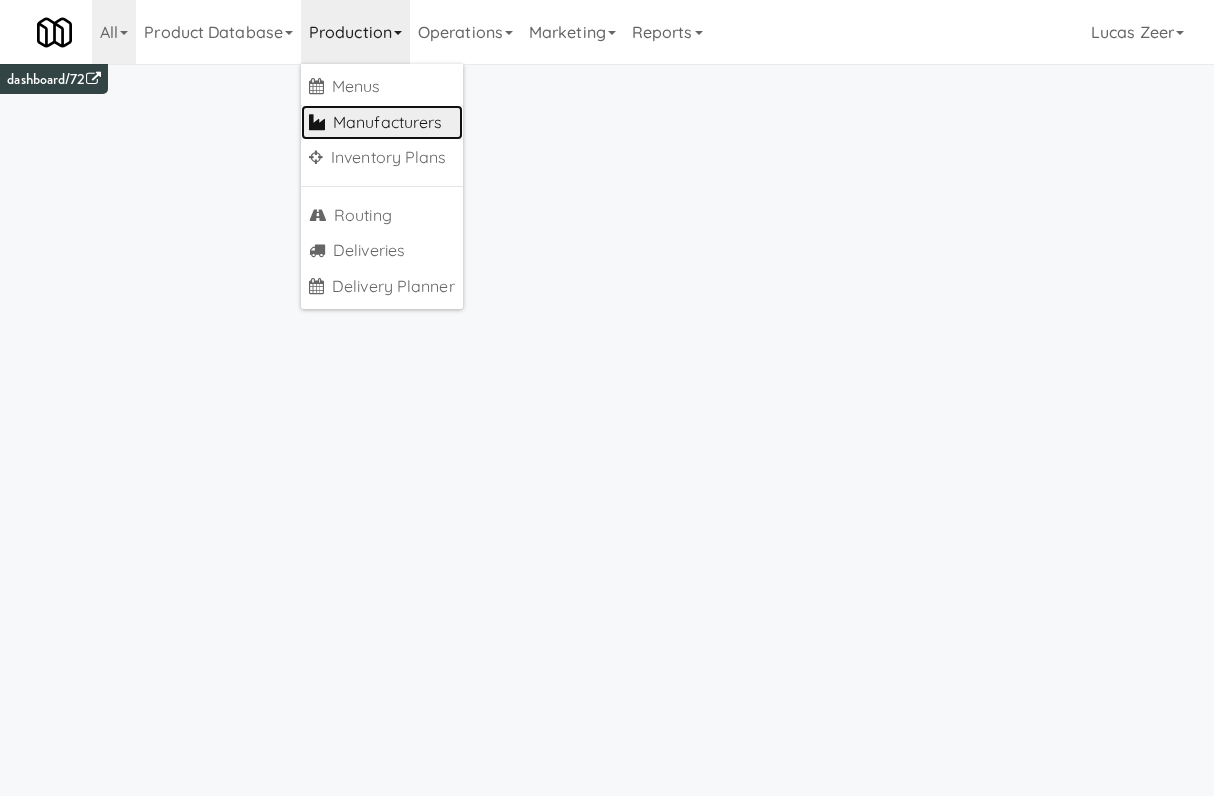 click on "Manufacturers" at bounding box center (382, 123) 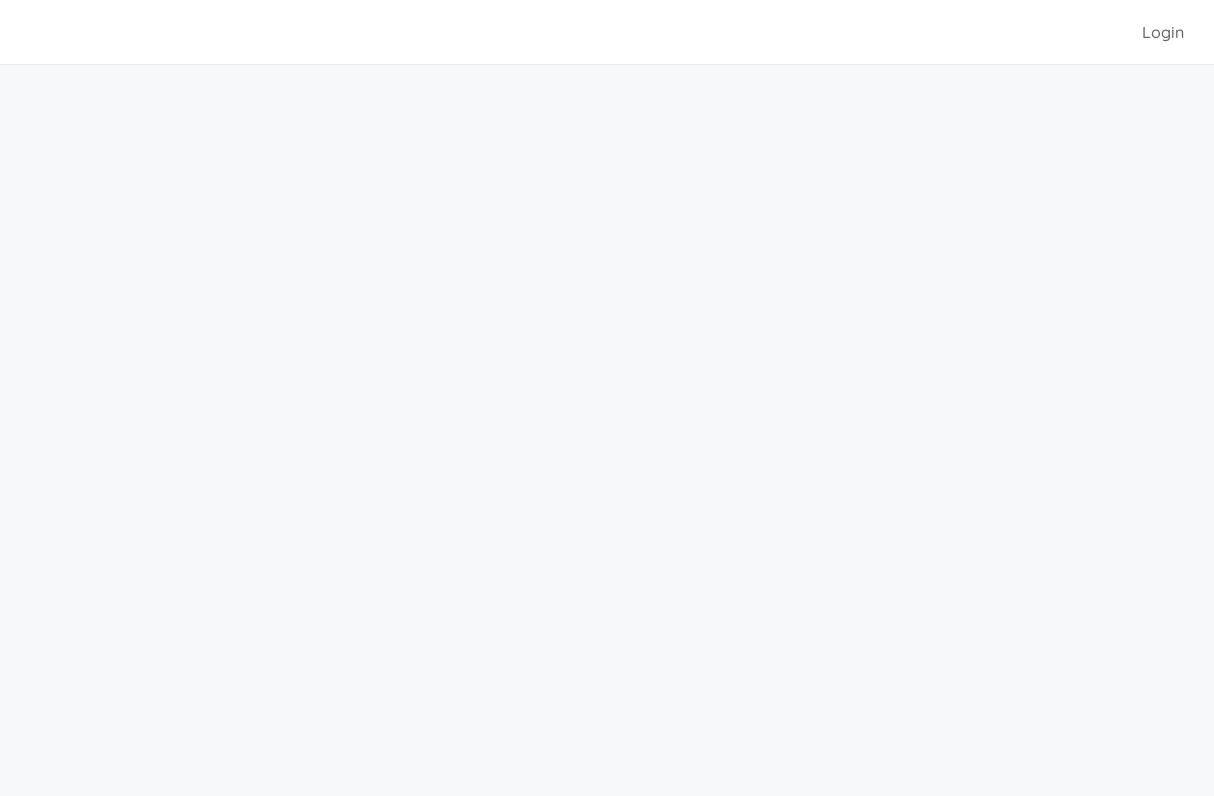 scroll, scrollTop: 0, scrollLeft: 0, axis: both 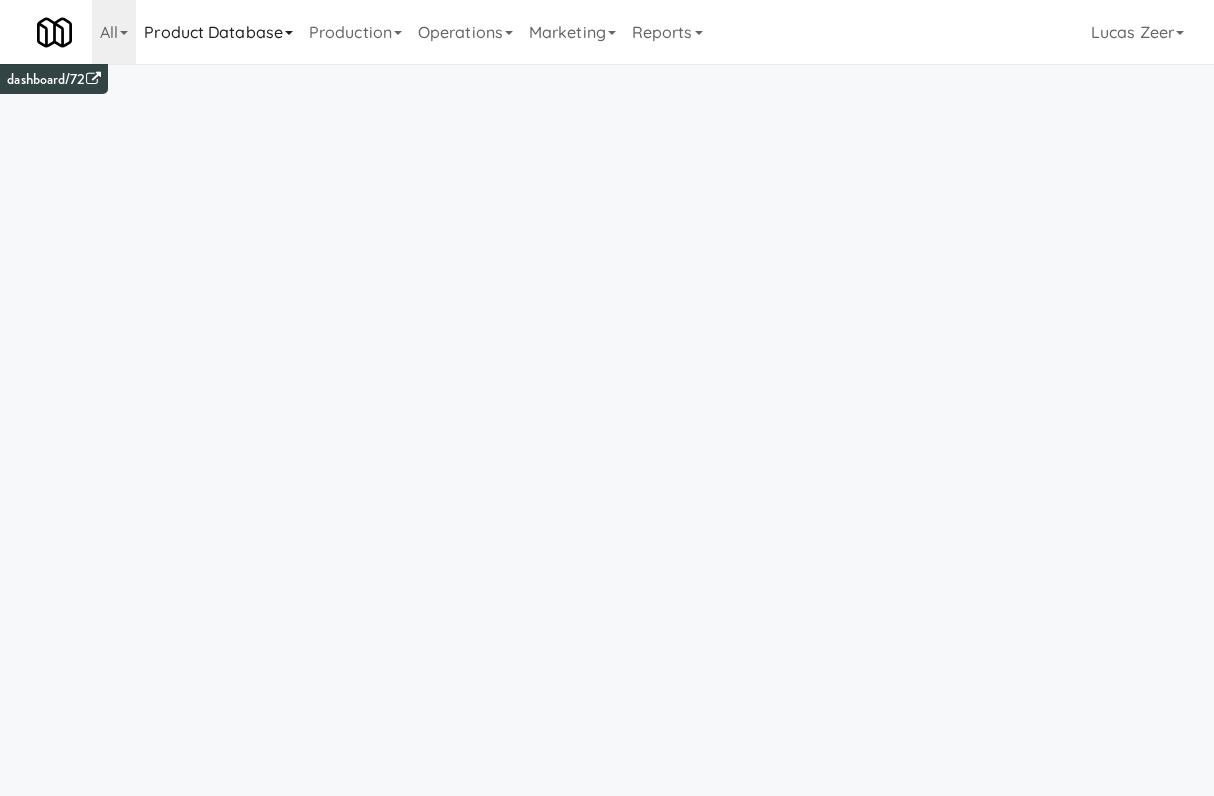 click on "Product Database" at bounding box center (218, 32) 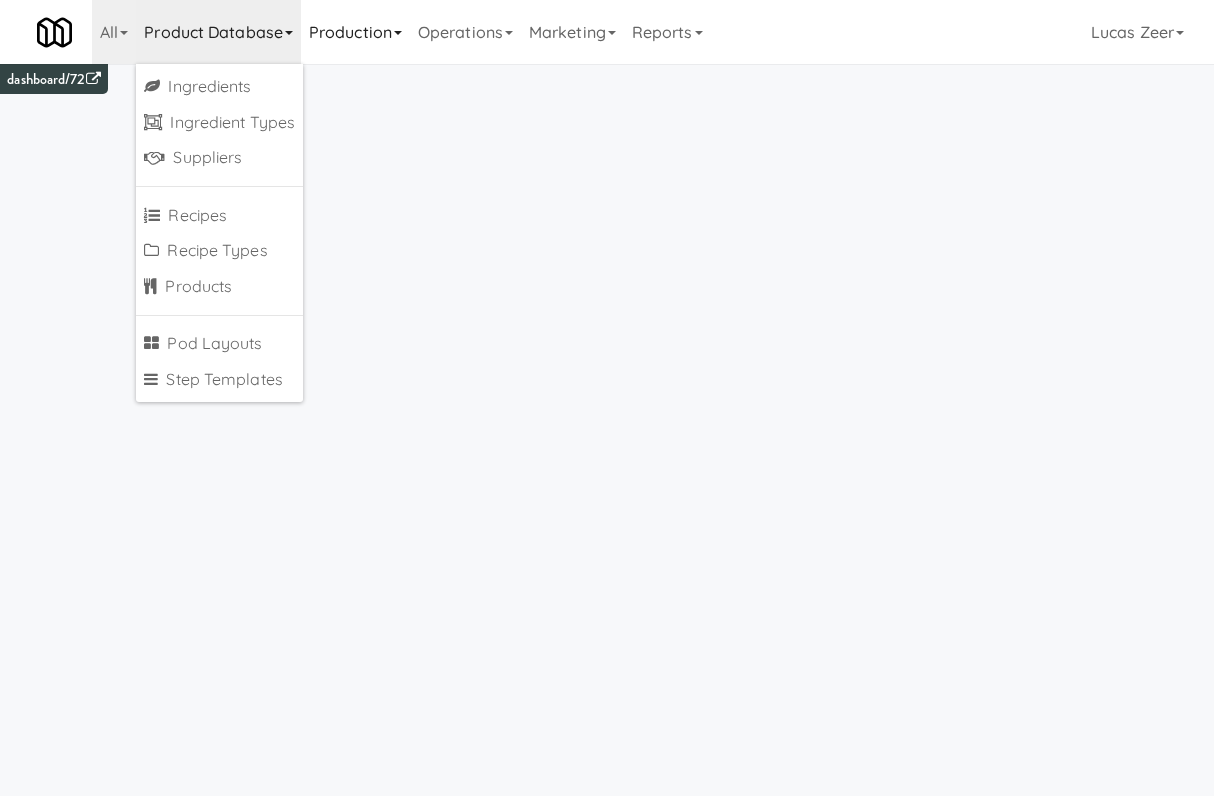 click on "Production" at bounding box center [355, 32] 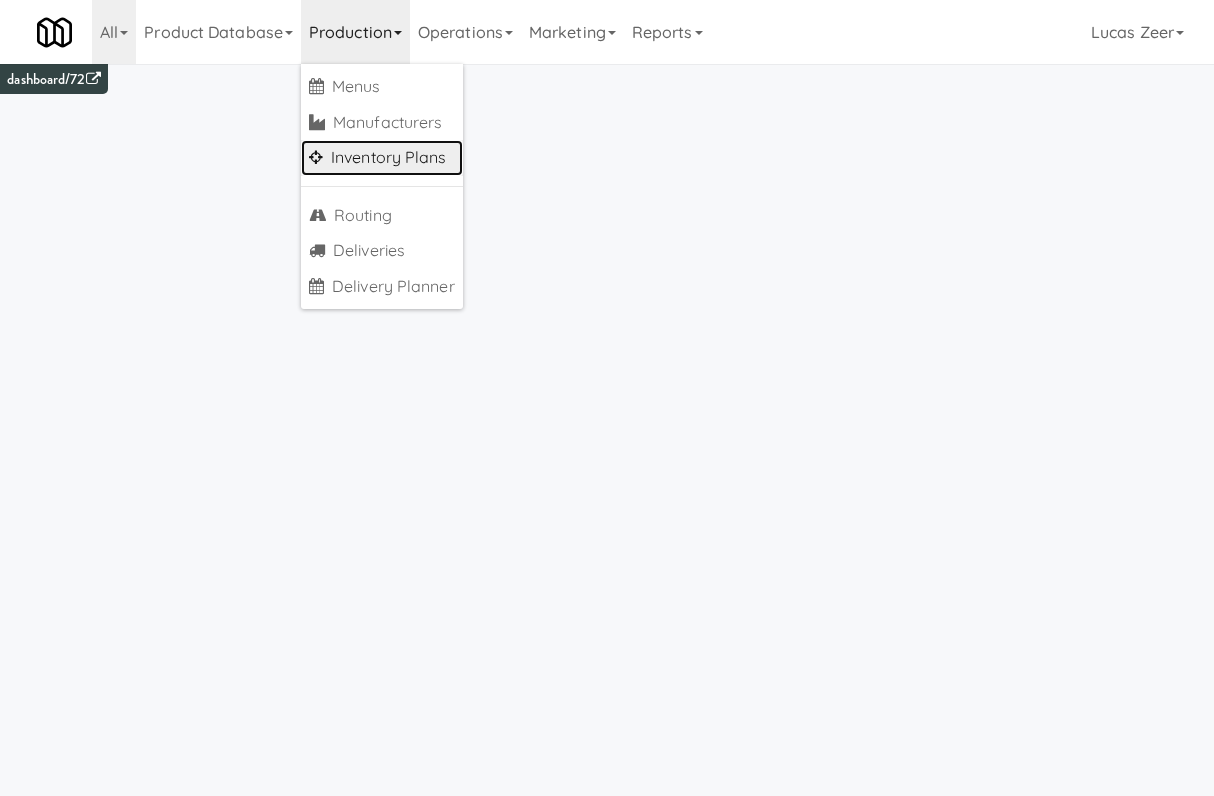 click on "Inventory Plans" at bounding box center (382, 158) 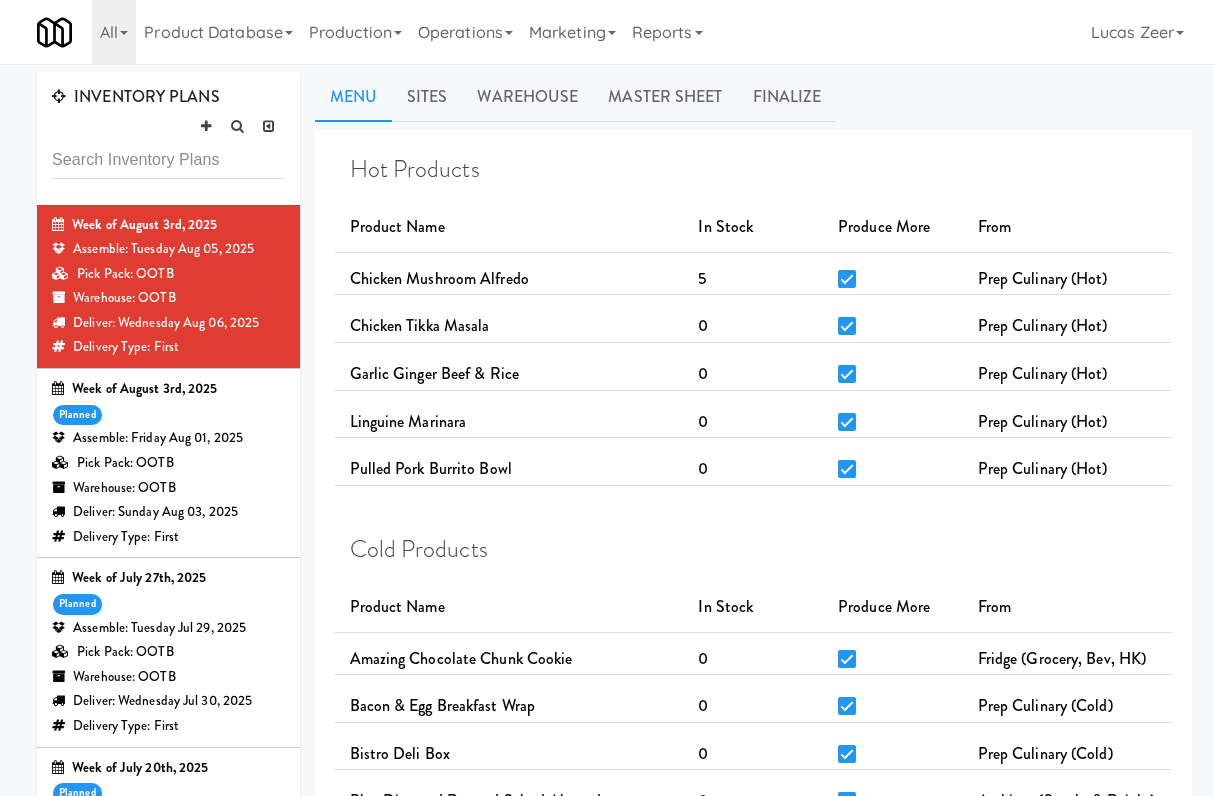 click on "Assemble: Friday Aug 01, 2025" at bounding box center [168, 438] 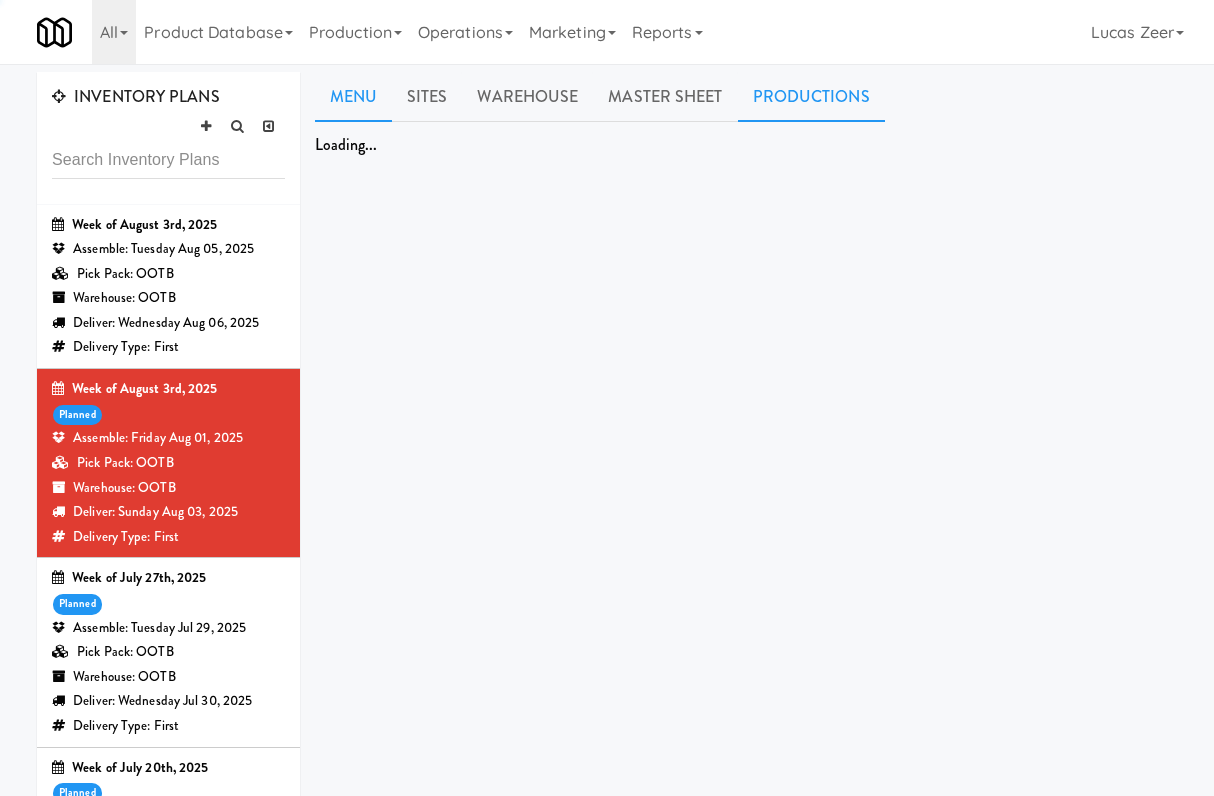 click on "Productions" at bounding box center (811, 97) 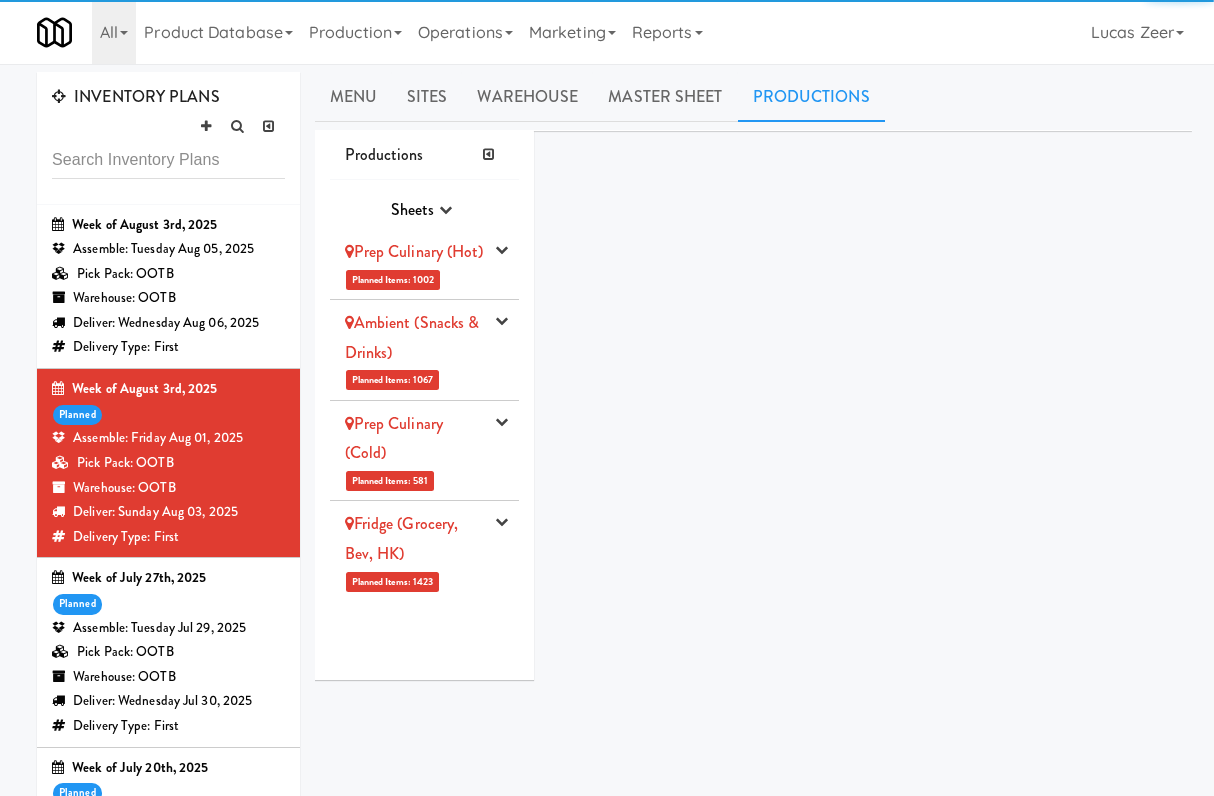click at bounding box center [445, 209] 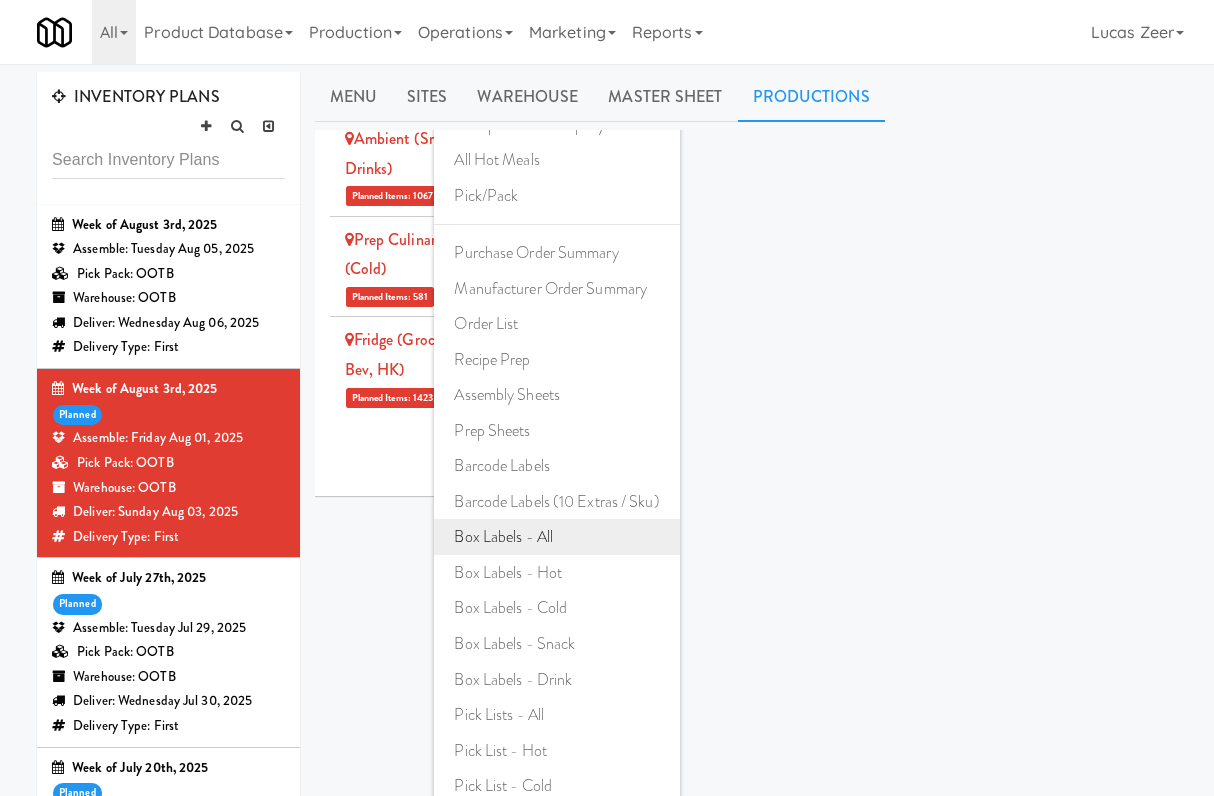 type 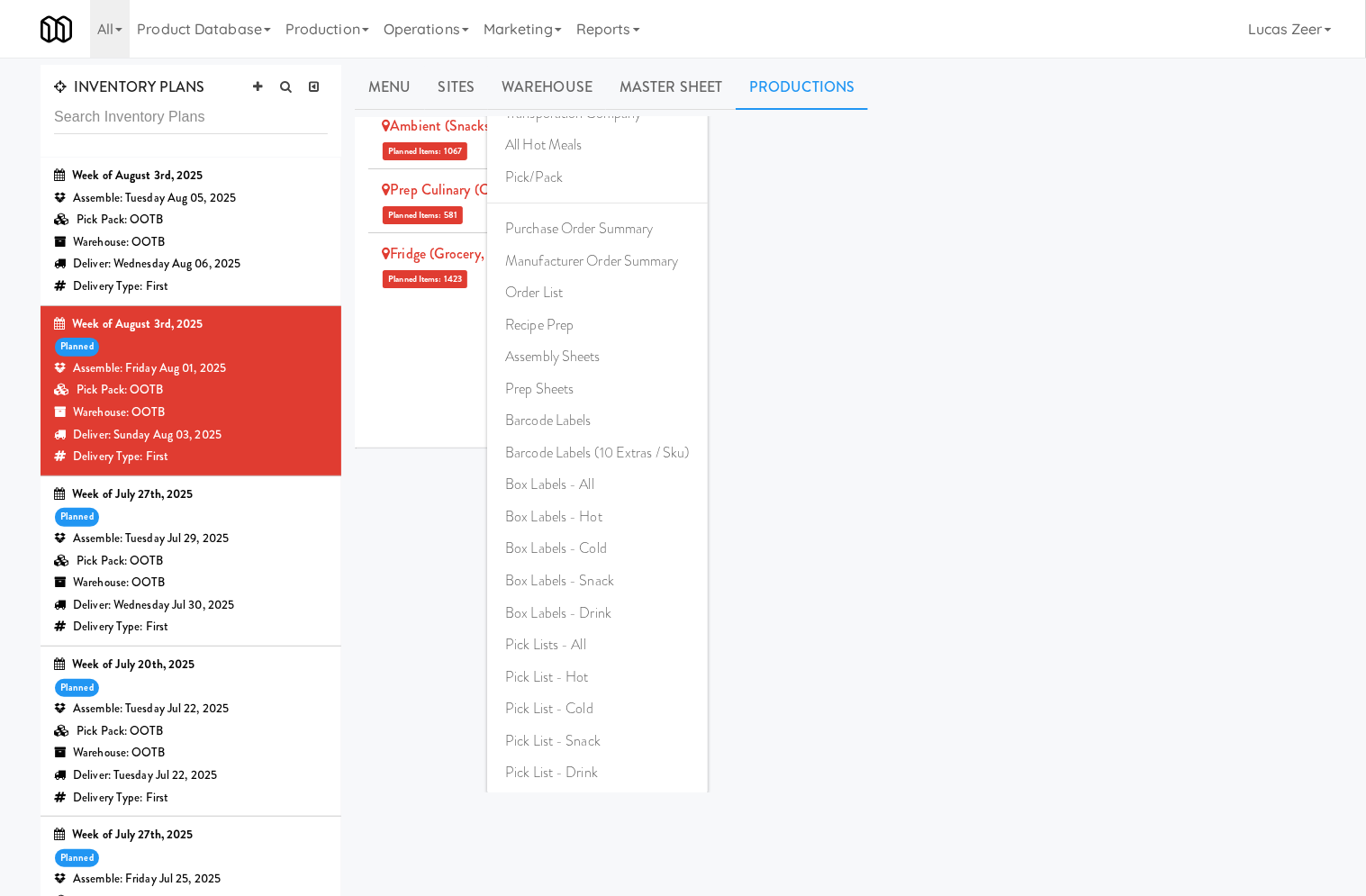 scroll, scrollTop: 0, scrollLeft: 0, axis: both 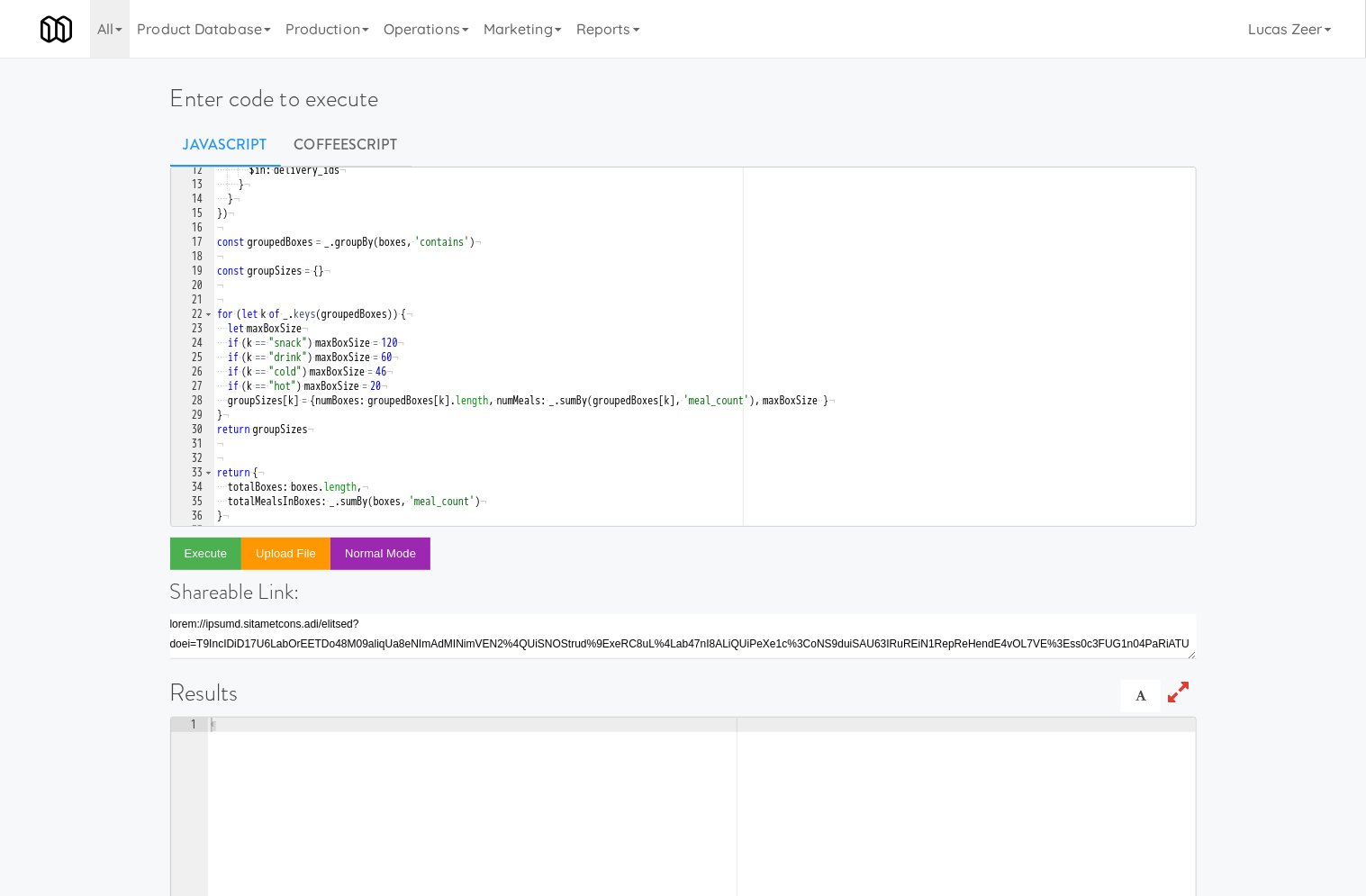 click on "···· ···· ···· $in : · delivery_ids ¬ ···· ···· } ¬ ···· } ¬ }) ¬ ¬ const · groupedBoxes · = · _ . groupBy ( boxes , · 'contains' ) ¬ ¬ const · groupSizes · = · { } ¬ ¬ ¬ for · ( let · k · of · _ . keys ( groupedBoxes )) · { ¬ ···· let · maxBoxSize ¬ ···· if · ( k · == · "snack" ) · maxBoxSize · = · 120 ¬ ···· if · ( k · == · "drink" ) · maxBoxSize · = · 60 ¬ ···· if · ( k · == · "cold" ) · maxBoxSize · = · 46 ¬ ···· if · ( k · == · "hot" ) · maxBoxSize · = · 20 ¬ ···· groupSizes [ k ] · = · { numBoxes : · groupedBoxes [ k ] . length , · numMeals : · _ . sumBy ( groupedBoxes [ k ] , · 'meal_count' ) , · maxBoxSize ·· } ¬ } ¬ return · groupSizes ¬ ¬ ¬ return · { ¬ ···· totalBoxes : · boxes . length , ¬ ···· totalMealsInBoxes : · _ . sumBy ( boxes , · 'meal_count' ) ¬ } ¬ ¶" at bounding box center (704, 357) 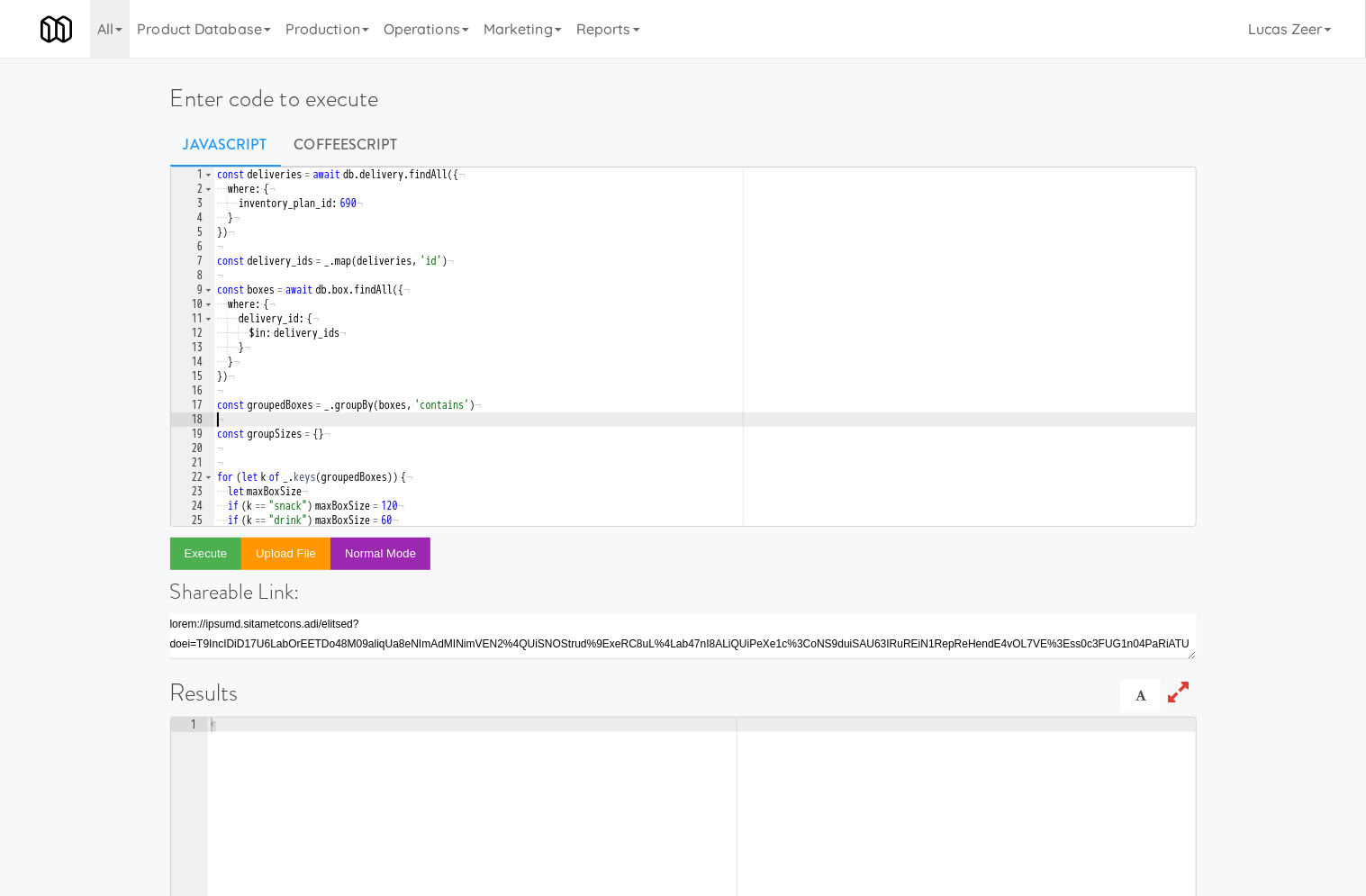 scroll, scrollTop: 0, scrollLeft: 0, axis: both 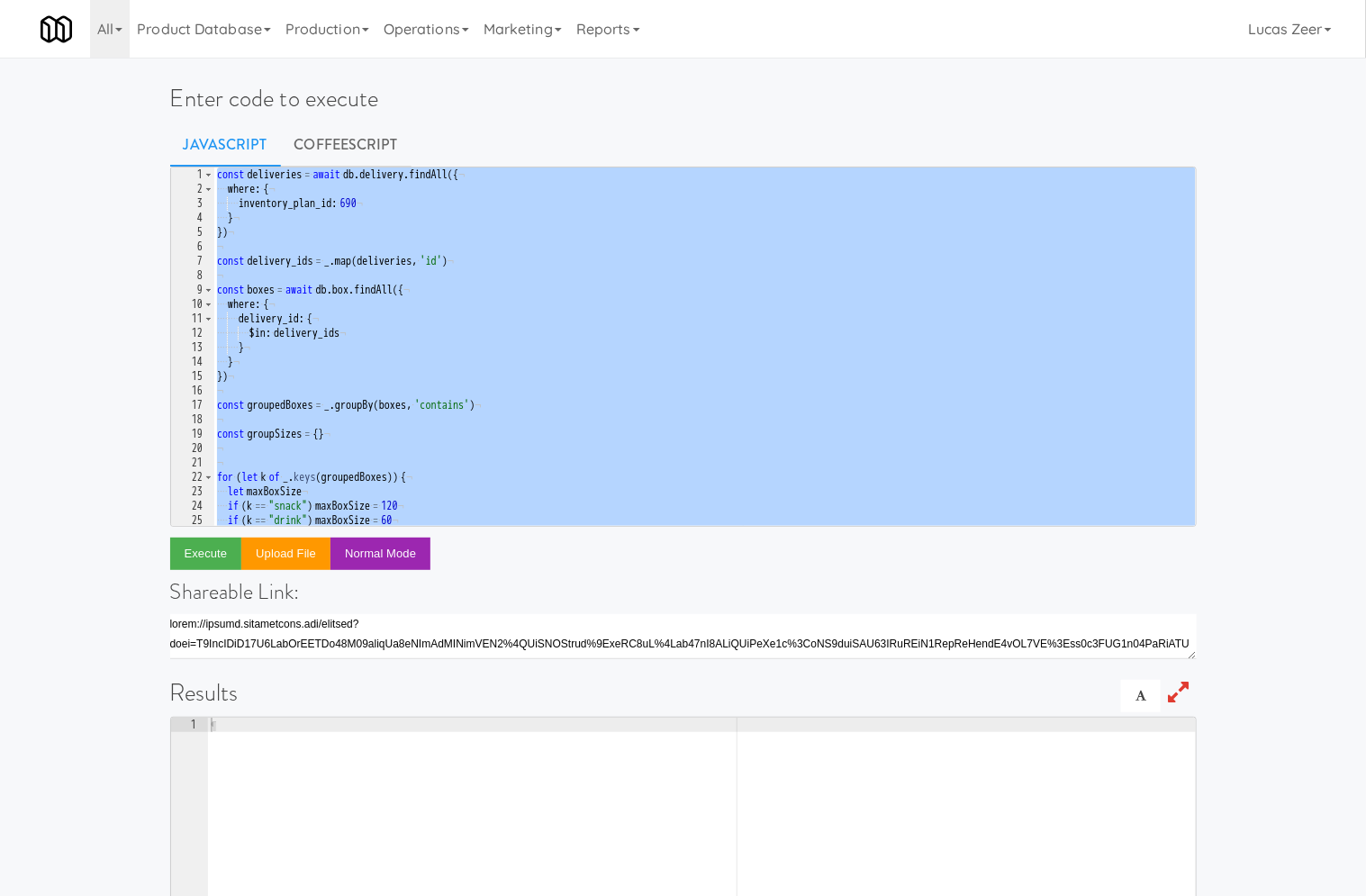 click on "const · deliveries · = · await · db . delivery . findAll ({ ¬ ···· where : · { ¬ ···· ···· inventory_plan_id : · 690 ¬ ···· } ¬ }) ¬ ¬ const · delivery_ids · = · _ . map ( deliveries , · 'id' ) ¬ ¬ const · boxes · = · await · db . box . findAll ({ ¬ ···· where : · { ¬ ···· ···· delivery_id : · { ¬ ···· ···· ···· $in : · delivery_ids ¬ ···· ···· } ¬ ···· } ¬ }) ¬ ¬ const · groupedBoxes · = · _ . groupBy ( boxes , · 'contains' ) ¬ ¬ const · groupSizes · = · { } ¬ ¬ ¬ for · ( let · k · of · _ . keys ( groupedBoxes )) · { ¬ ···· let · maxBoxSize ¬ ···· if · ( k · == · "snack" ) · maxBoxSize · = · 120 ¬ ···· if · ( k · == · "drink" ) · maxBoxSize · = · 60 ¬ ···· if · ( k · == · "cold" ) · maxBoxSize · = · 46 ¬" at bounding box center [704, 361] 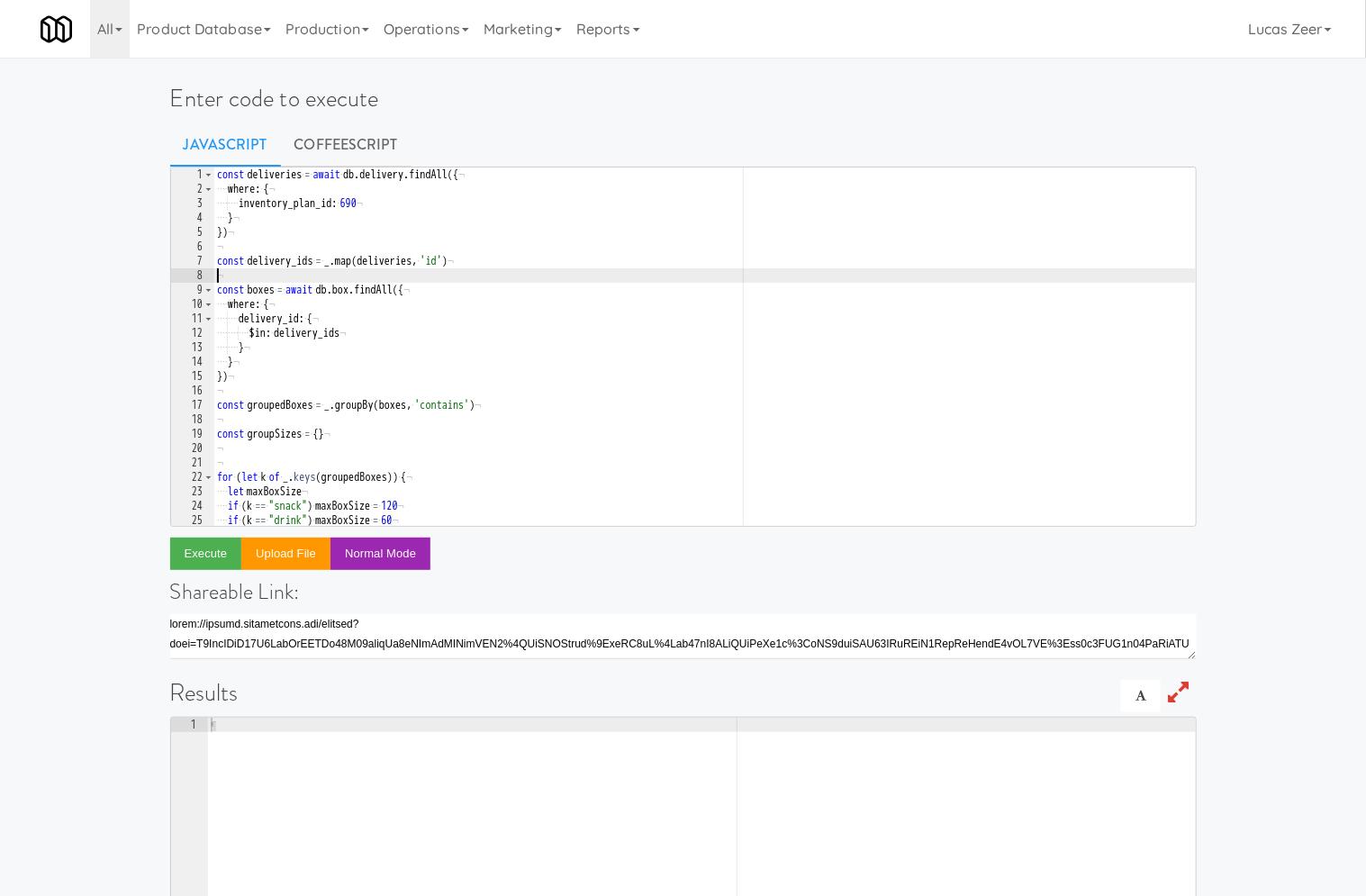 click on "const · deliveries · = · await · db . delivery . findAll ({ ¬ ···· where : · { ¬ ···· ···· inventory_plan_id : · 690 ¬ ···· } ¬ }) ¬ ¬ const · delivery_ids · = · _ . map ( deliveries , · 'id' ) ¬ ¬ const · boxes · = · await · db . box . findAll ({ ¬ ···· where : · { ¬ ···· ···· delivery_id : · { ¬ ···· ···· ···· $in : · delivery_ids ¬ ···· ···· } ¬ ···· } ¬ }) ¬ ¬ const · groupedBoxes · = · _ . groupBy ( boxes , · 'contains' ) ¬ ¬ const · groupSizes · = · { } ¬ ¬ ¬ for · ( let · k · of · _ . keys ( groupedBoxes )) · { ¬ ···· let · maxBoxSize ¬ ···· if · ( k · == · "snack" ) · maxBoxSize · = · 120 ¬ ···· if · ( k · == · "drink" ) · maxBoxSize · = · 60 ¬ ···· if · ( k · == · "cold" ) · maxBoxSize · = · 46 ¬" at bounding box center [704, 361] 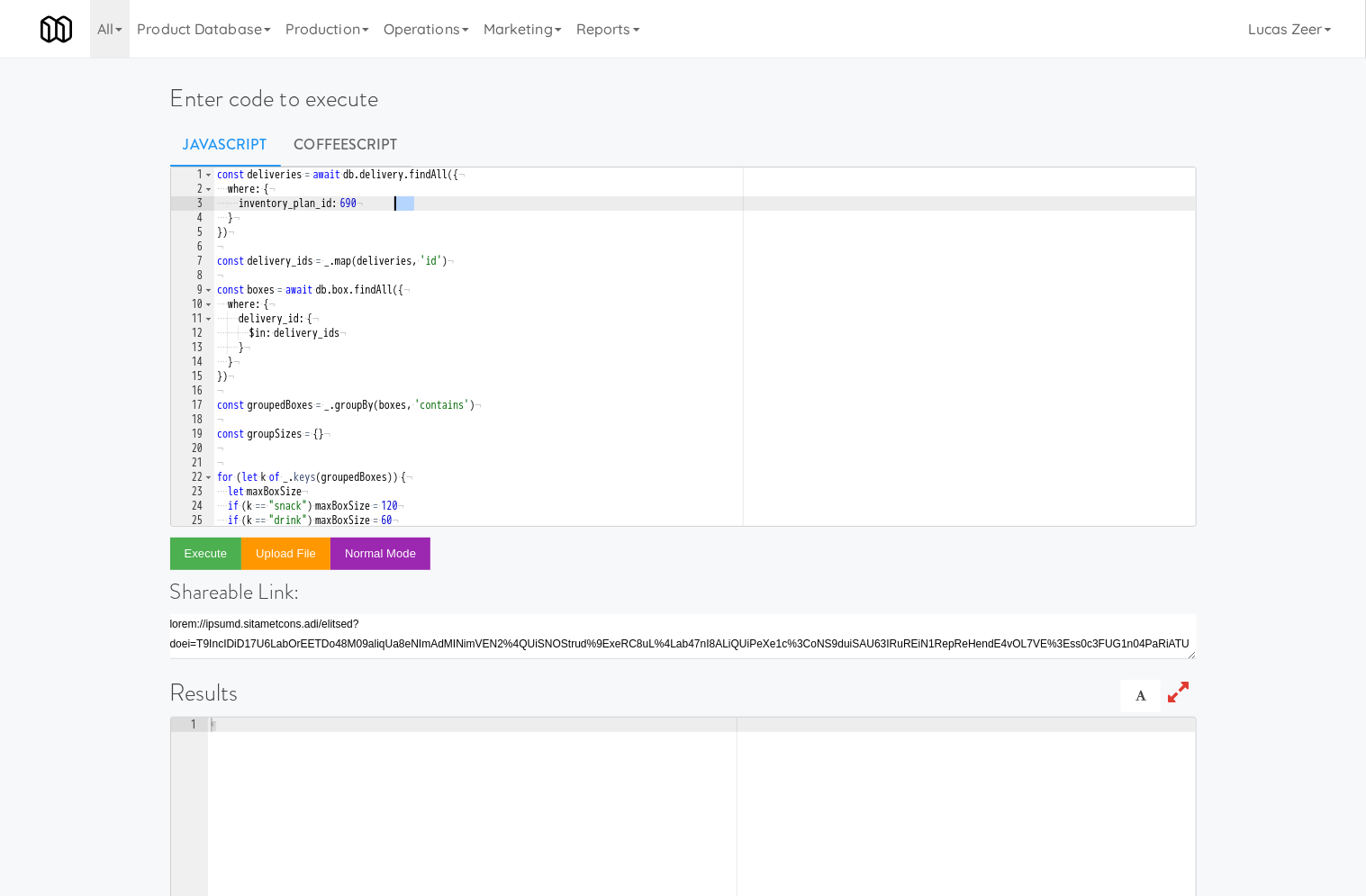 click on "const · deliveries · = · await · db . delivery . findAll ({ ¬ ···· where : · { ¬ ···· ···· inventory_plan_id : · 690 ¬ ···· } ¬ }) ¬ ¬ const · delivery_ids · = · _ . map ( deliveries , · 'id' ) ¬ ¬ const · boxes · = · await · db . box . findAll ({ ¬ ···· where : · { ¬ ···· ···· delivery_id : · { ¬ ···· ···· ···· $in : · delivery_ids ¬ ···· ···· } ¬ ···· } ¬ }) ¬ ¬ const · groupedBoxes · = · _ . groupBy ( boxes , · 'contains' ) ¬ ¬ const · groupSizes · = · { } ¬ ¬ ¬ for · ( let · k · of · _ . keys ( groupedBoxes )) · { ¬ ···· let · maxBoxSize ¬ ···· if · ( k · == · "snack" ) · maxBoxSize · = · 120 ¬ ···· if · ( k · == · "drink" ) · maxBoxSize · = · 60 ¬ ···· if · ( k · == · "cold" ) · maxBoxSize · = · 46 ¬" at bounding box center (704, 361) 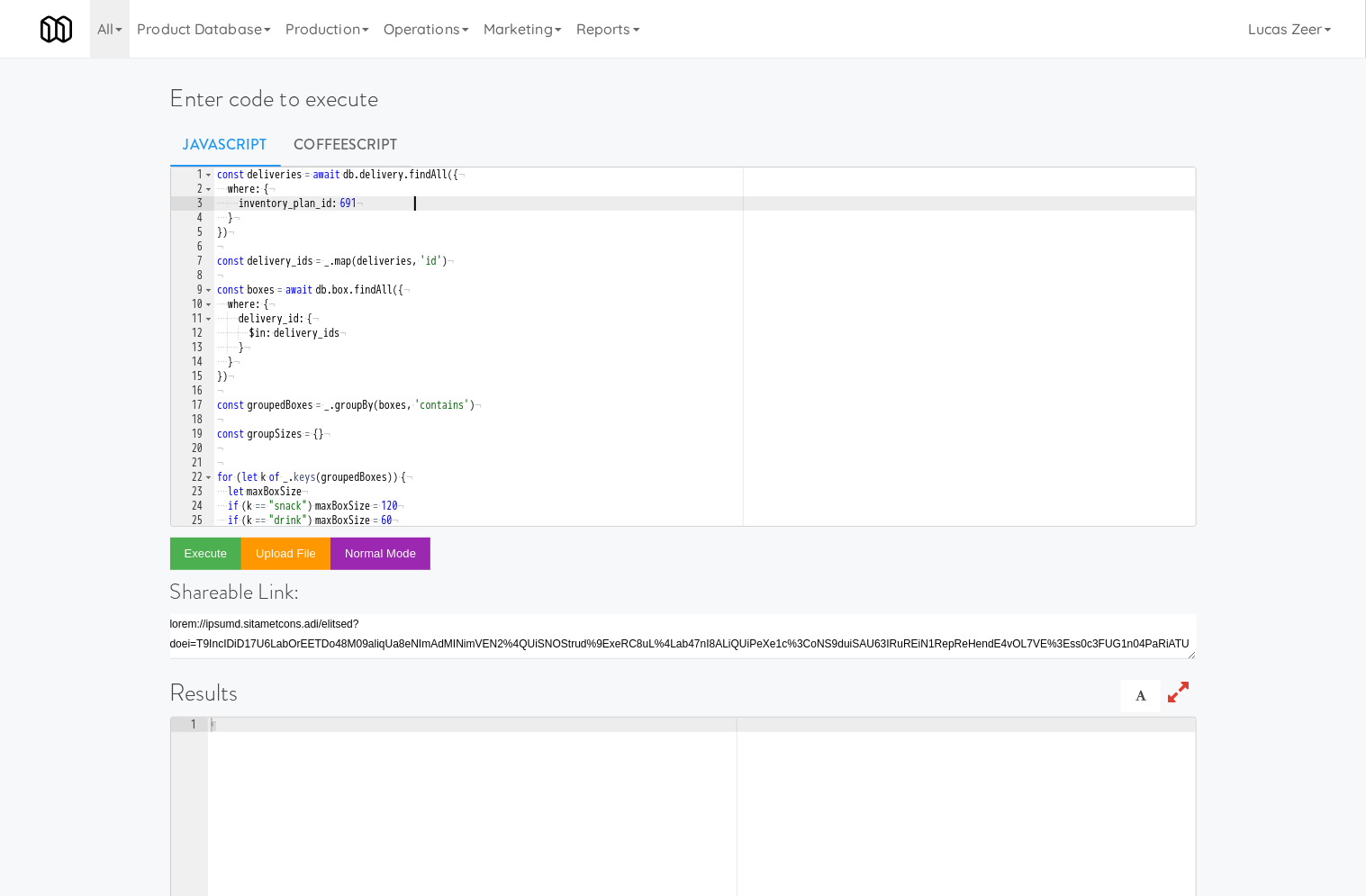 click on "const · deliveries · = · await · db . delivery . findAll ({ ¬ ···· where : · { ¬ ···· ···· inventory_plan_id : · 691 ¬ ···· } ¬ }) ¬ ¬ const · delivery_ids · = · _ . map ( deliveries , · 'id' ) ¬ ¬ const · boxes · = · await · db . box . findAll ({ ¬ ···· where : · { ¬ ···· ···· delivery_id : · { ¬ ···· ···· ···· $in : · delivery_ids ¬ ···· ···· } ¬ ···· } ¬ }) ¬ ¬ const · groupedBoxes · = · _ . groupBy ( boxes , · 'contains' ) ¬ ¬ const · groupSizes · = · { } ¬ ¬ ¬ for · ( let · k · of · _ . keys ( groupedBoxes )) · { ¬ ···· let · maxBoxSize ¬ ···· if · ( k · == · "snack" ) · maxBoxSize · = · 120 ¬ ···· if · ( k · == · "drink" ) · maxBoxSize · = · 60 ¬ ···· if · ( k · == · "cold" ) · maxBoxSize · = · 46 ¬" at bounding box center (704, 361) 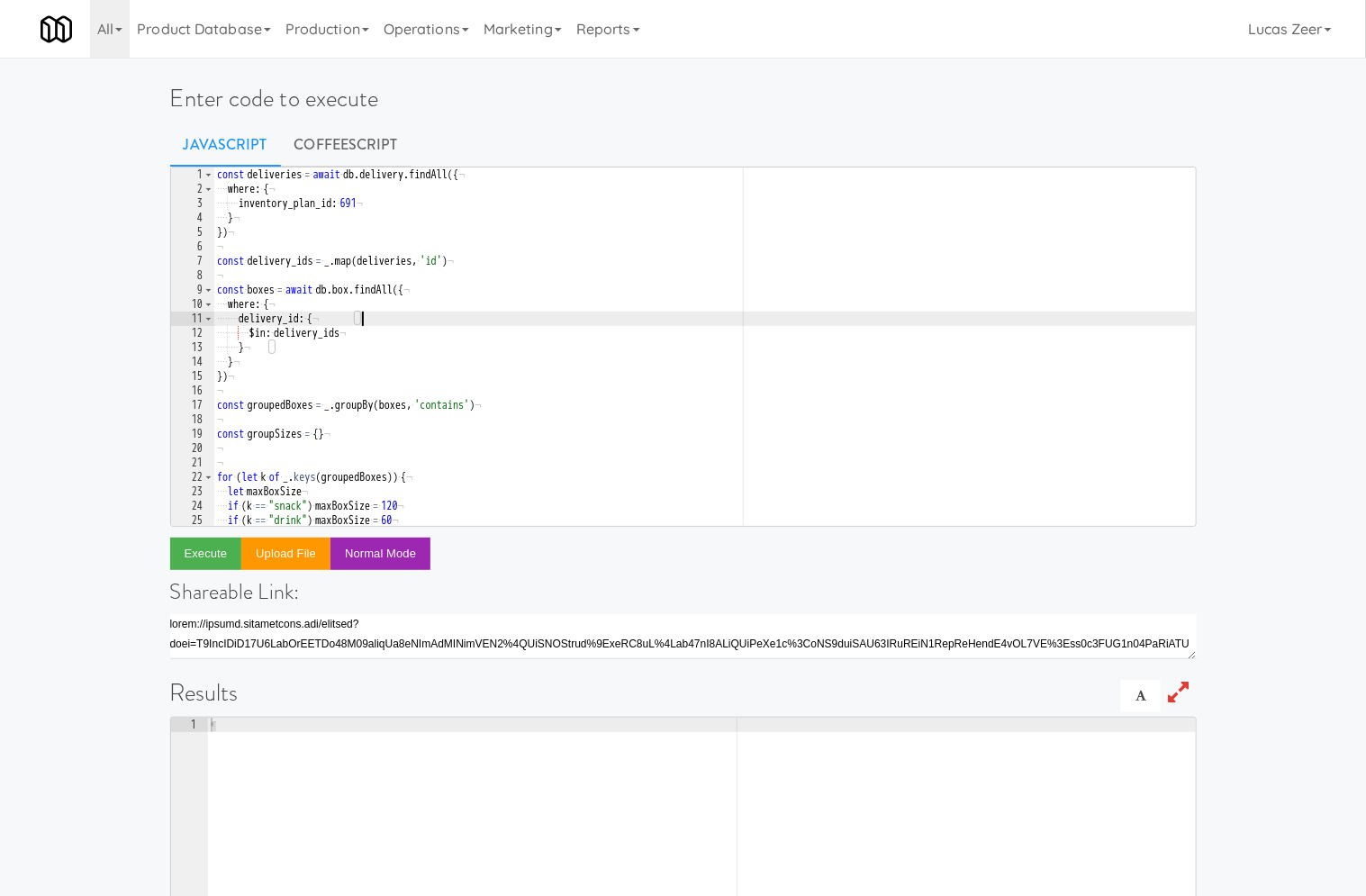 click on "const · deliveries · = · await · db . delivery . findAll ({ ¬ ···· where : · { ¬ ···· ···· inventory_plan_id : · 691 ¬ ···· } ¬ }) ¬ ¬ const · delivery_ids · = · _ . map ( deliveries , · 'id' ) ¬ ¬ const · boxes · = · await · db . box . findAll ({ ¬ ···· where : · { ¬ ···· ···· delivery_id : · { ¬ ···· ···· ···· $in : · delivery_ids ¬ ···· ···· } ¬ ···· } ¬ }) ¬ ¬ const · groupedBoxes · = · _ . groupBy ( boxes , · 'contains' ) ¬ ¬ const · groupSizes · = · { } ¬ ¬ ¬ for · ( let · k · of · _ . keys ( groupedBoxes )) · { ¬ ···· let · maxBoxSize ¬ ···· if · ( k · == · "snack" ) · maxBoxSize · = · 120 ¬ ···· if · ( k · == · "drink" ) · maxBoxSize · = · 60 ¬ ···· if · ( k · == · "cold" ) · maxBoxSize · = · 46 ¬" at bounding box center (704, 361) 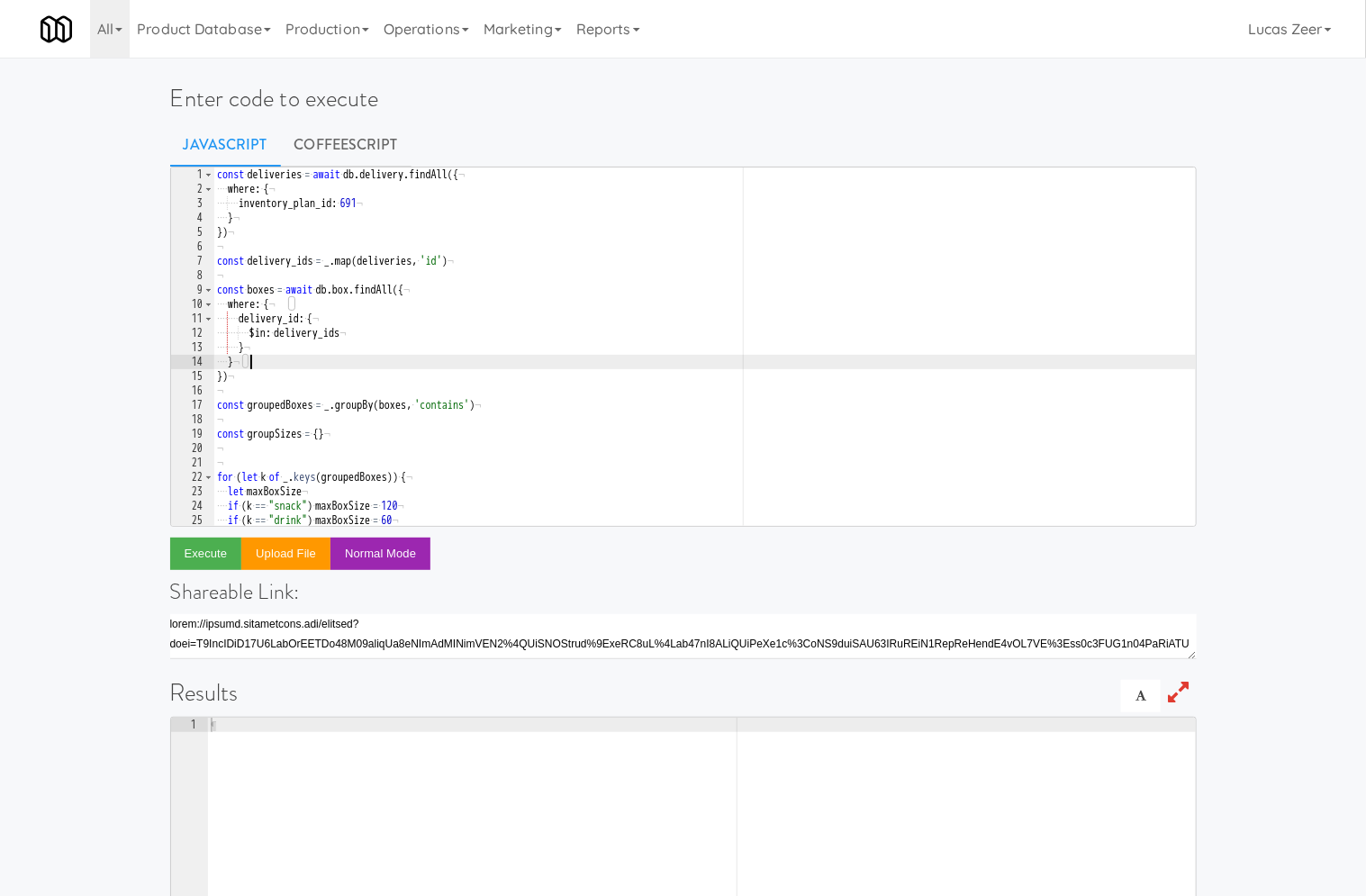 click on "const · deliveries · = · await · db . delivery . findAll ({ ¬ ···· where : · { ¬ ···· ···· inventory_plan_id : · 691 ¬ ···· } ¬ }) ¬ ¬ const · delivery_ids · = · _ . map ( deliveries , · 'id' ) ¬ ¬ const · boxes · = · await · db . box . findAll ({ ¬ ···· where : · { ¬ ···· ···· delivery_id : · { ¬ ···· ···· ···· $in : · delivery_ids ¬ ···· ···· } ¬ ···· } ¬ }) ¬ ¬ const · groupedBoxes · = · _ . groupBy ( boxes , · 'contains' ) ¬ ¬ const · groupSizes · = · { } ¬ ¬ ¬ for · ( let · k · of · _ . keys ( groupedBoxes )) · { ¬ ···· let · maxBoxSize ¬ ···· if · ( k · == · "snack" ) · maxBoxSize · = · 120 ¬ ···· if · ( k · == · "drink" ) · maxBoxSize · = · 60 ¬ ···· if · ( k · == · "cold" ) · maxBoxSize · = · 46 ¬" at bounding box center (704, 361) 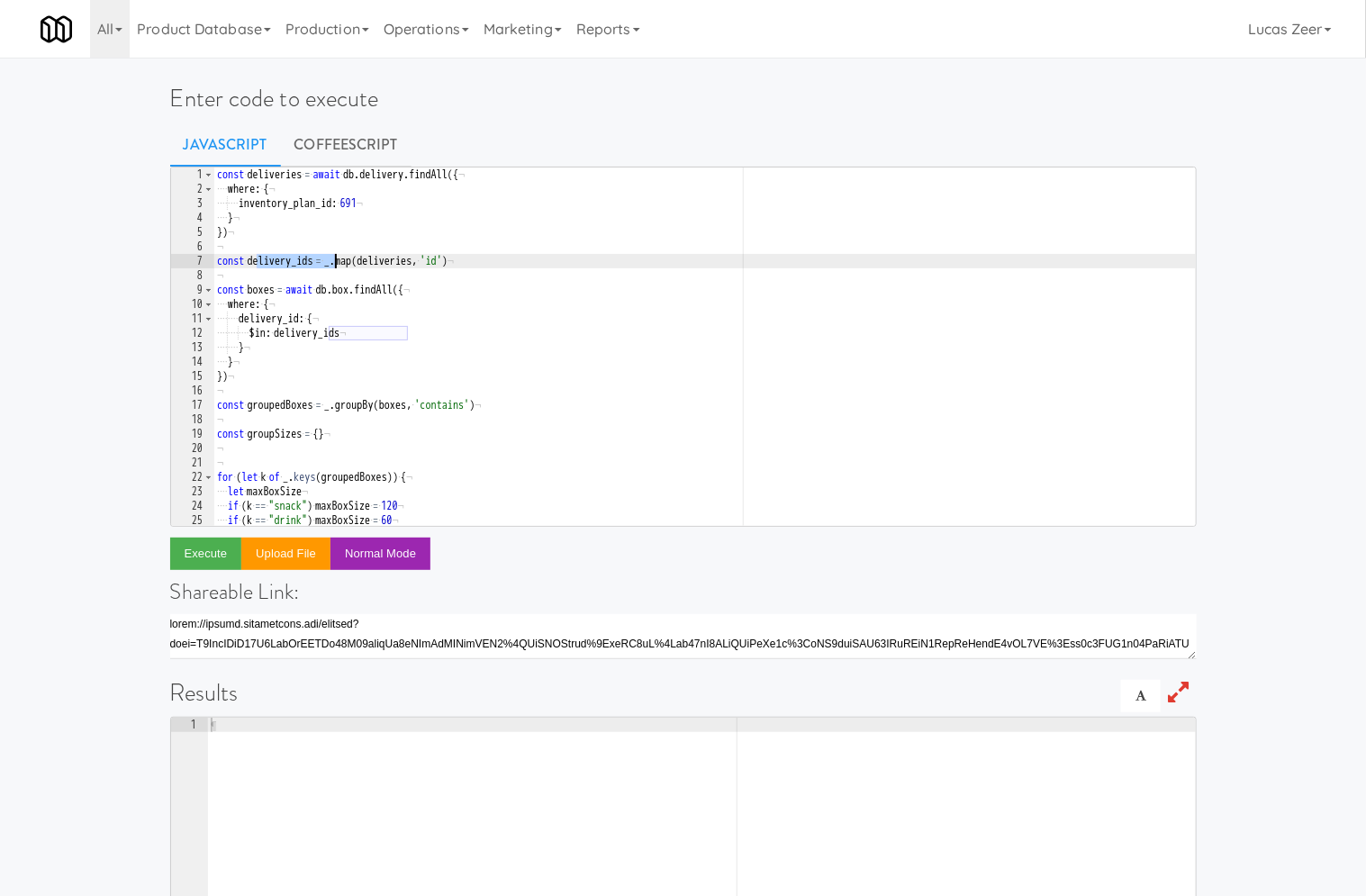 click on "const · deliveries · = · await · db . delivery . findAll ({ ¬ ···· where : · { ¬ ···· ···· inventory_plan_id : · 691 ¬ ···· } ¬ }) ¬ ¬ const · delivery_ids · = · _ . map ( deliveries , · 'id' ) ¬ ¬ const · boxes · = · await · db . box . findAll ({ ¬ ···· where : · { ¬ ···· ···· delivery_id : · { ¬ ···· ···· ···· $in : · delivery_ids ¬ ···· ···· } ¬ ···· } ¬ }) ¬ ¬ const · groupedBoxes · = · _ . groupBy ( boxes , · 'contains' ) ¬ ¬ const · groupSizes · = · { } ¬ ¬ ¬ for · ( let · k · of · _ . keys ( groupedBoxes )) · { ¬ ···· let · maxBoxSize ¬ ···· if · ( k · == · "snack" ) · maxBoxSize · = · 120 ¬ ···· if · ( k · == · "drink" ) · maxBoxSize · = · 60 ¬ ···· if · ( k · == · "cold" ) · maxBoxSize · = · 46 ¬" at bounding box center [704, 361] 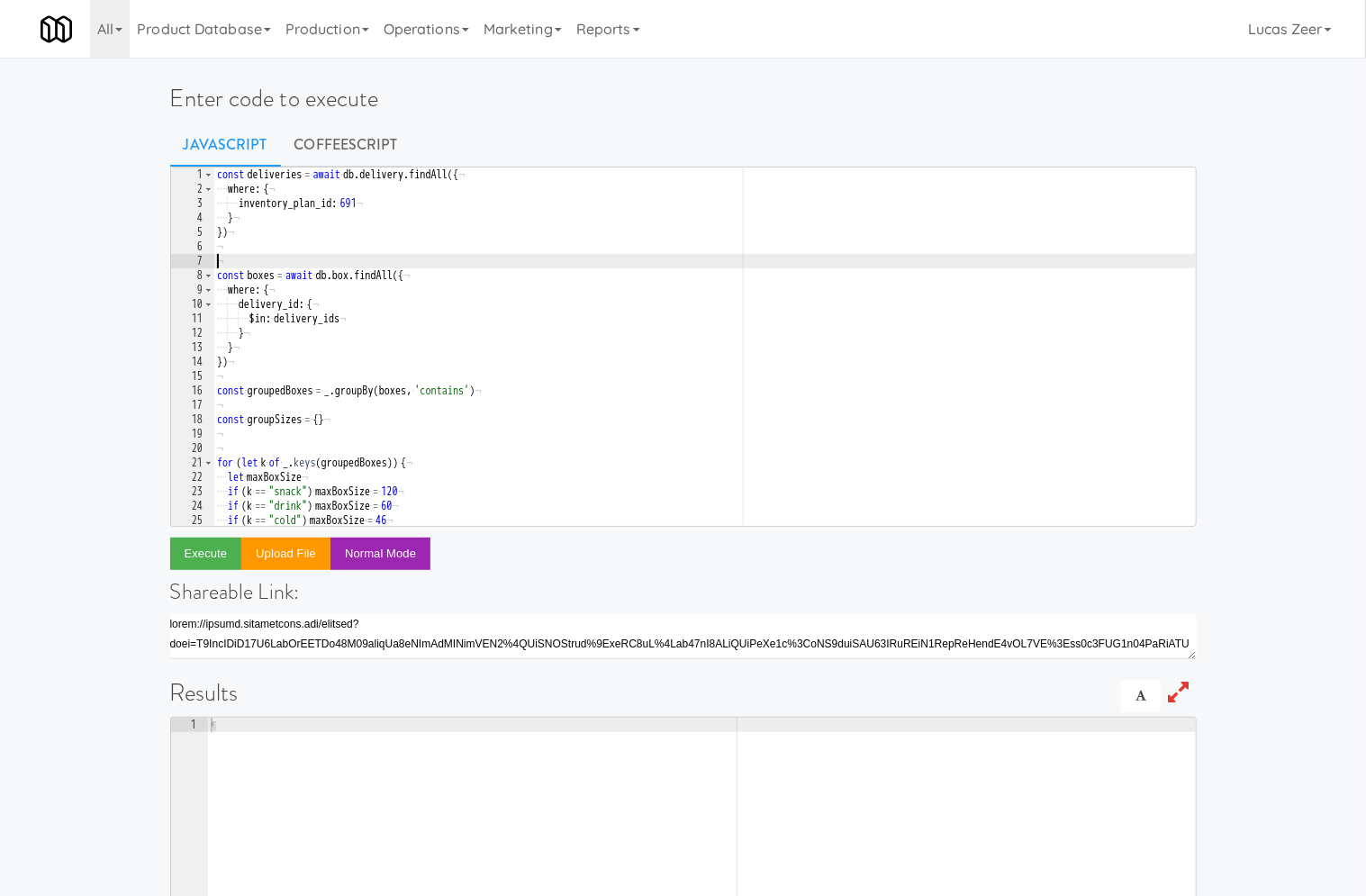 type on "const boxes = await db.box.findAll({" 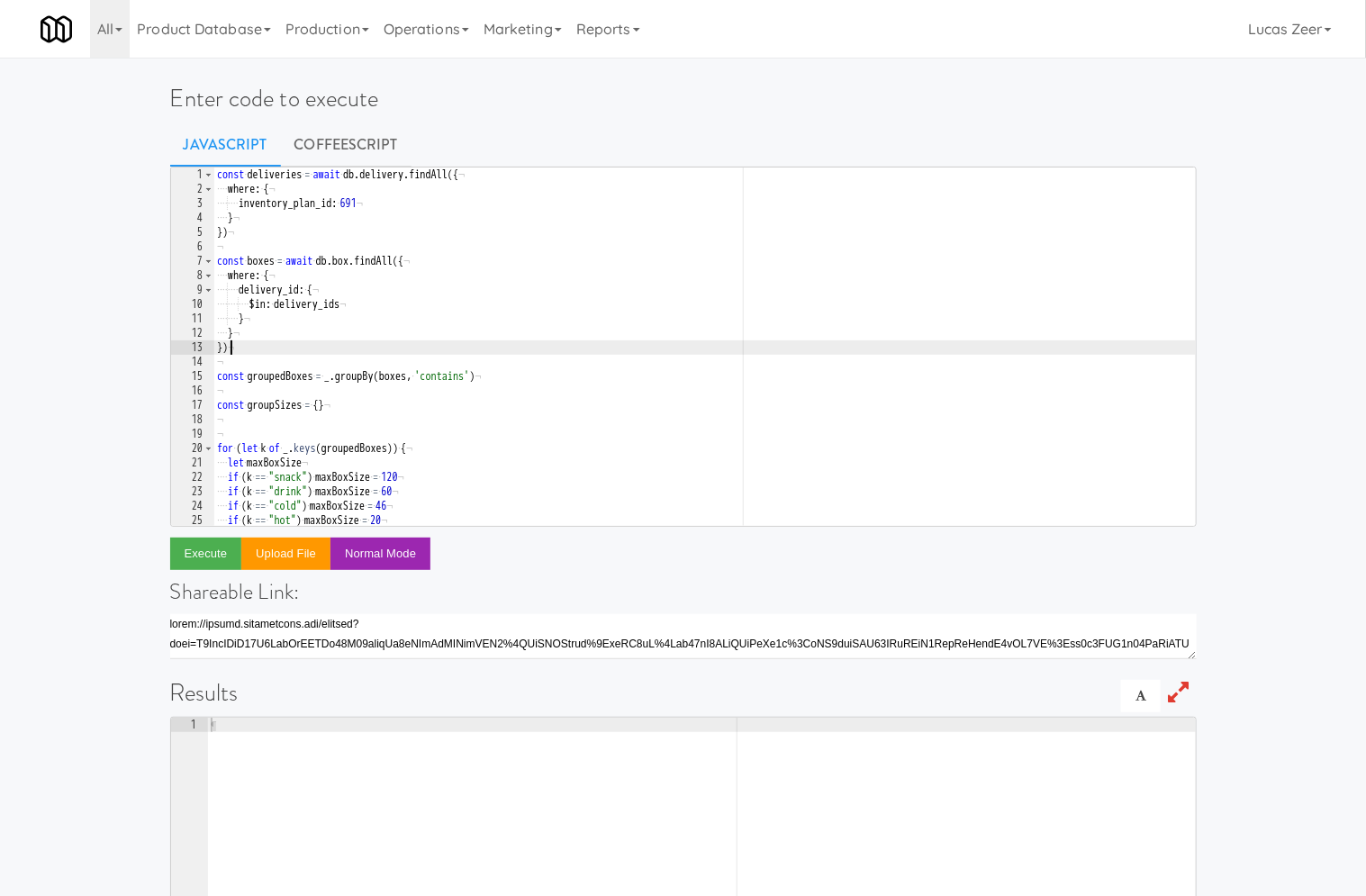 click on "const · deliveries · = · await · db . delivery . findAll ({ ¬ ···· where : · { ¬ ···· ···· inventory_plan_id : · 691 ¬ ···· } ¬ }) ¬ ¬ const · boxes · = · await · db . box . findAll ({ ¬ ···· where : · { ¬ ···· ···· delivery_id : · { ¬ ···· ···· ···· $in : · delivery_ids ¬ ···· ···· } ¬ ···· } ¬ }) ¬ ¬ const · groupedBoxes · = · _ . groupBy ( boxes , · 'contains' ) ¬ ¬ const · groupSizes · = · { } ¬ ¬ ¬ for · ( let · k · of · _ . keys ( groupedBoxes )) · { ¬ ···· let · maxBoxSize ¬ ···· if · ( k · == · "snack" ) · maxBoxSize · = · 120 ¬ ···· if · ( k · == · "drink" ) · maxBoxSize · = · 60 ¬ ···· if · ( k · == · "cold" ) · maxBoxSize · = · 46 ¬ ···· if · ( k · == · "hot" ) · maxBoxSize · = · 20 ¬ ···· groupSizes [ k ] · = · { numBoxes : · groupedBoxes [ k ] . length , · numMeals : · _ . sumBy ( groupedBoxes [ k ] , · 'meal_count' ) , · maxBoxSize ·· }" at bounding box center [704, 361] 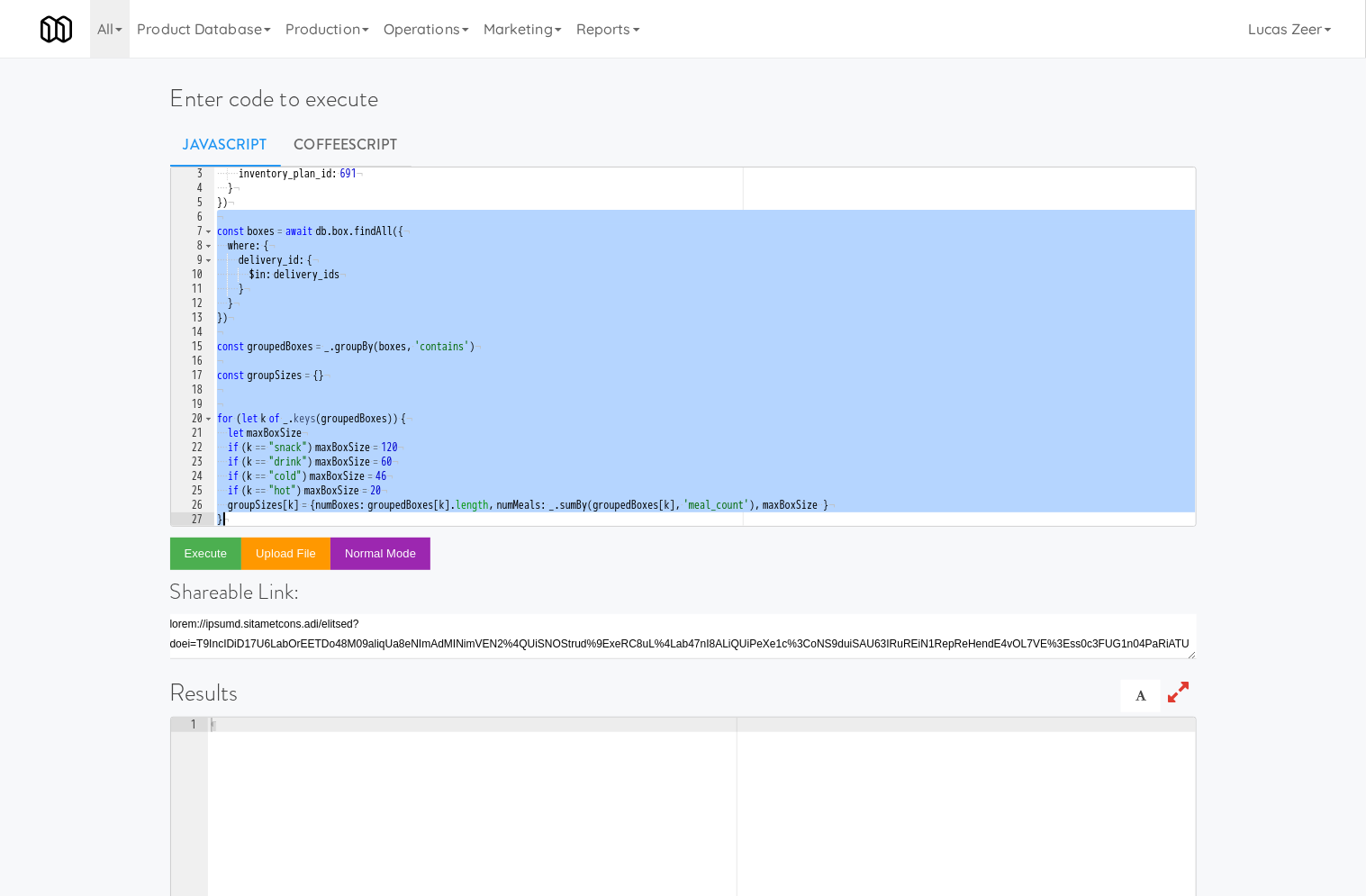 scroll, scrollTop: 145, scrollLeft: 0, axis: vertical 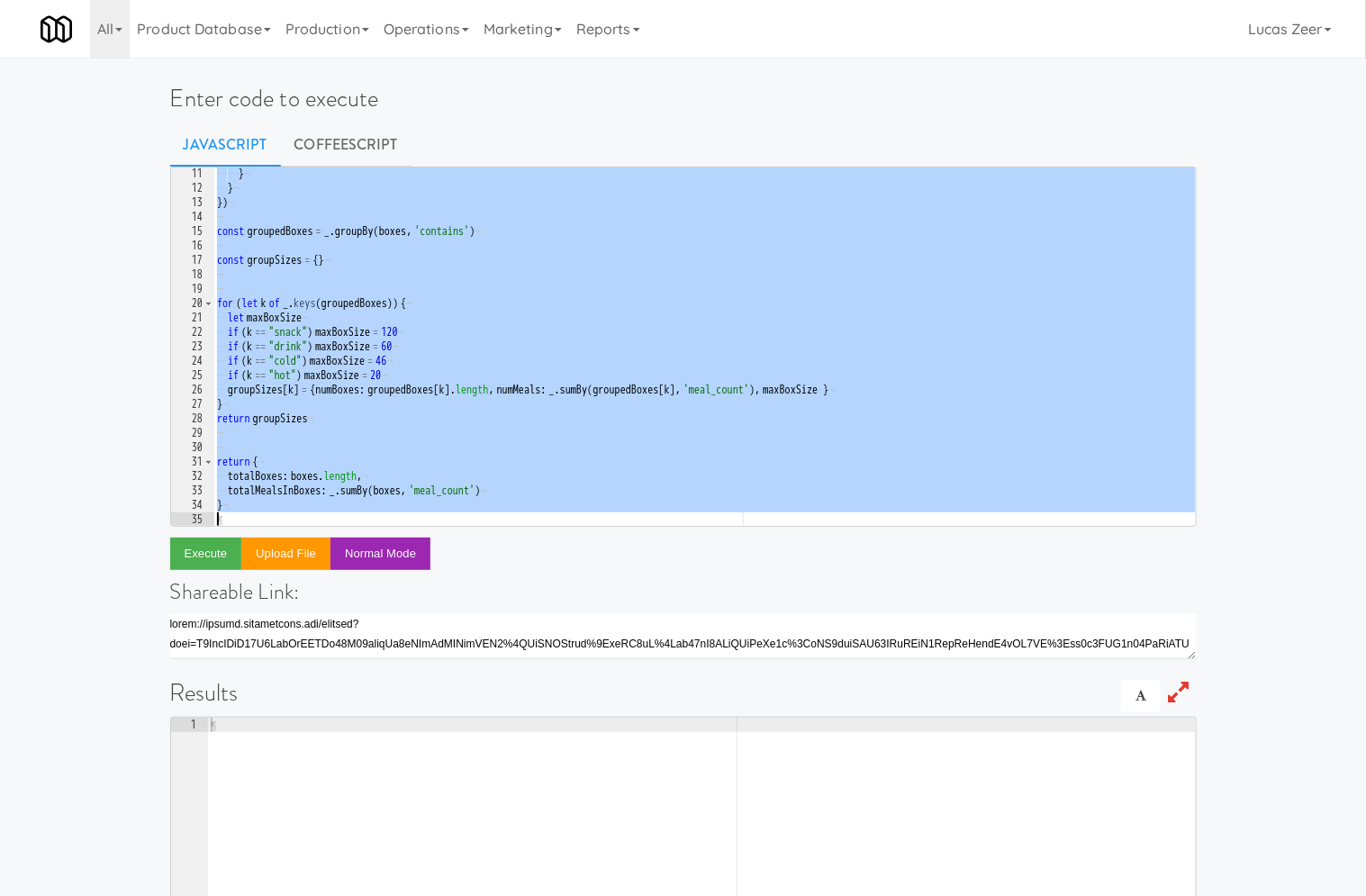 drag, startPoint x: 272, startPoint y: 245, endPoint x: 327, endPoint y: 611, distance: 370.10944 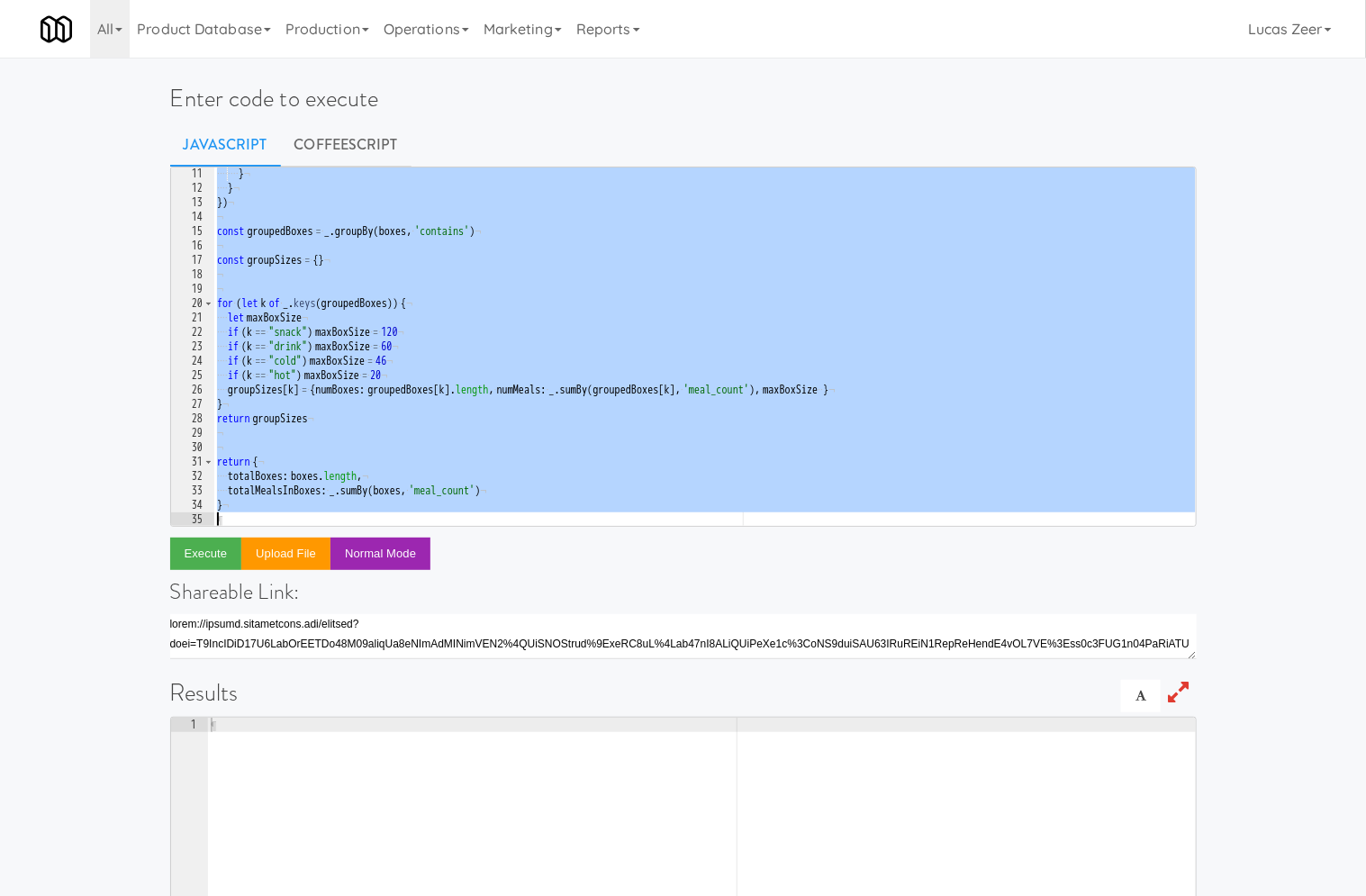 click on "}) 11 12 13 14 15 16 17 18 19 20 21 22 23 24 25 26 27 28 29 30 31 32 33 34 35 ···· ···· } ¬ ···· } ¬ }) ¬ ¬ const · groupedBoxes · = · _ . groupBy ( boxes , · 'contains' ) ¬ ¬ const · groupSizes · = · { } ¬ ¬ ¬ for · ( let · k · of · _ . keys ( groupedBoxes )) · { ¬ ···· let · maxBoxSize ¬ ···· if · ( k · == · "snack" ) · maxBoxSize · = · 120 ¬ ···· if · ( k · == · "drink" ) · maxBoxSize · = · 60 ¬ ···· if · ( k · == · "cold" ) · maxBoxSize · = · 46 ¬ ···· if · ( k · == · "hot" ) · maxBoxSize · = · 20 ¬ ···· groupSizes [ k ] · = · { numBoxes : · groupedBoxes [ k ] . length , · numMeals : · _ . sumBy ( groupedBoxes [ k ] , · 'meal_count' ) , · maxBoxSize ·· } ¬ } ¬ return · groupSizes ¬ ¬ ¬ return · { ¬ ···· totalBoxes : · boxes . length , ¬ ···· totalMealsInBoxes : · _ . sumBy ( boxes , · 'meal_count' ) ¬ } ¬ ¶     Execute Upload file Normal Mode Shareable Link: Results   1 ¶" at bounding box center [683, 621] 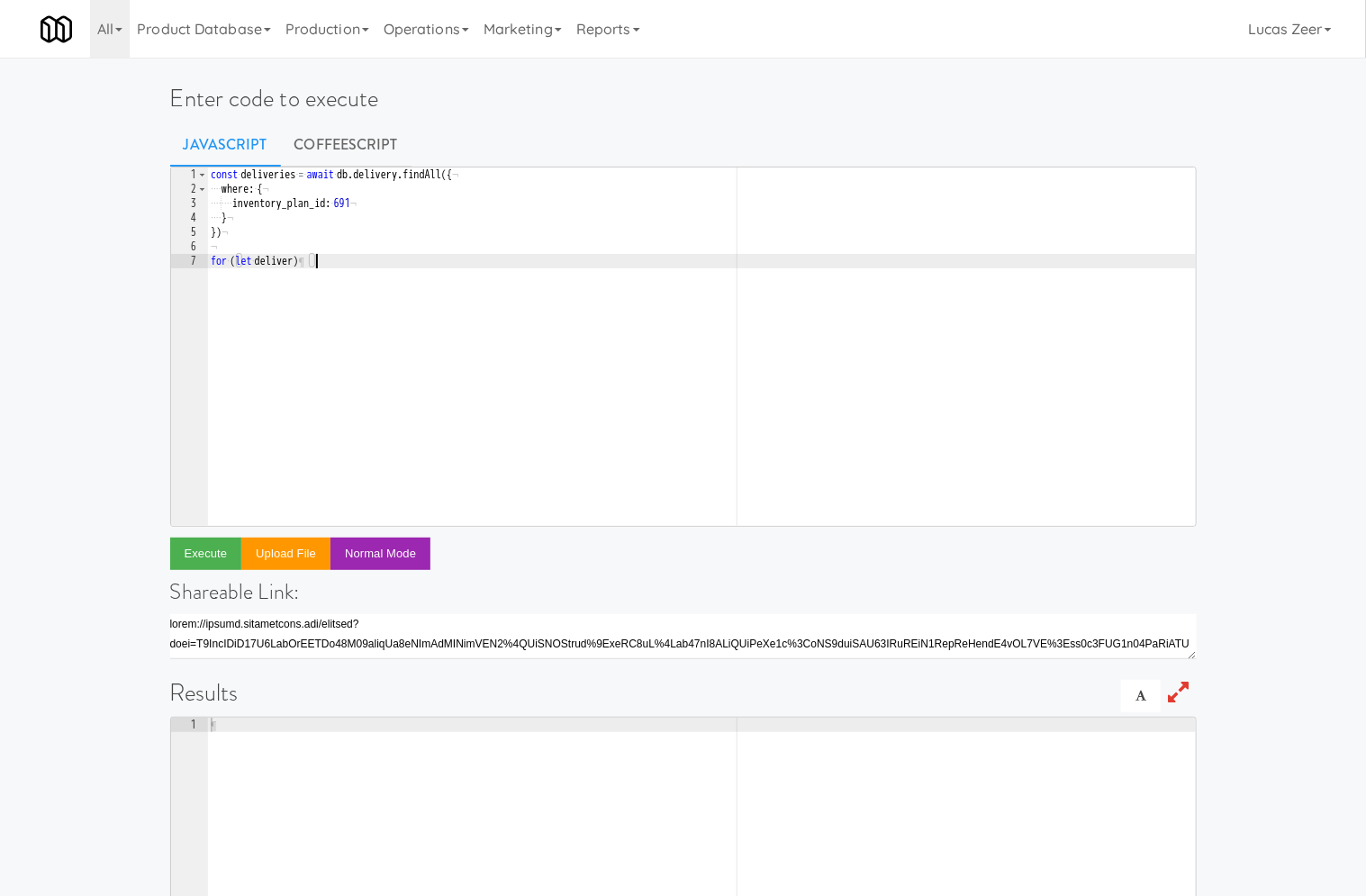 scroll, scrollTop: 0, scrollLeft: 9, axis: horizontal 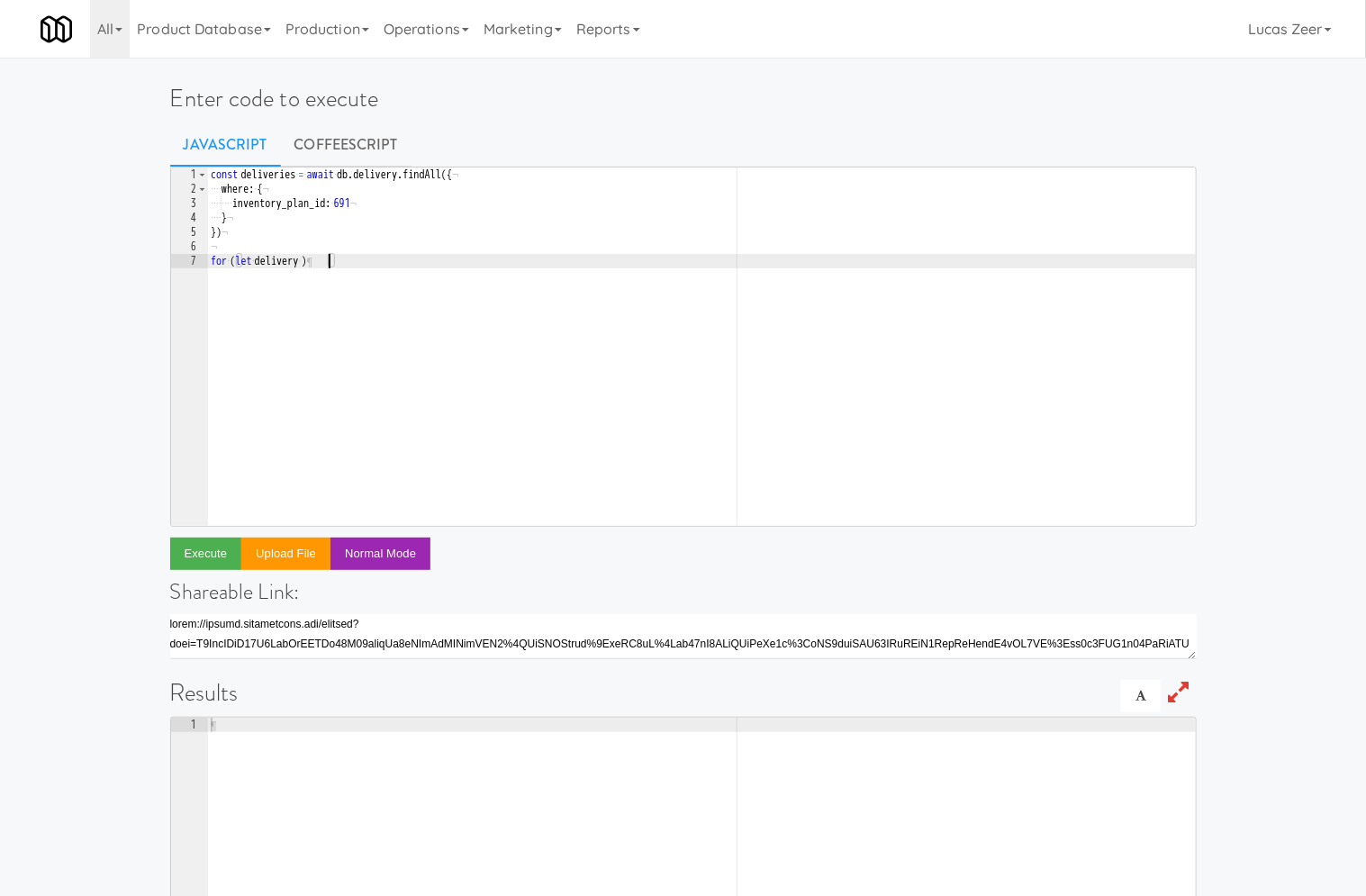 click on "const · deliveries · = · await · db . delivery . findAll ({ ¬ ···· where : · { ¬ ···· ···· inventory_plan_id : · 691 ¬ ···· } ¬ }) ¬ ¬ for · ( let · delivery · ) ¶" at bounding box center (701, 361) 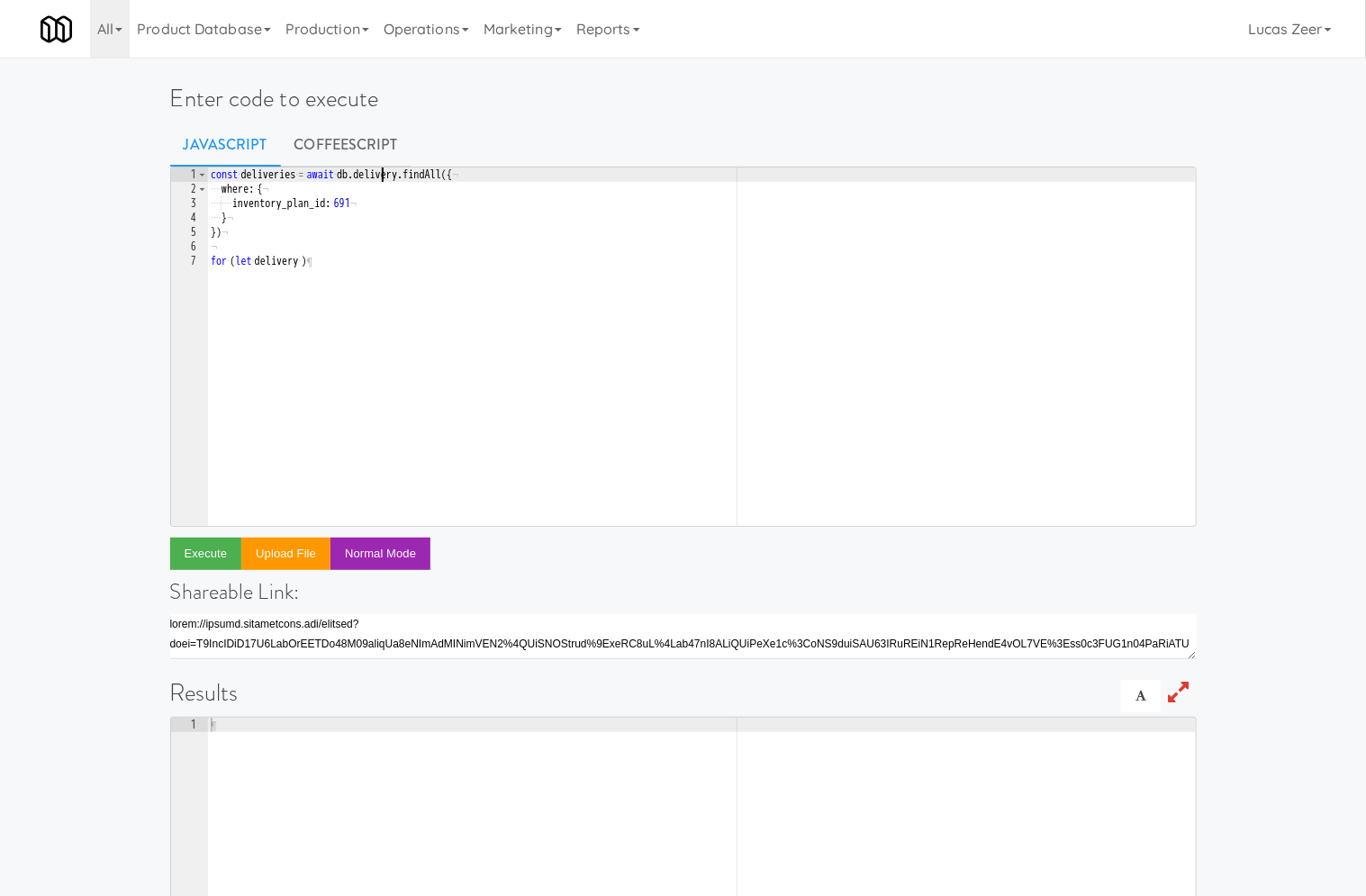 click on "const · deliveries · = · await · db . delivery . findAll ({ ¬ ···· where : · { ¬ ···· ···· inventory_plan_id : · 691 ¬ ···· } ¬ }) ¬ ¬ for · ( let · delivery · ) ¶" at bounding box center (701, 361) 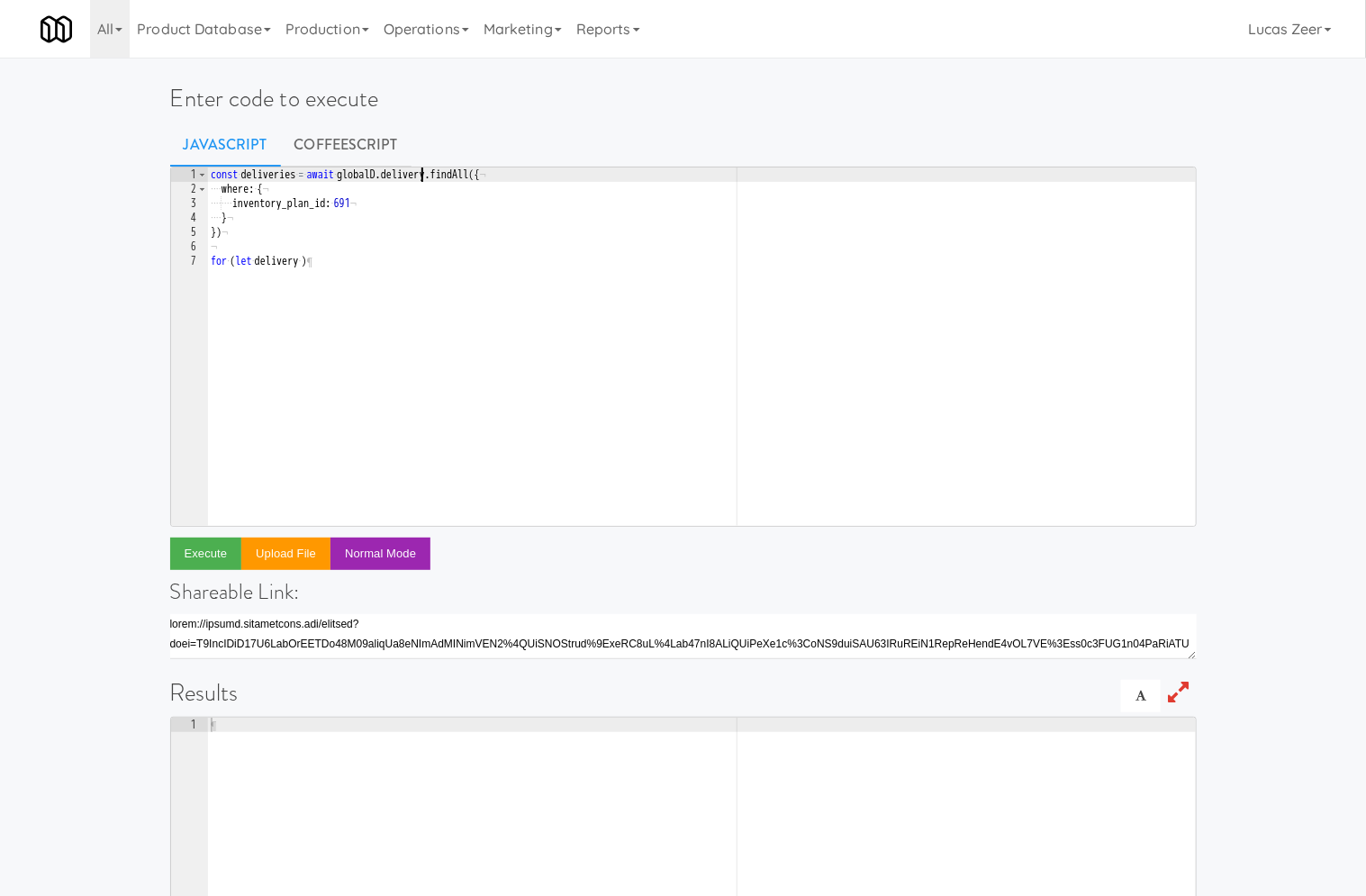 scroll, scrollTop: 0, scrollLeft: 18, axis: horizontal 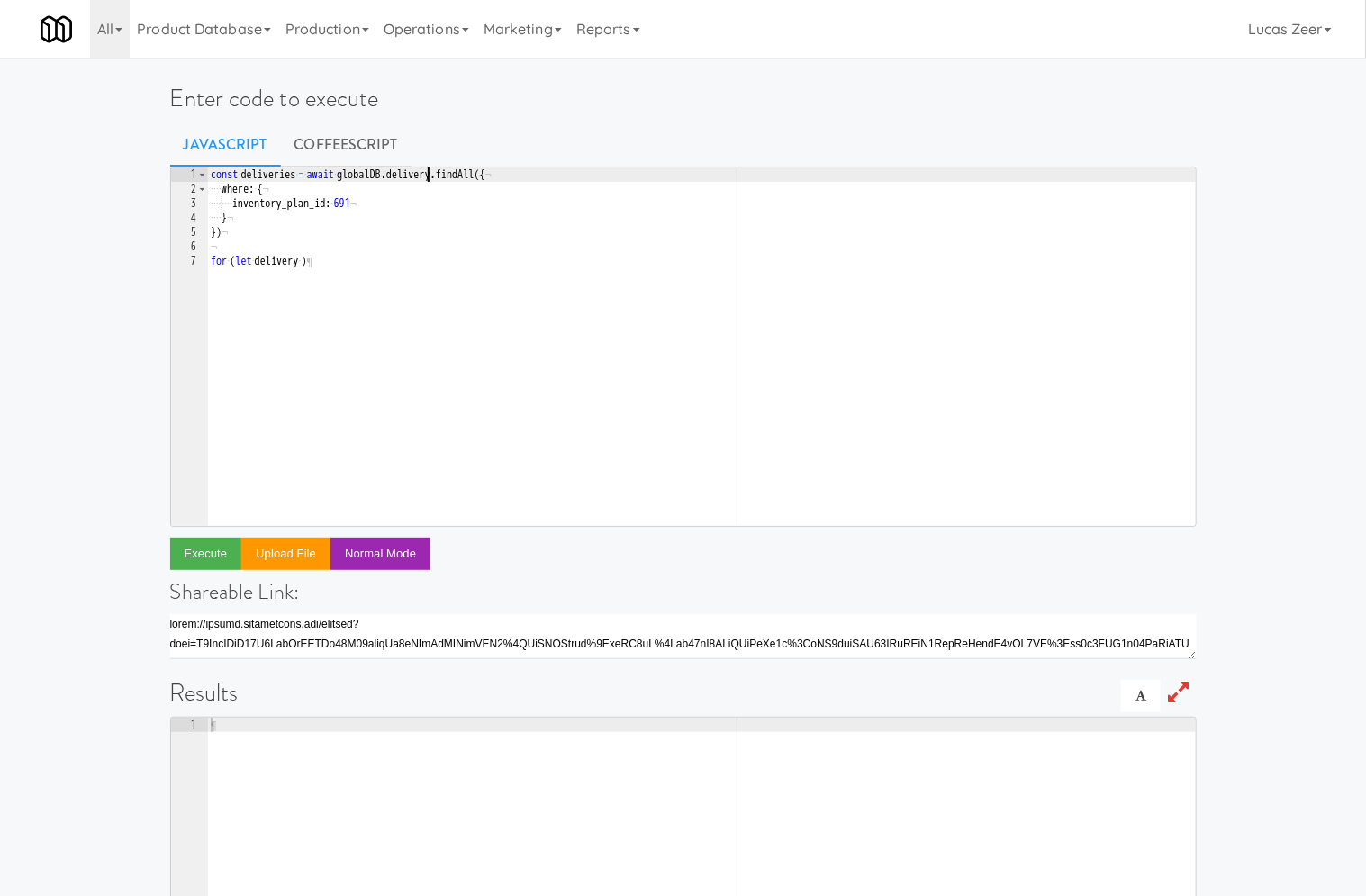 click on "const · deliveries · = · await · globalDB . delivery . findAll ({ ¬ ···· where : · { ¬ ···· ···· inventory_plan_id : · 691 ¬ ···· } ¬ }) ¬ ¬ for · ( let · delivery · ) ¶" at bounding box center [701, 361] 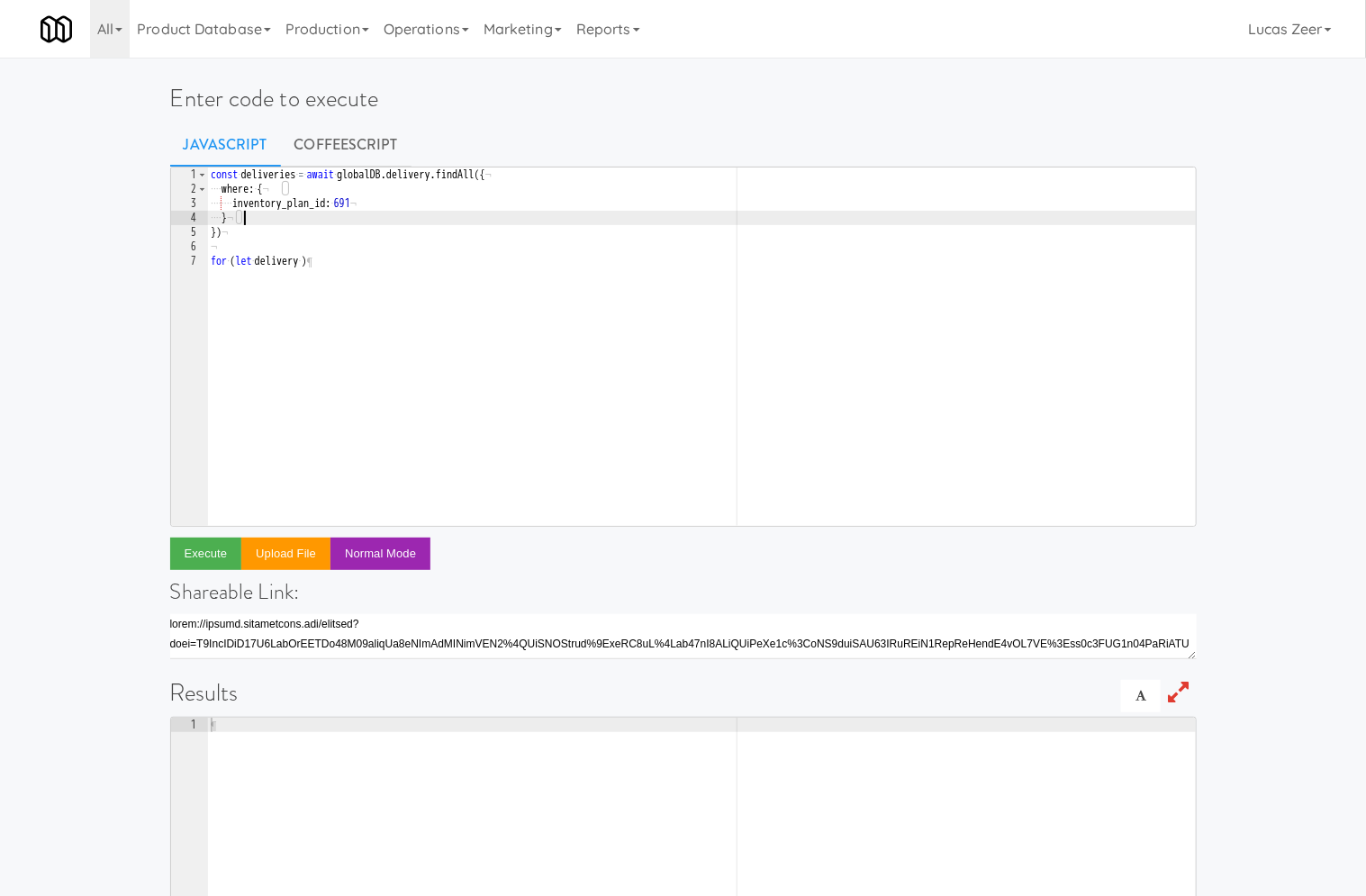 scroll, scrollTop: 0, scrollLeft: 1, axis: horizontal 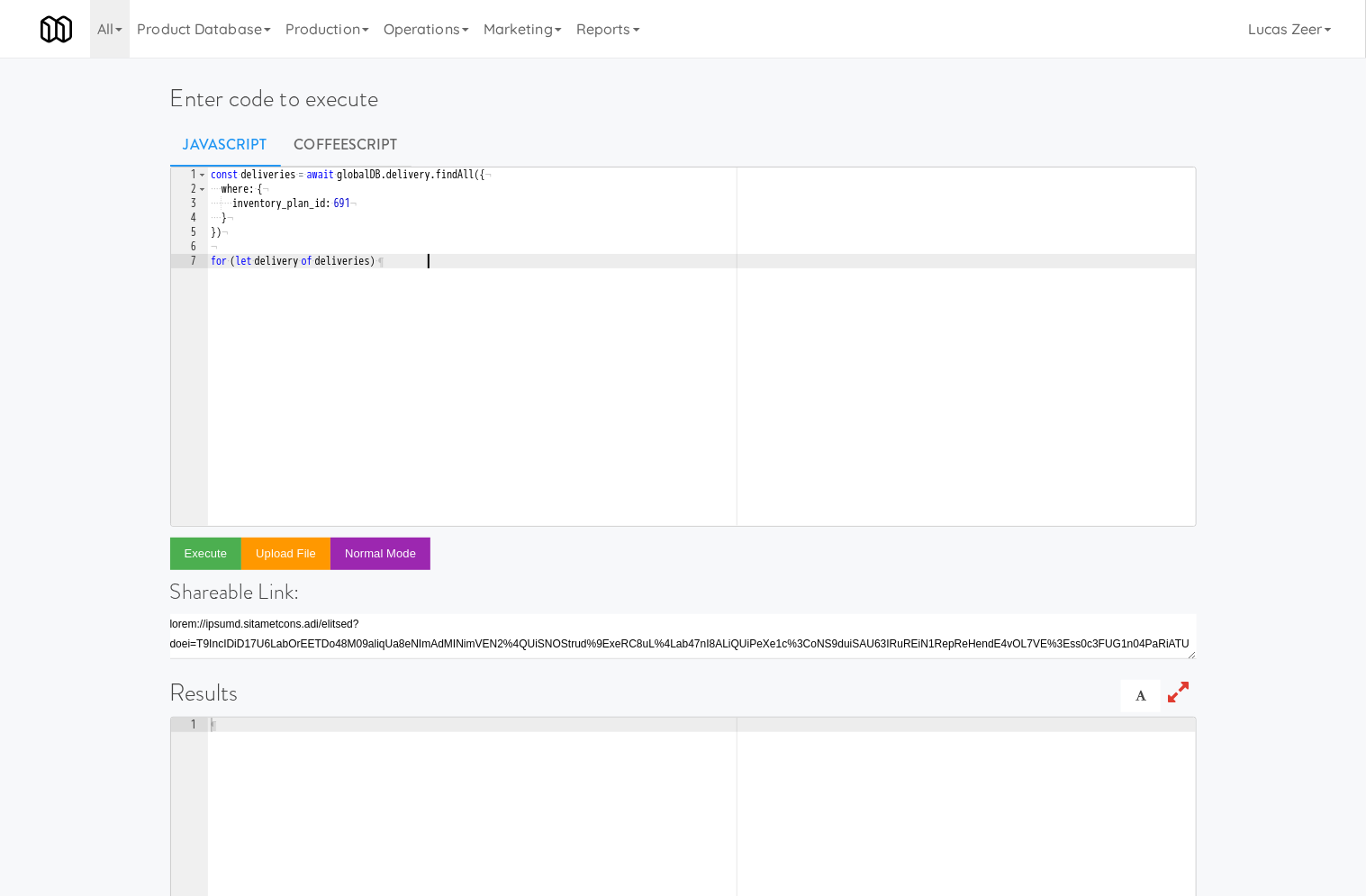 type on "for (let delivery of deliveries) {}" 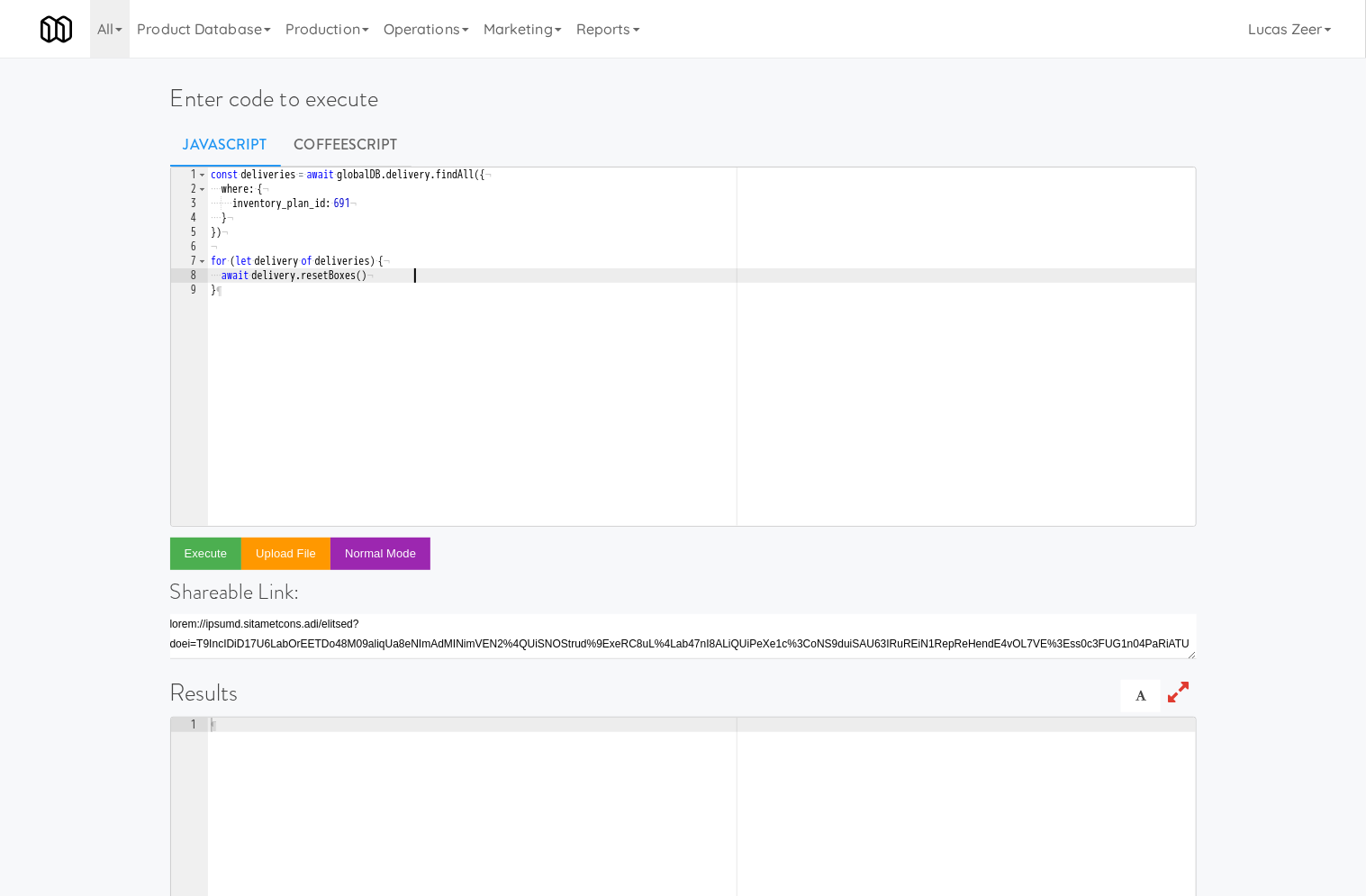 scroll, scrollTop: 0, scrollLeft: 15, axis: horizontal 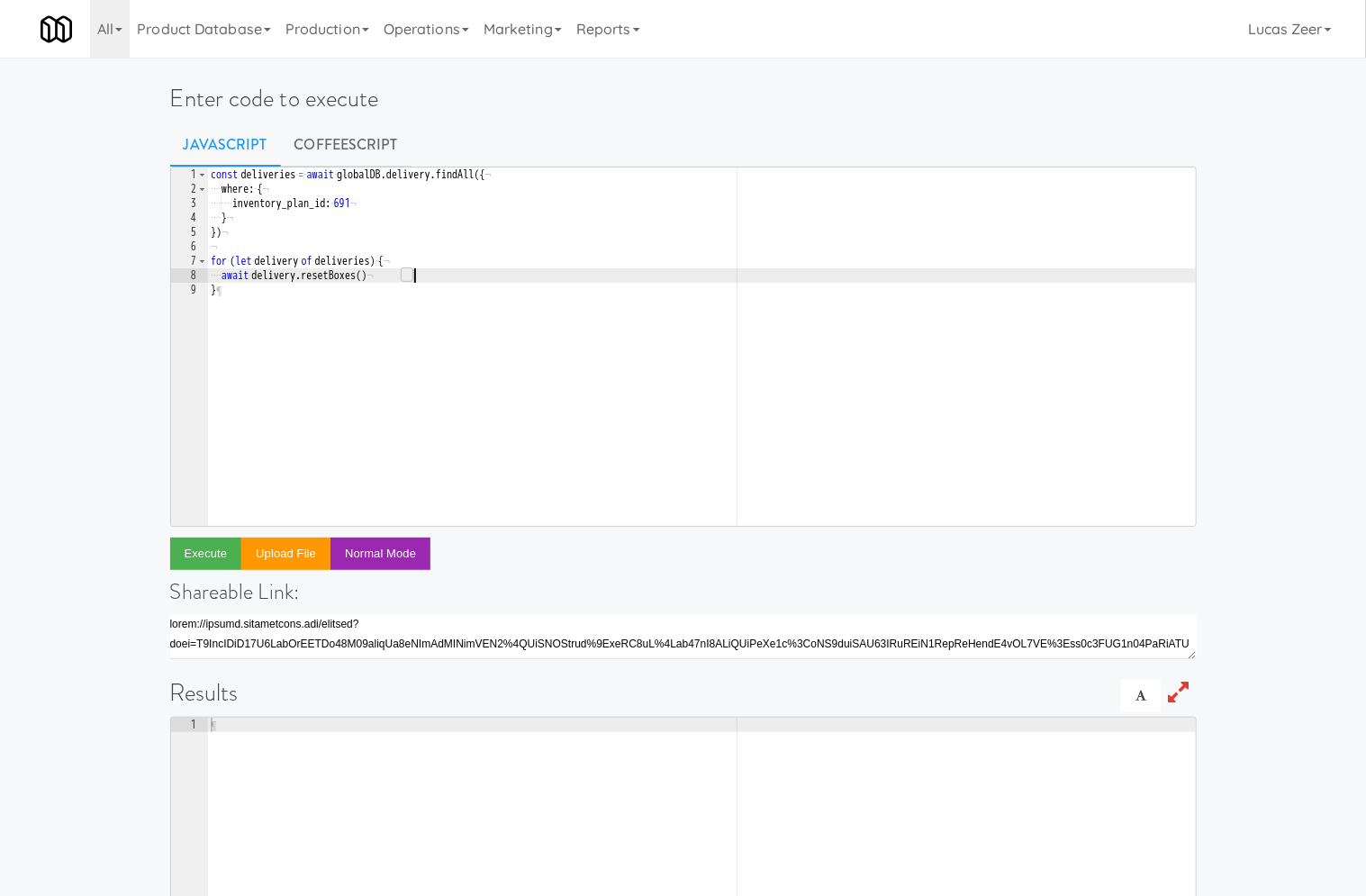click on "const · deliveries · = · await · globalDB . delivery . findAll ({ ¬ ···· where : · { ¬ ···· ···· inventory_plan_id : · 691 ¬ ···· } ¬ }) ¬ ¬ for · ( let · delivery · of · deliveries ) · { ¬ ···· await · delivery . resetBoxes ( ) ¬ } ¶" at bounding box center (701, 361) 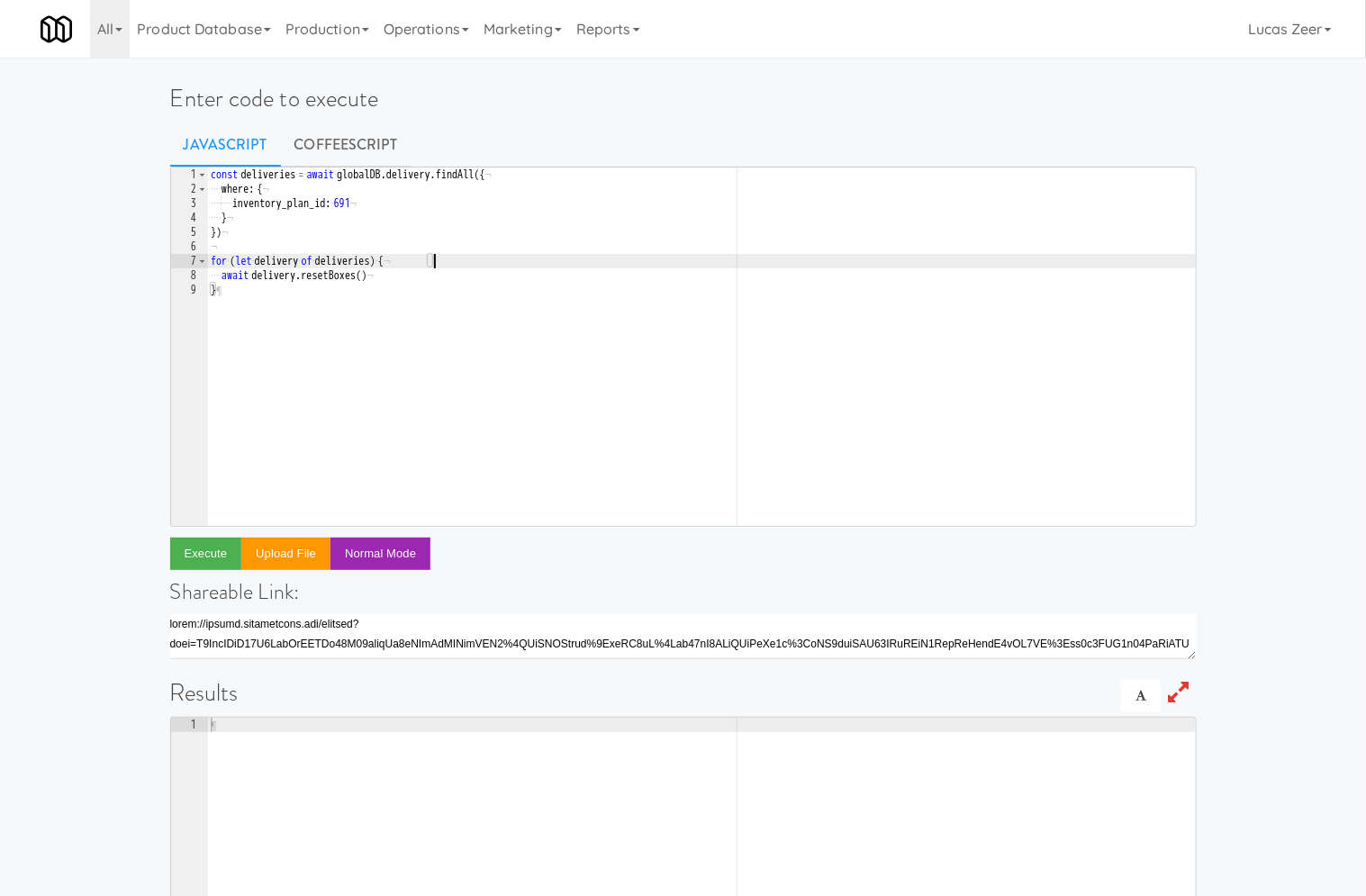 click on "const · deliveries · = · await · globalDB . delivery . findAll ({ ¬ ···· where : · { ¬ ···· ···· inventory_plan_id : · 691 ¬ ···· } ¬ }) ¬ ¬ for · ( let · delivery · of · deliveries ) · { ¬ ···· await · delivery . resetBoxes ( ) ¬ } ¶" at bounding box center (701, 361) 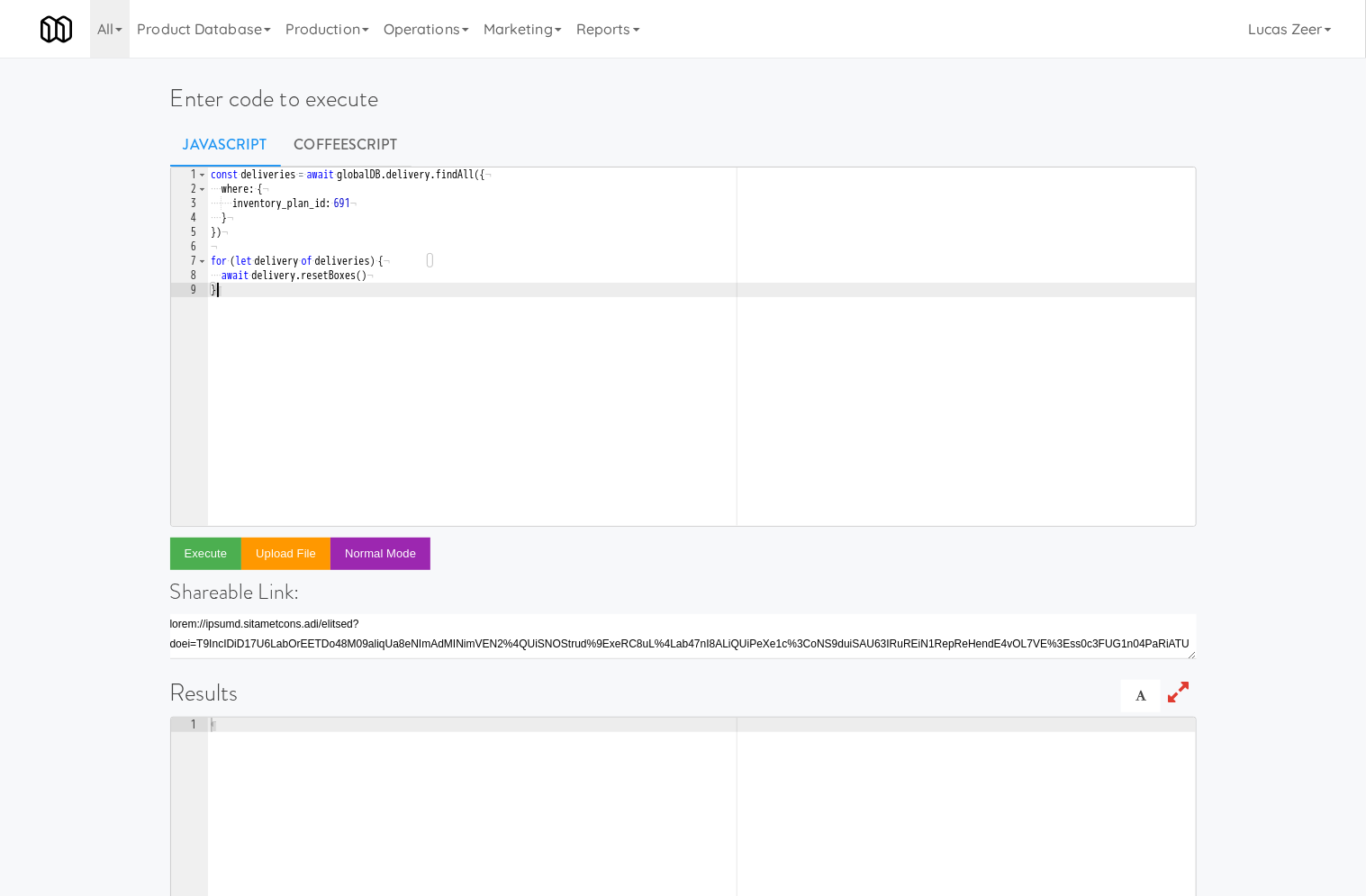scroll, scrollTop: 0, scrollLeft: 0, axis: both 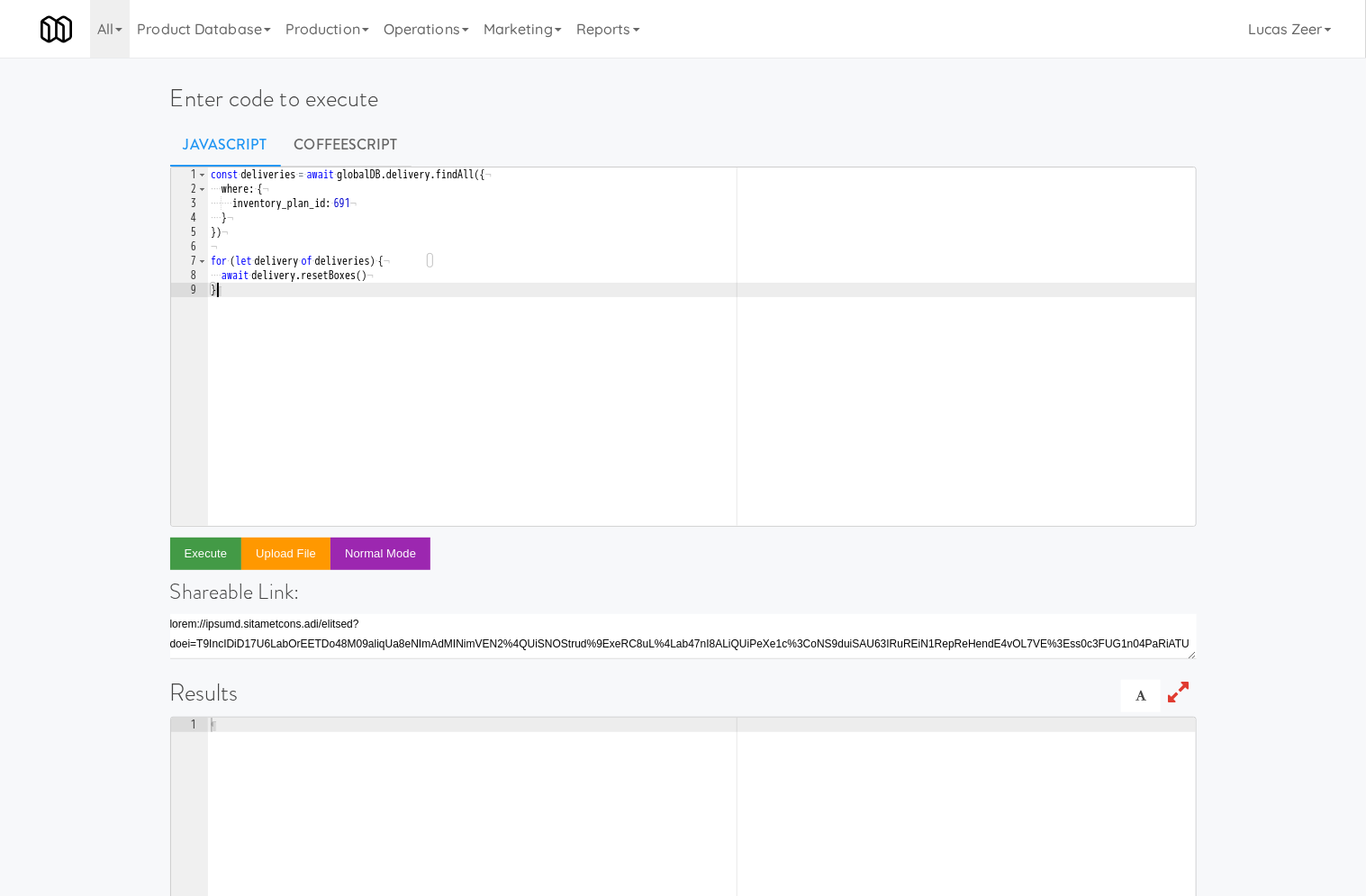 type on "}" 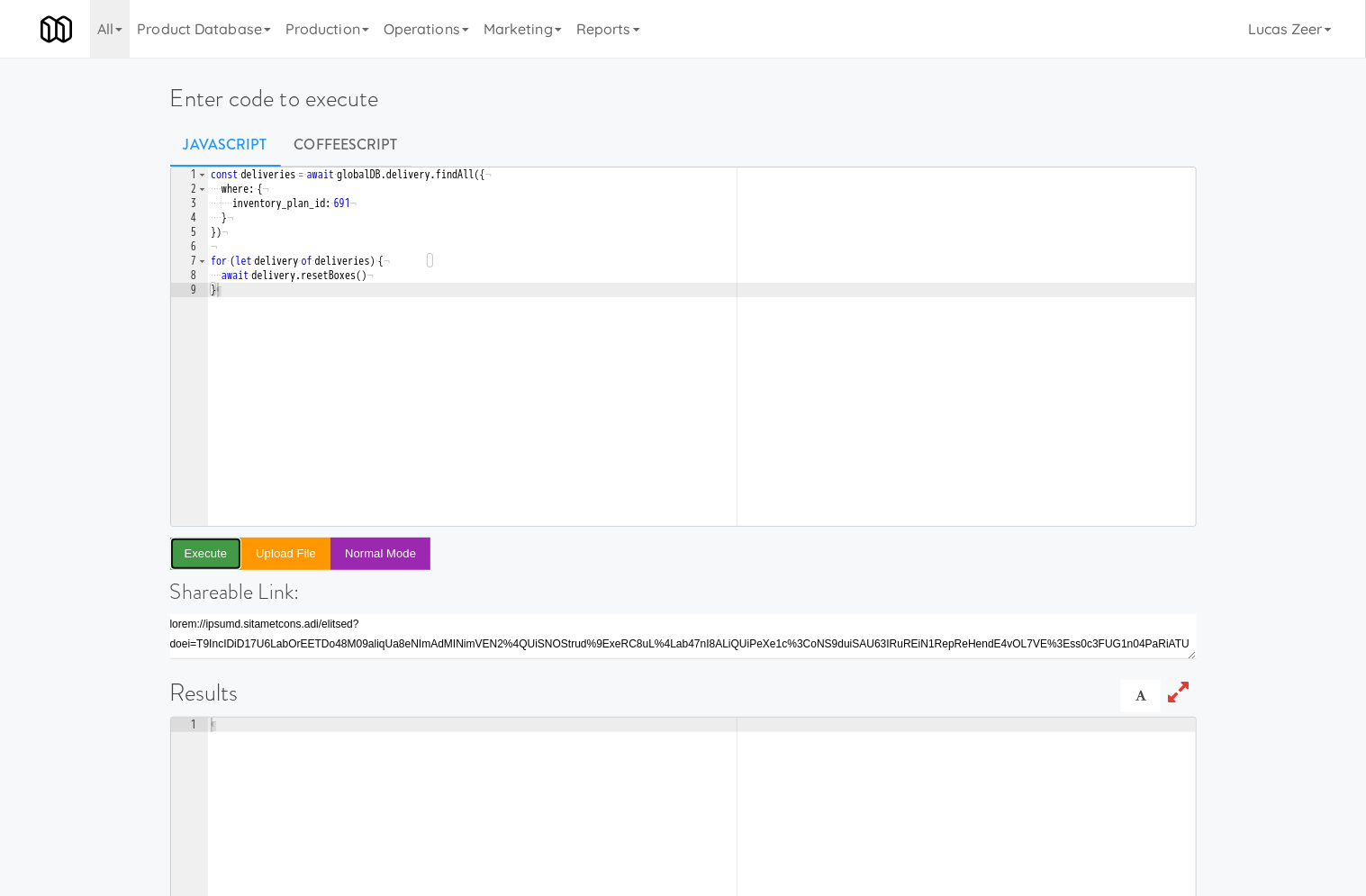 click on "Execute" at bounding box center (206, 554) 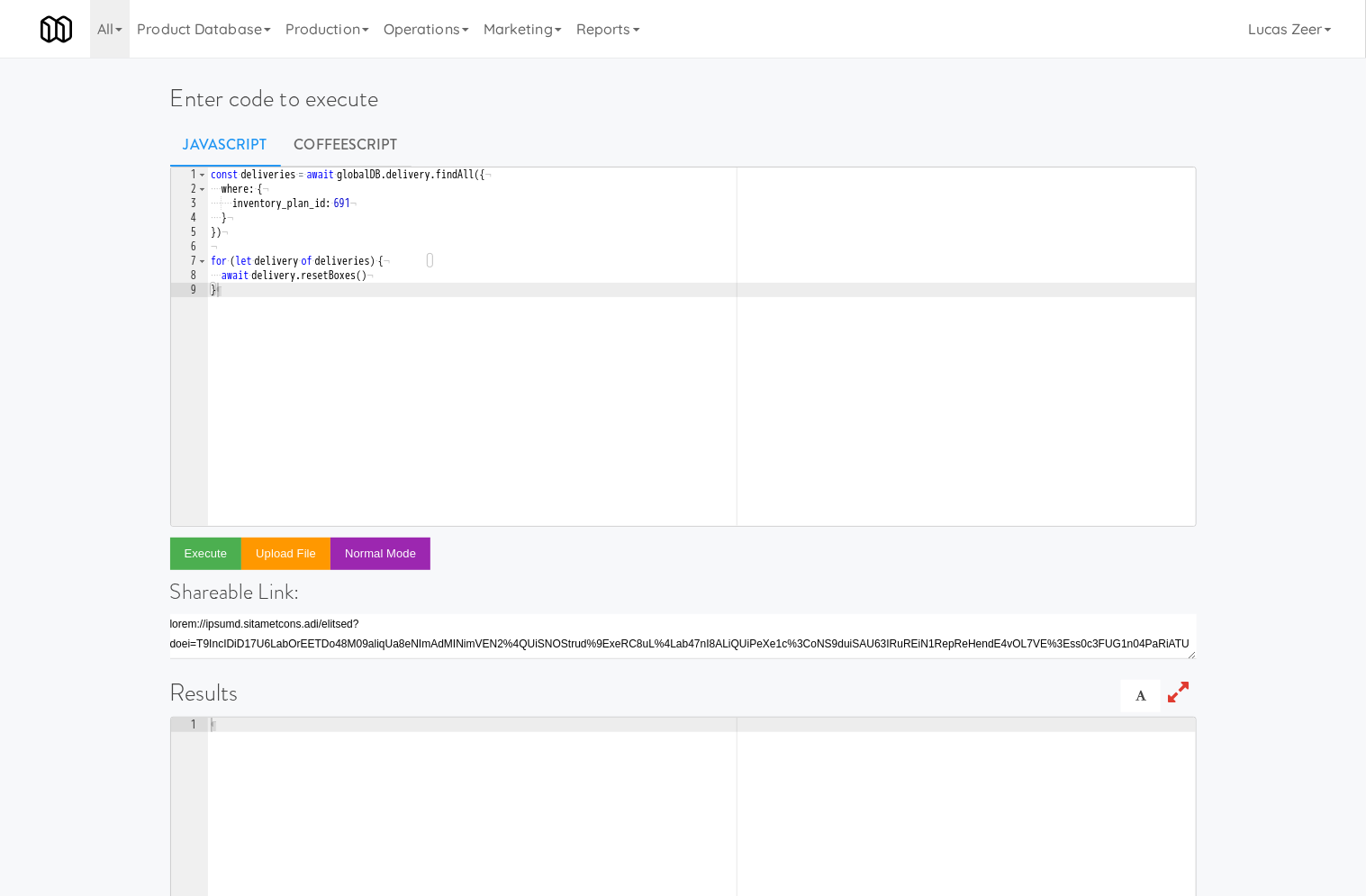 click on "const · deliveries · = · await · globalDB . delivery . findAll ({ ¬ ···· where : · { ¬ ···· ···· inventory_plan_id : · 691 ¬ ···· } ¬ }) ¬ ¬ for · ( let · delivery · of · deliveries ) · { ¬ ···· await · delivery . resetBoxes ( ) ¬ } ¶" at bounding box center (701, 361) 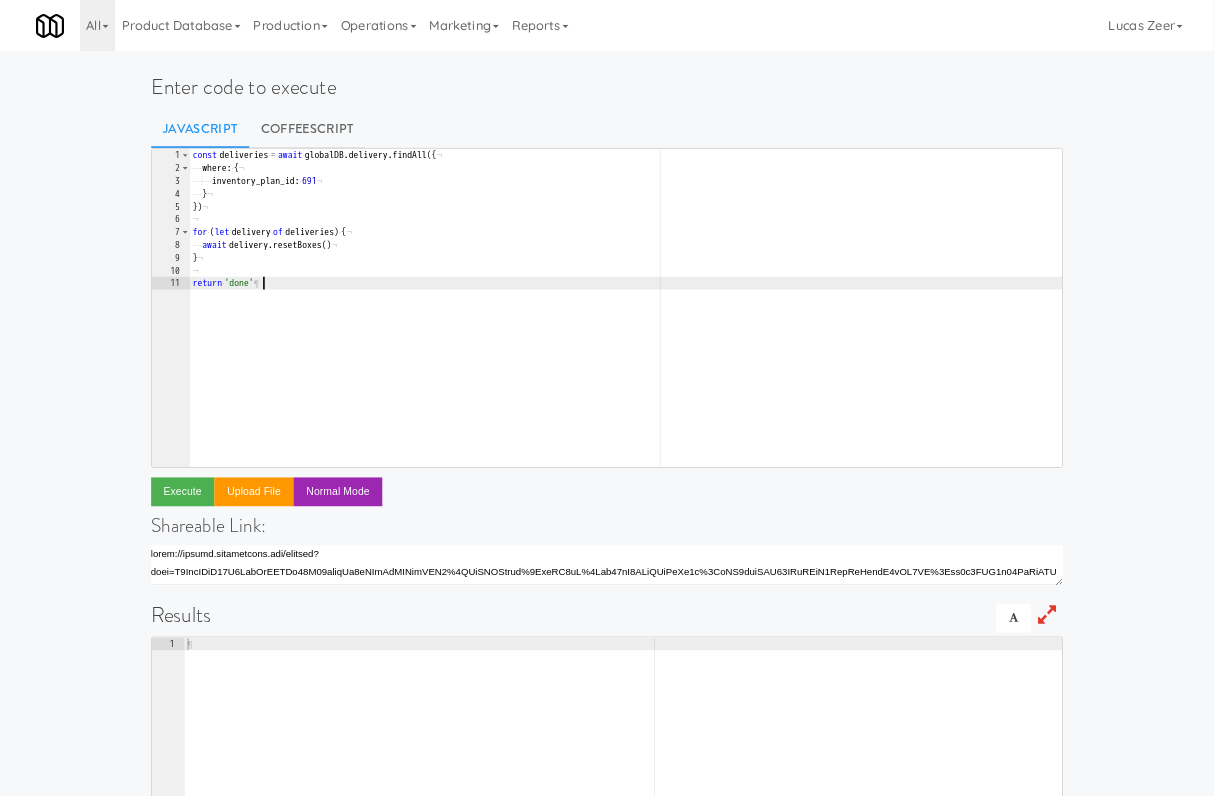 scroll, scrollTop: 0, scrollLeft: 6, axis: horizontal 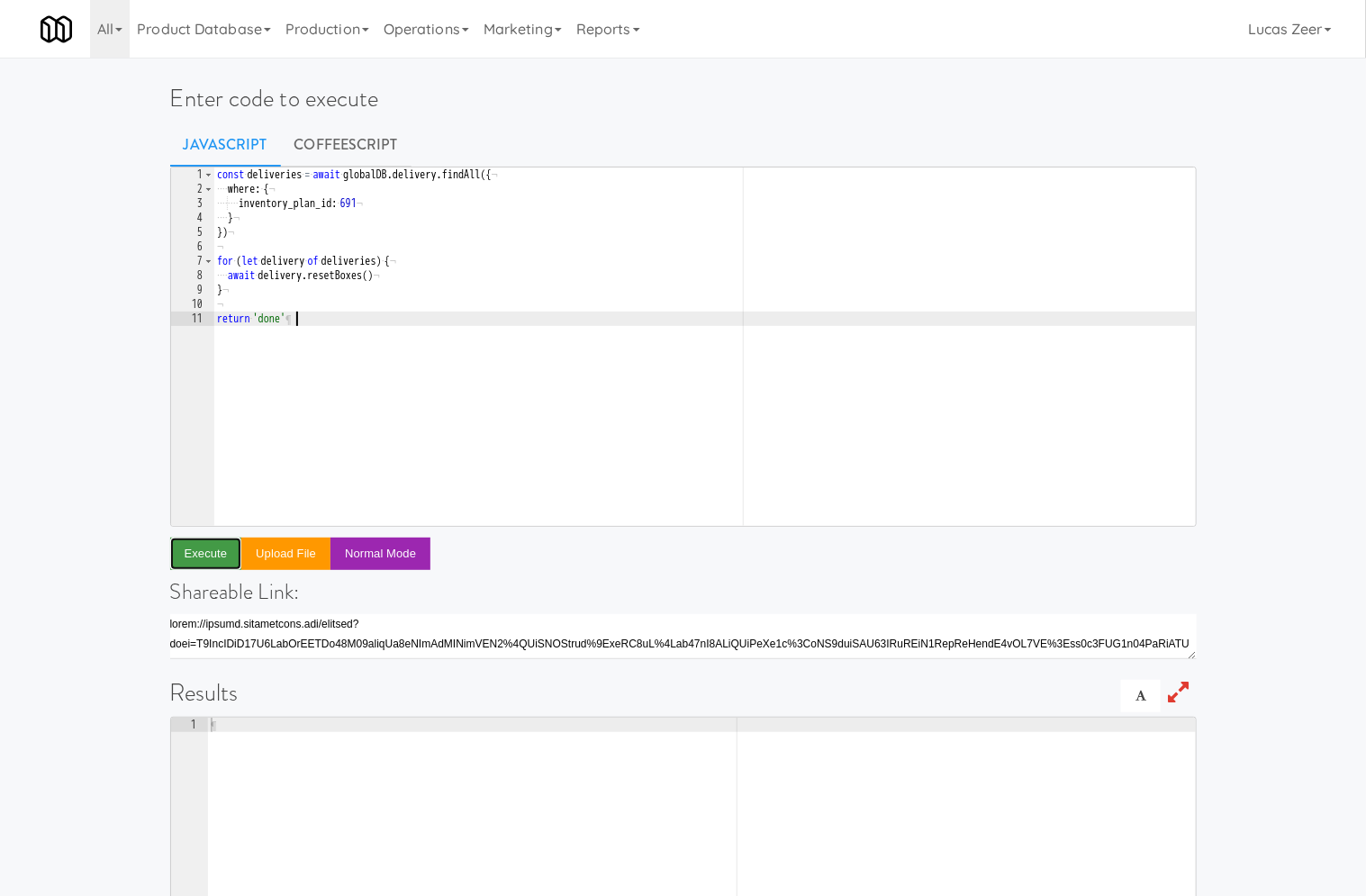 click on "Execute" at bounding box center [206, 554] 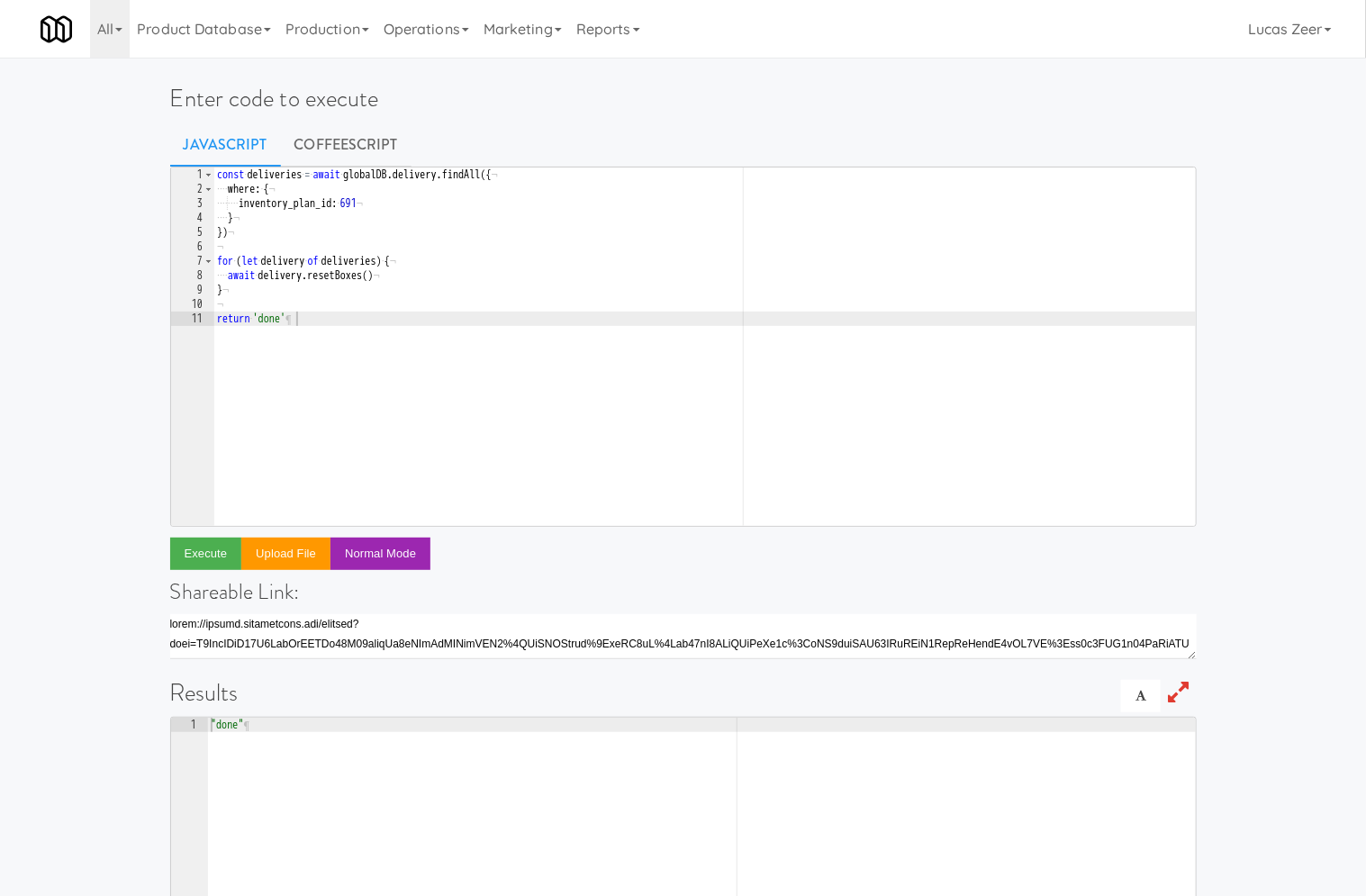 click on "const · deliveries · = · await · globalDB . delivery . findAll ({ ¬ ···· where : · { ¬ ···· ···· inventory_plan_id : · 691 ¬ ···· } ¬ }) ¬ ¬ for · ( let · delivery · of · deliveries ) · { ¬ ···· await · delivery . resetBoxes ( ) ¬ } ¬ ¬ return · 'done' ¶" at bounding box center [704, 361] 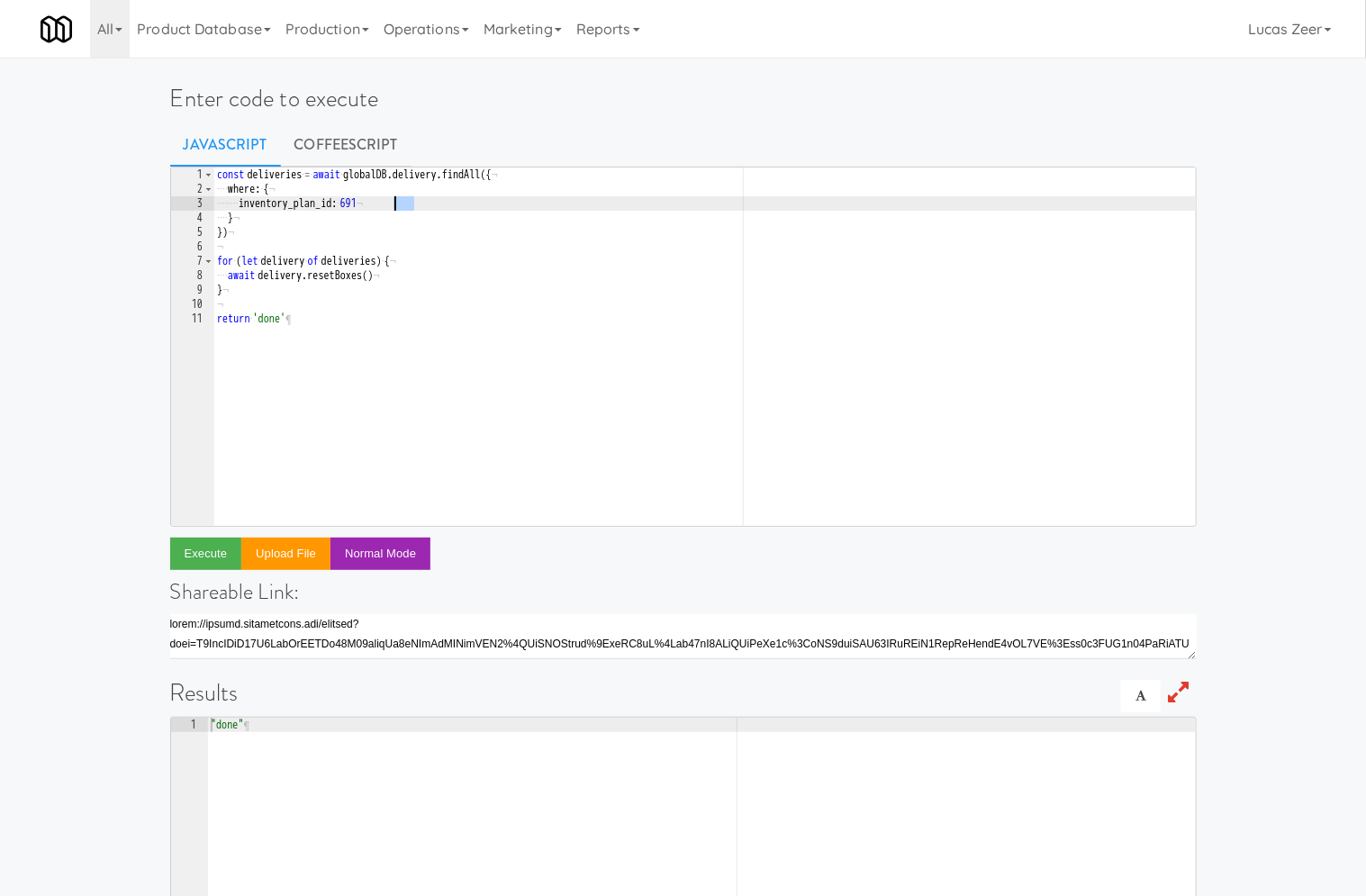 click on "const · deliveries · = · await · globalDB . delivery . findAll ({ ¬ ···· where : · { ¬ ···· ···· inventory_plan_id : · 691 ¬ ···· } ¬ }) ¬ ¬ for · ( let · delivery · of · deliveries ) · { ¬ ···· await · delivery . resetBoxes ( ) ¬ } ¬ ¬ return · 'done' ¶" at bounding box center (704, 361) 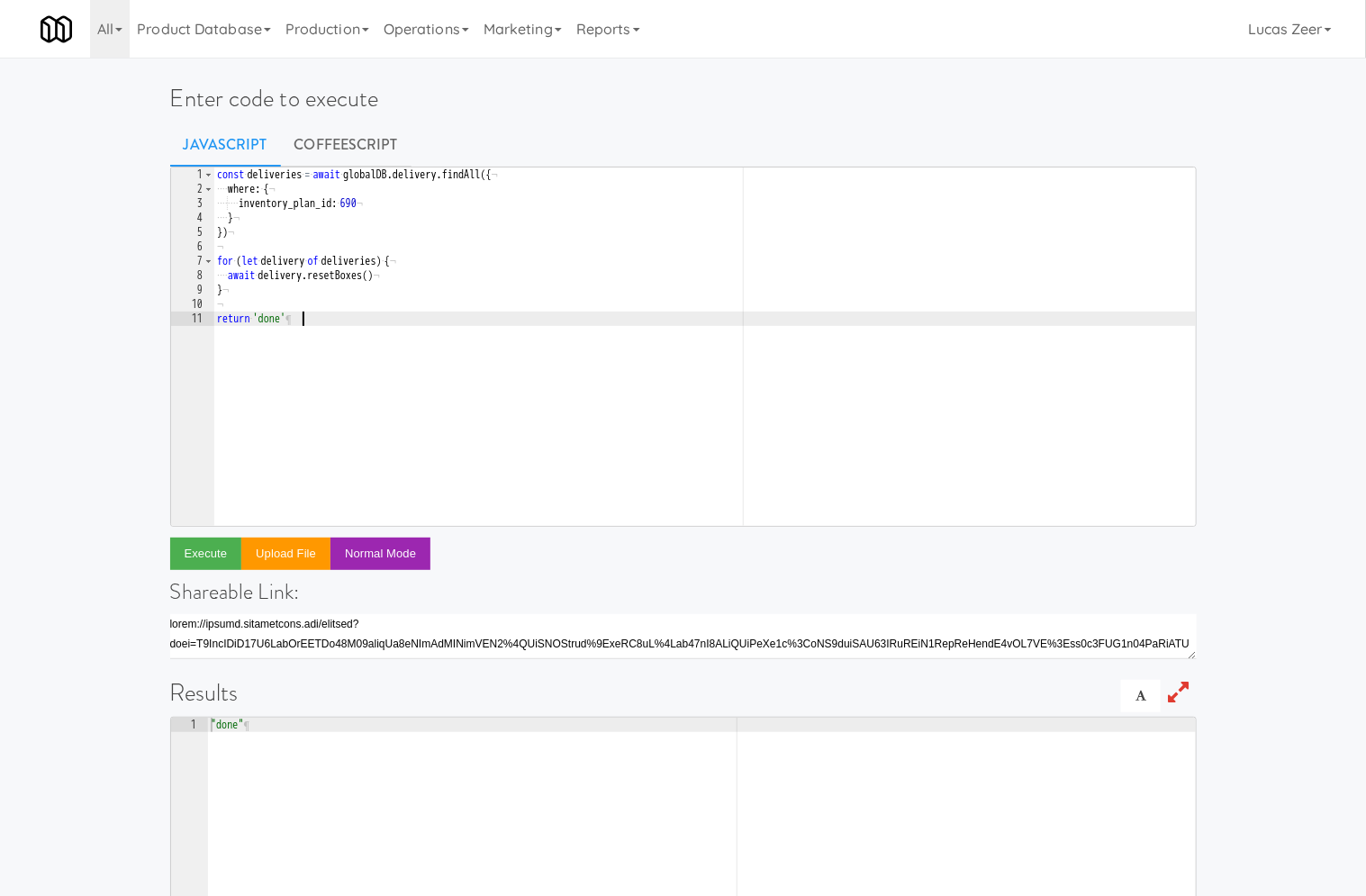 click on "const · deliveries · = · await · globalDB . delivery . findAll ({ ¬ ···· where : · { ¬ ···· ···· inventory_plan_id : · 690 ¬ ···· } ¬ }) ¬ ¬ for · ( let · delivery · of · deliveries ) · { ¬ ···· await · delivery . resetBoxes ( ) ¬ } ¬ ¬ return · 'done' ¶" at bounding box center (704, 361) 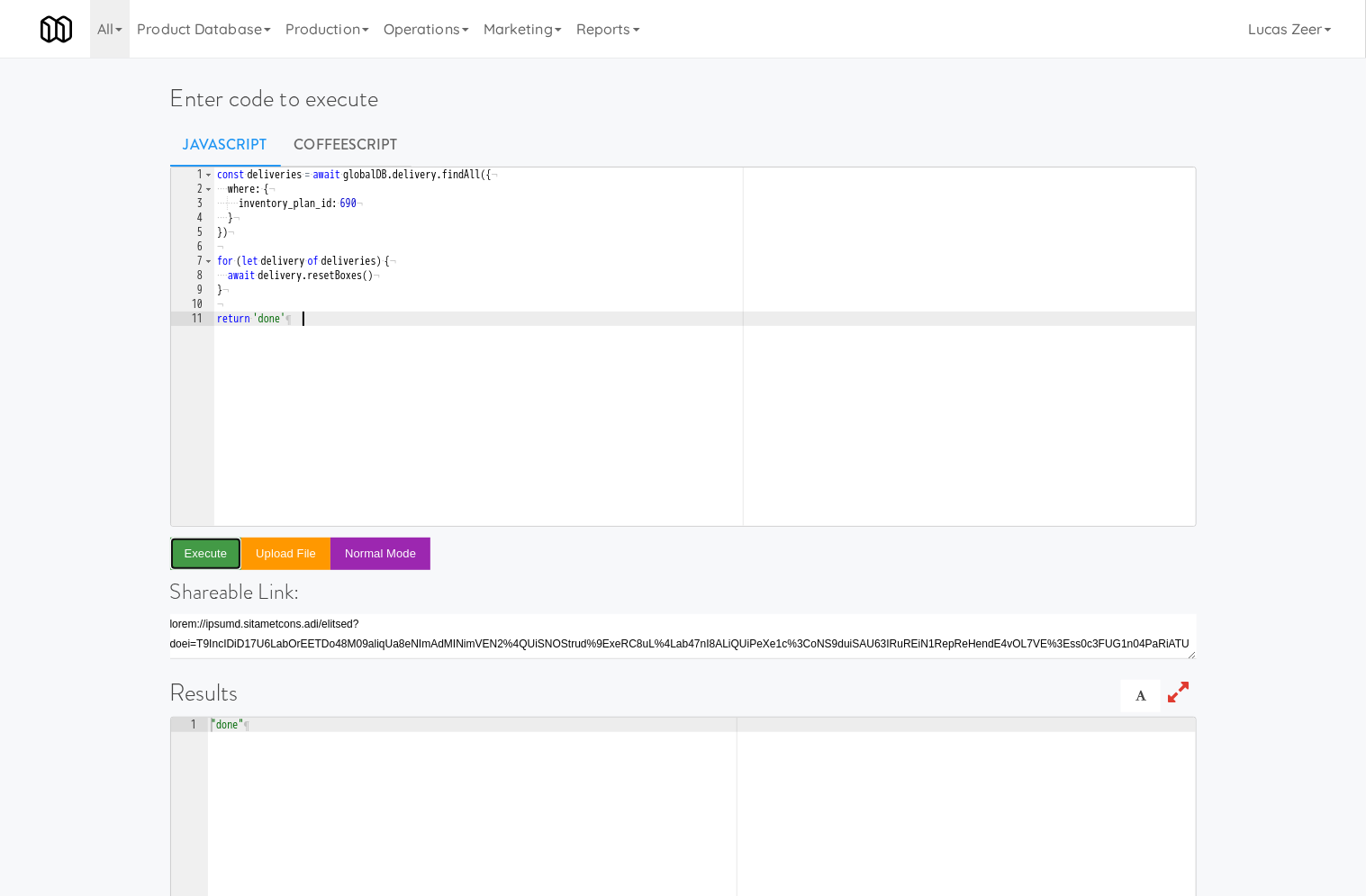 click on "Execute" at bounding box center [206, 554] 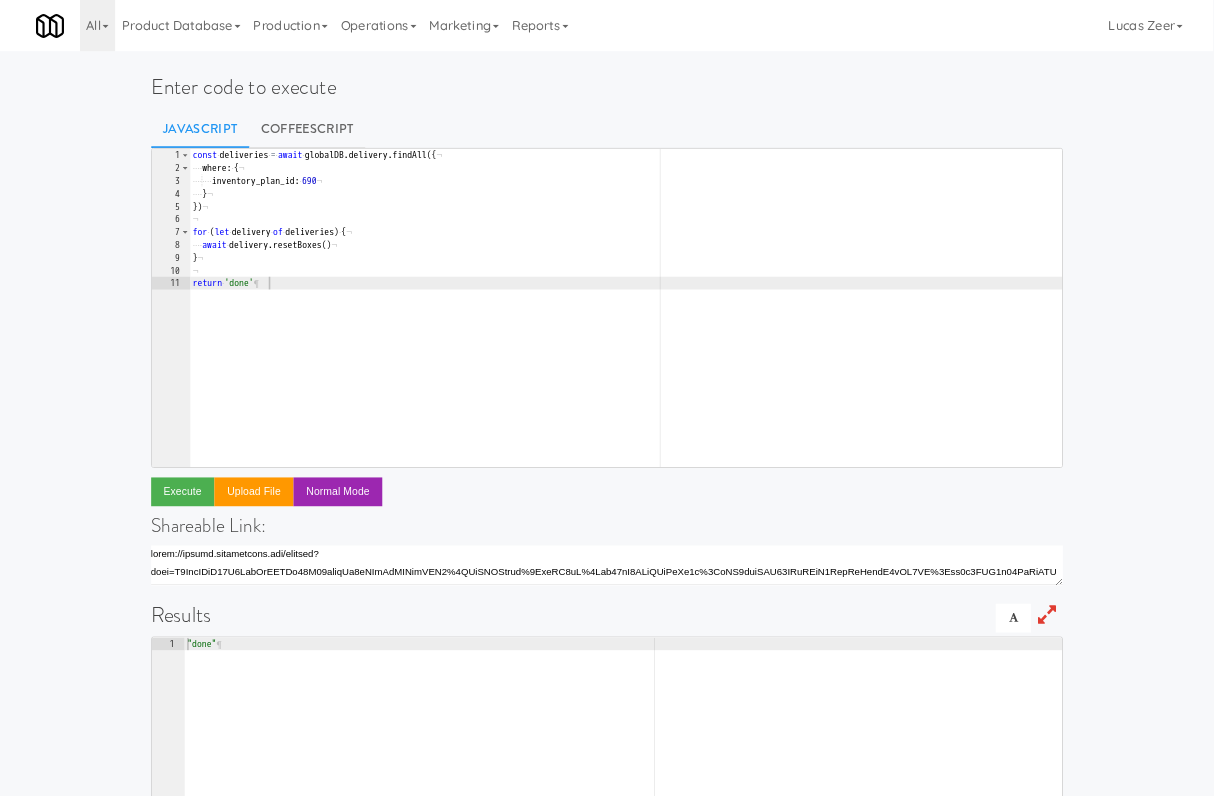 scroll, scrollTop: 0, scrollLeft: 6, axis: horizontal 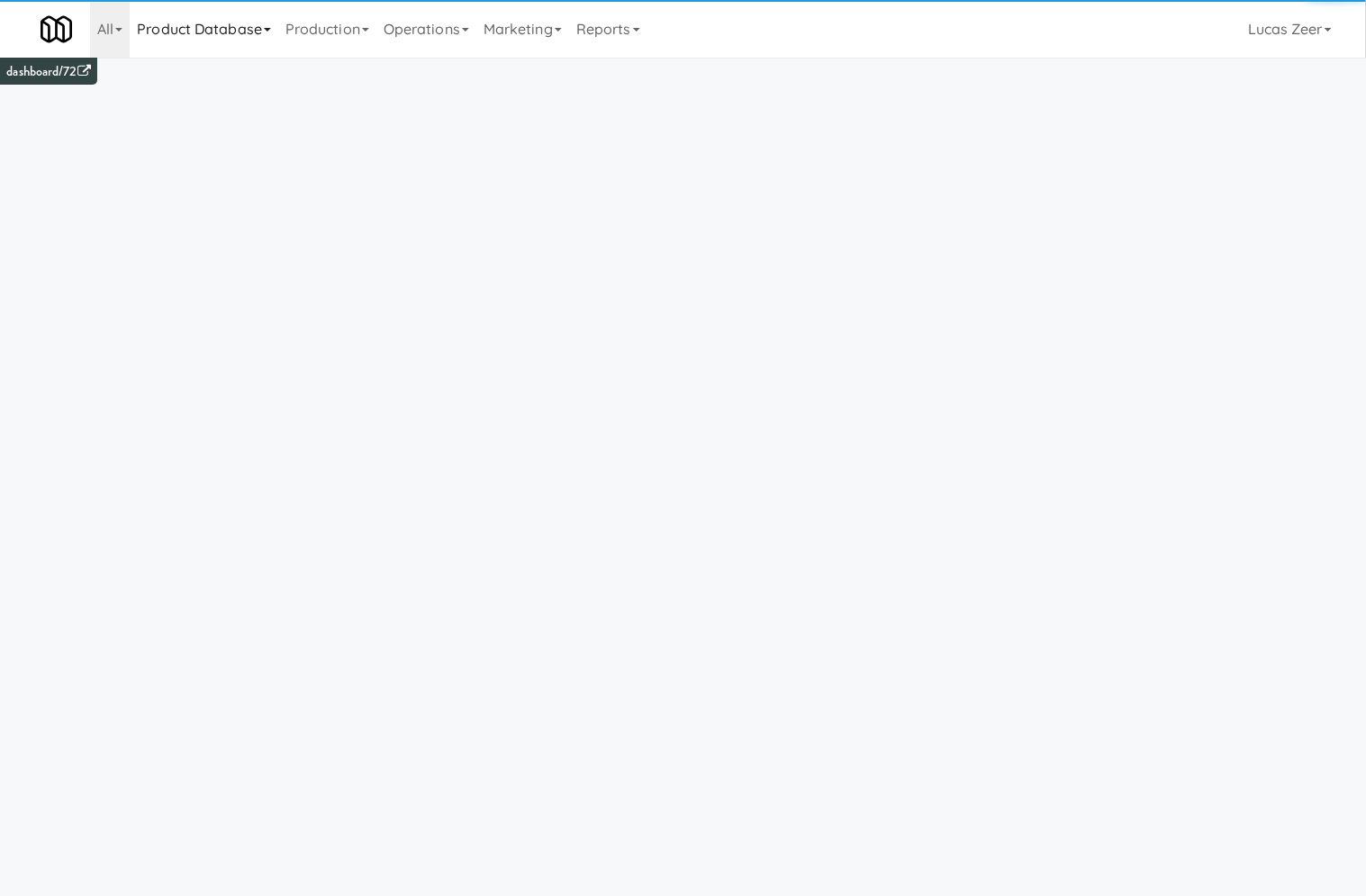 click on "Product Database" at bounding box center [204, 29] 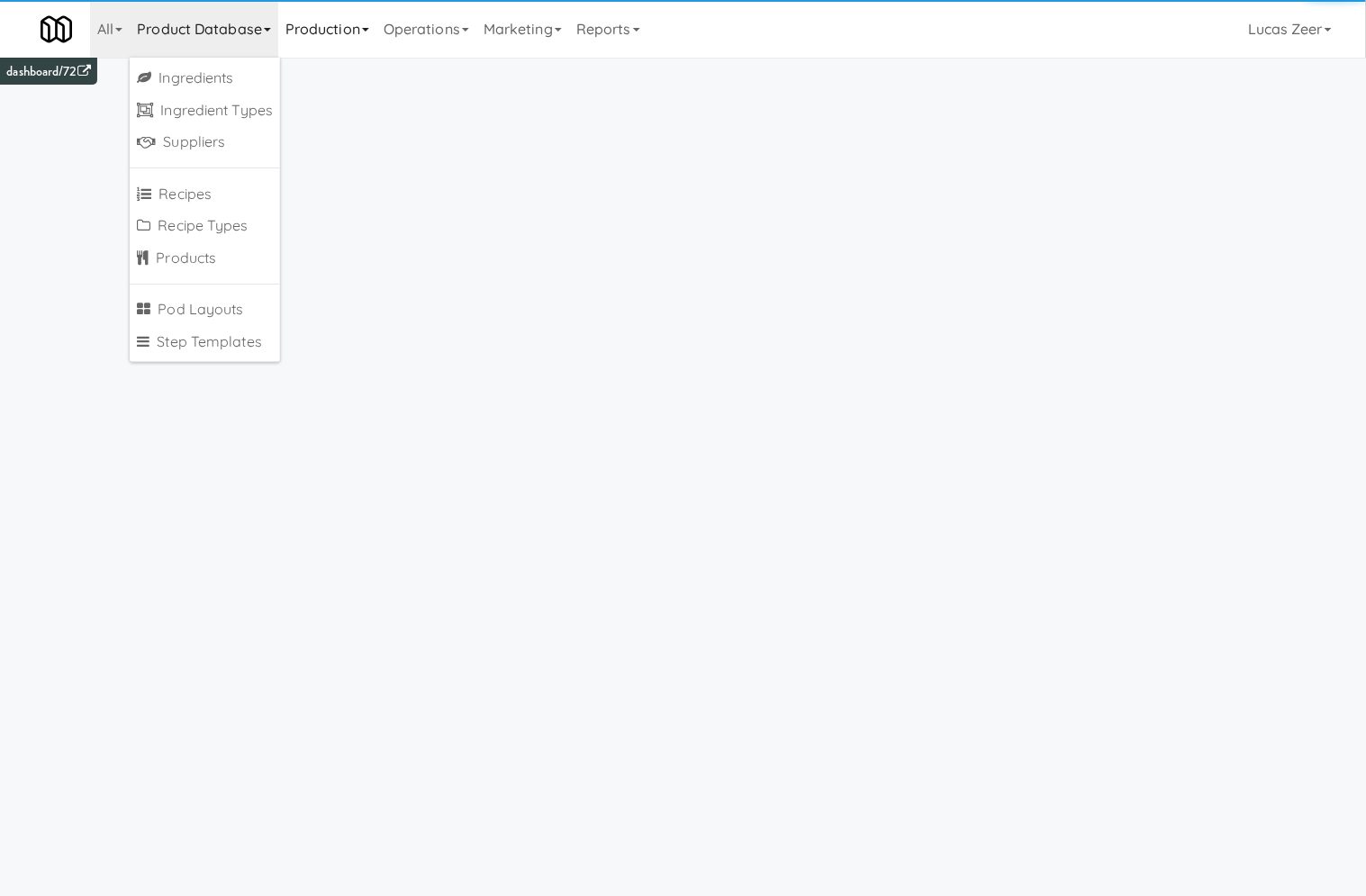 click on "Production" at bounding box center (327, 29) 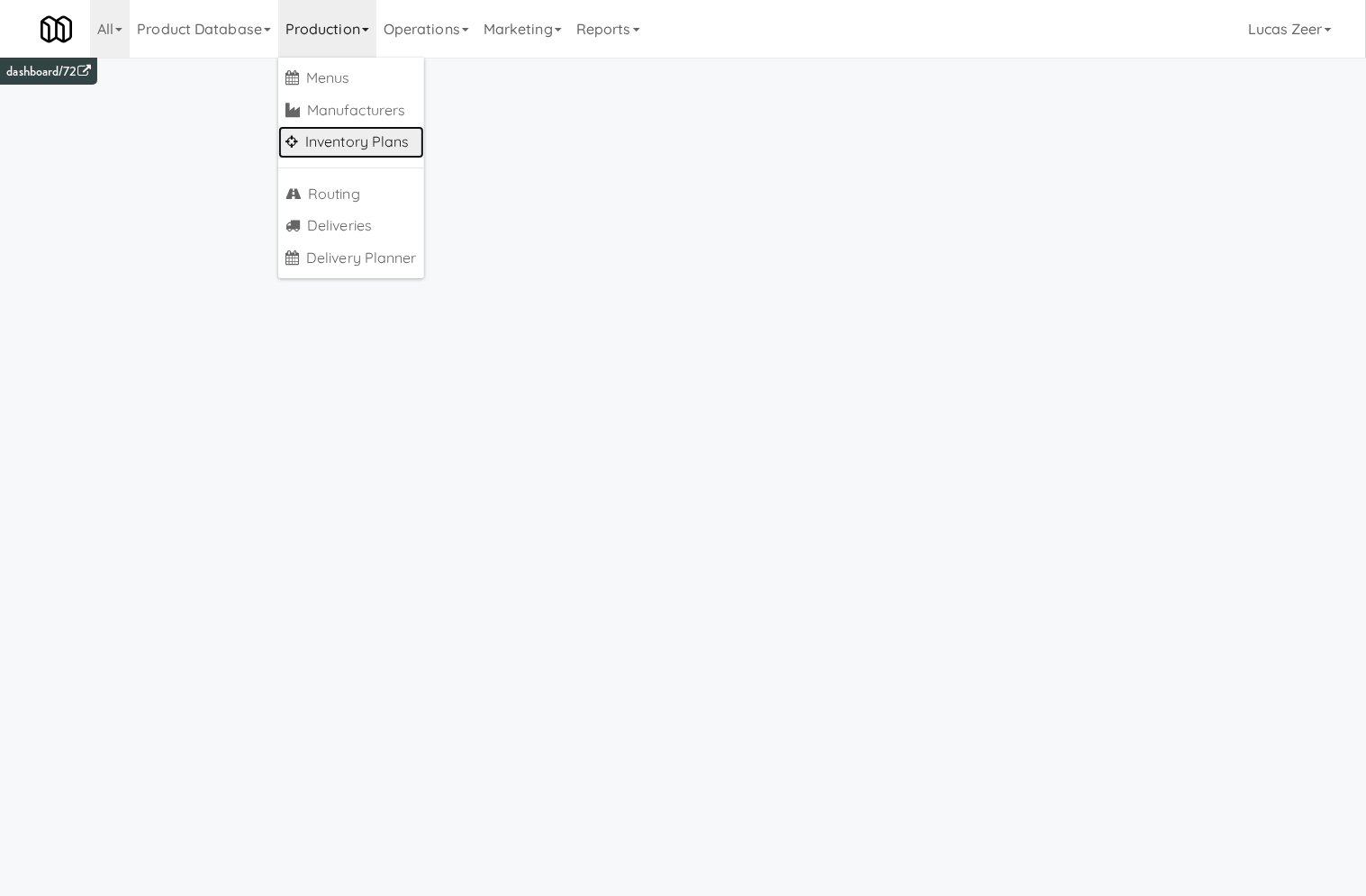 click on "Inventory Plans" at bounding box center [351, 142] 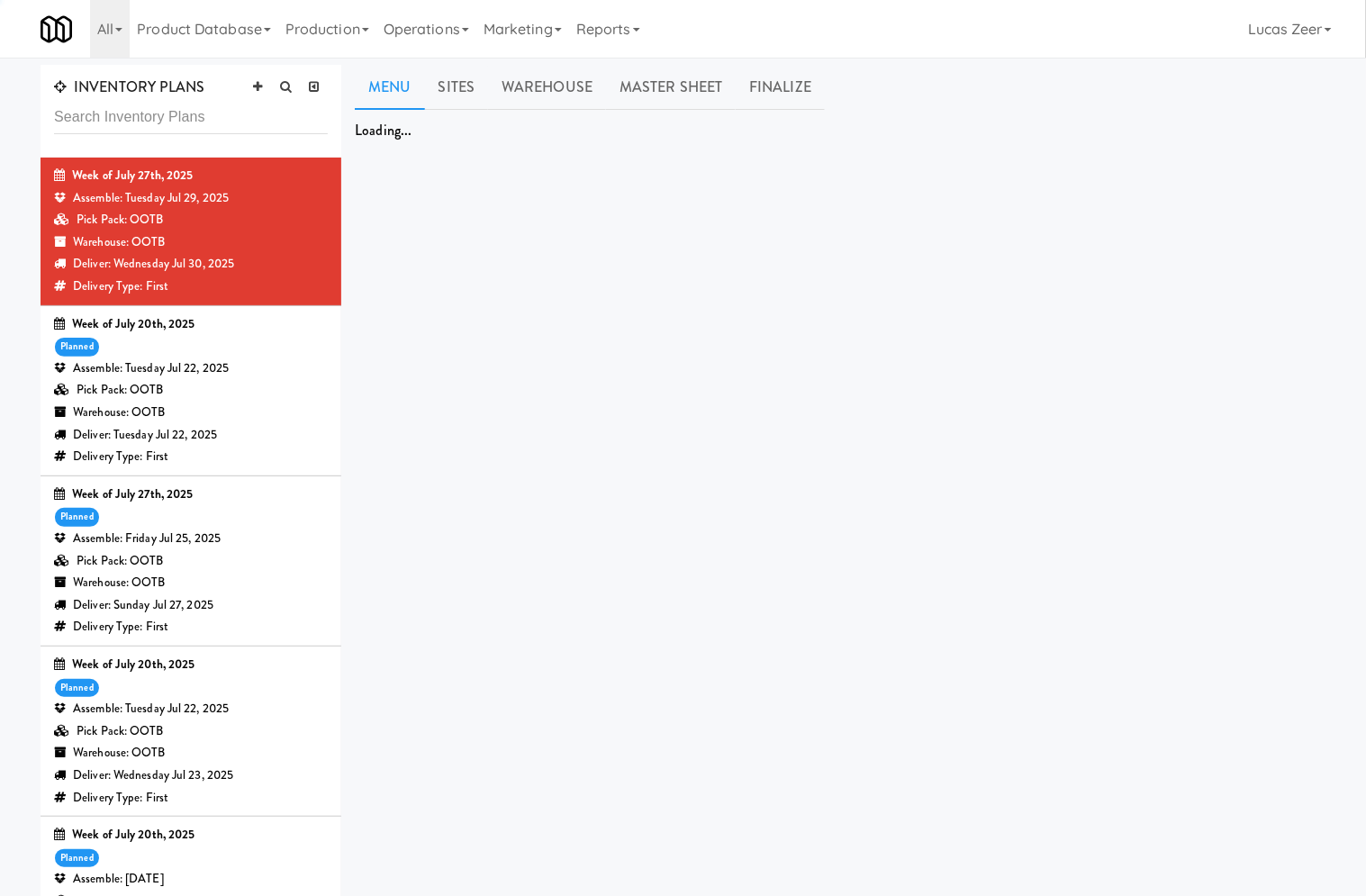 click on "Assemble: Tuesday Jul 22, 2025" at bounding box center (191, 368) 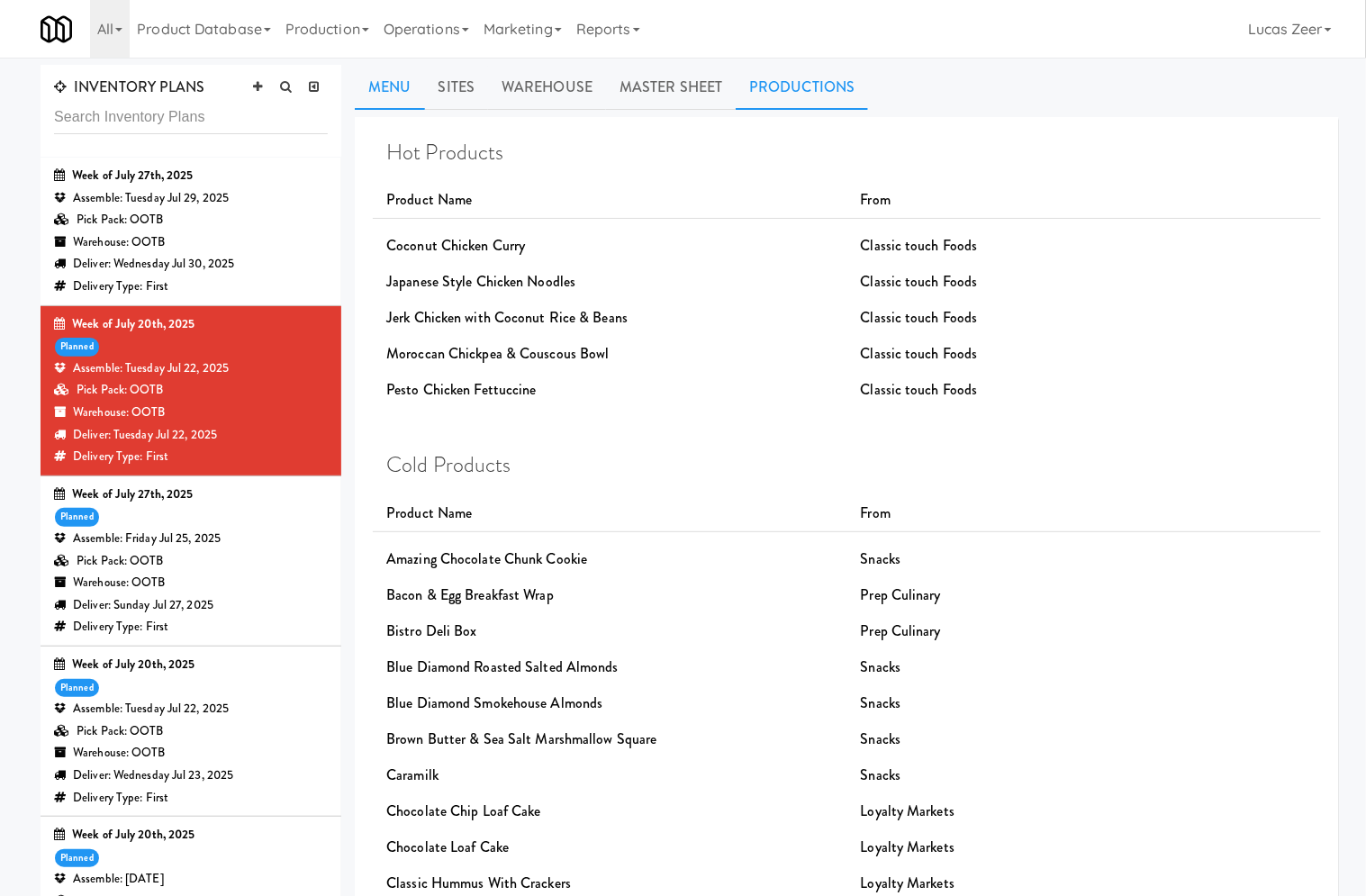 click on "Productions" at bounding box center (801, 87) 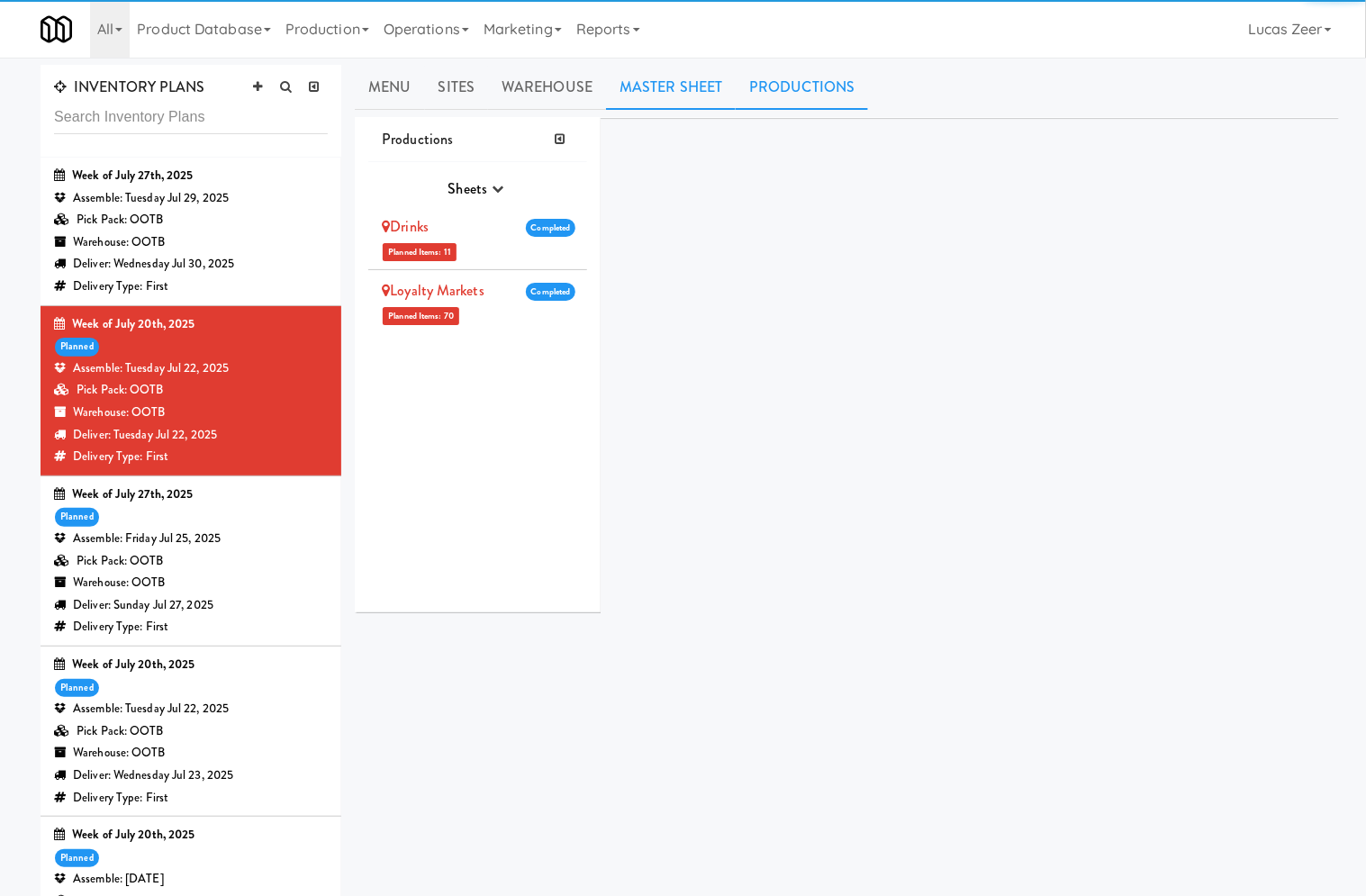 click on "Master Sheet" at bounding box center (671, 87) 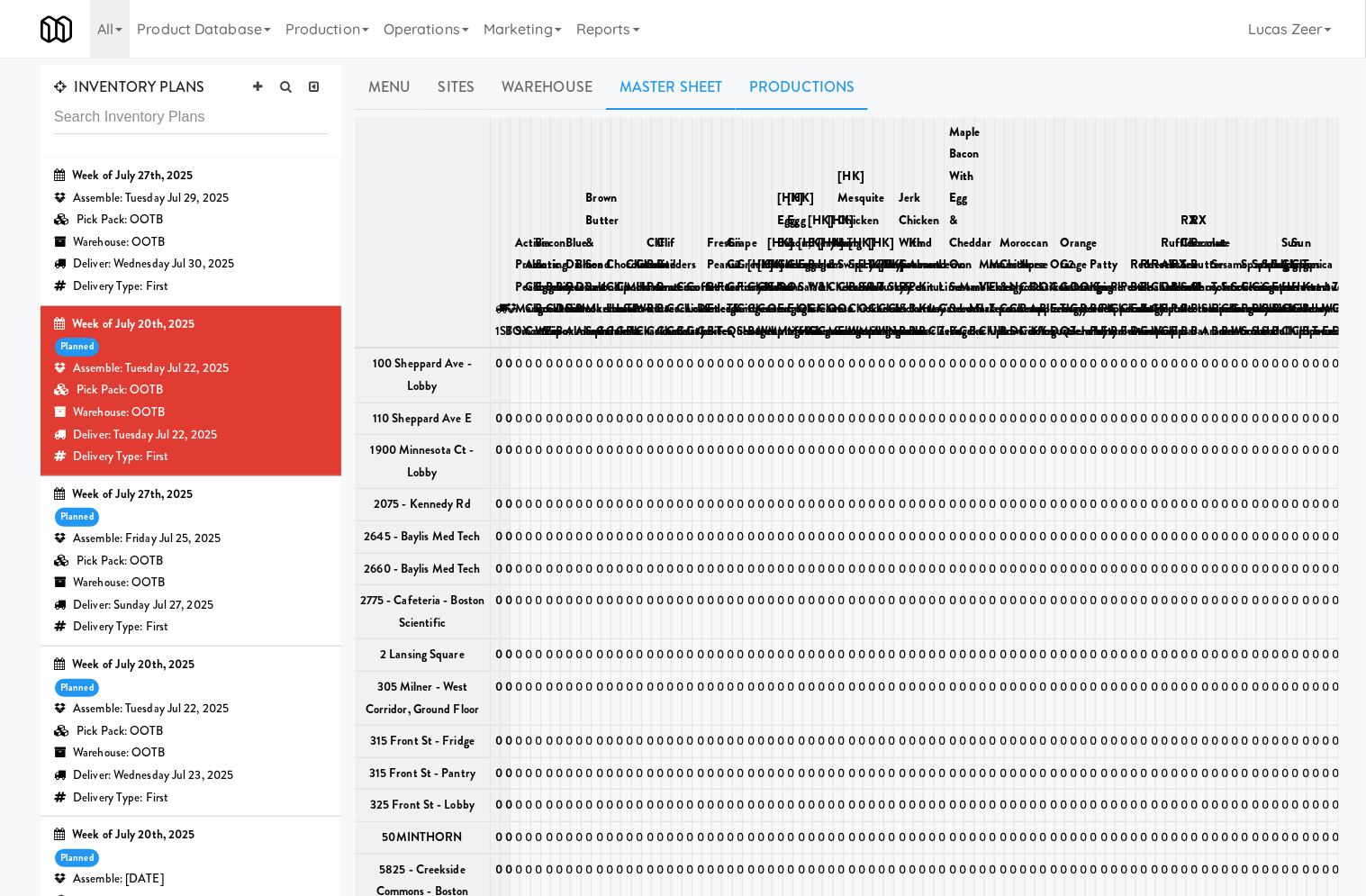 click on "Productions" at bounding box center [801, 87] 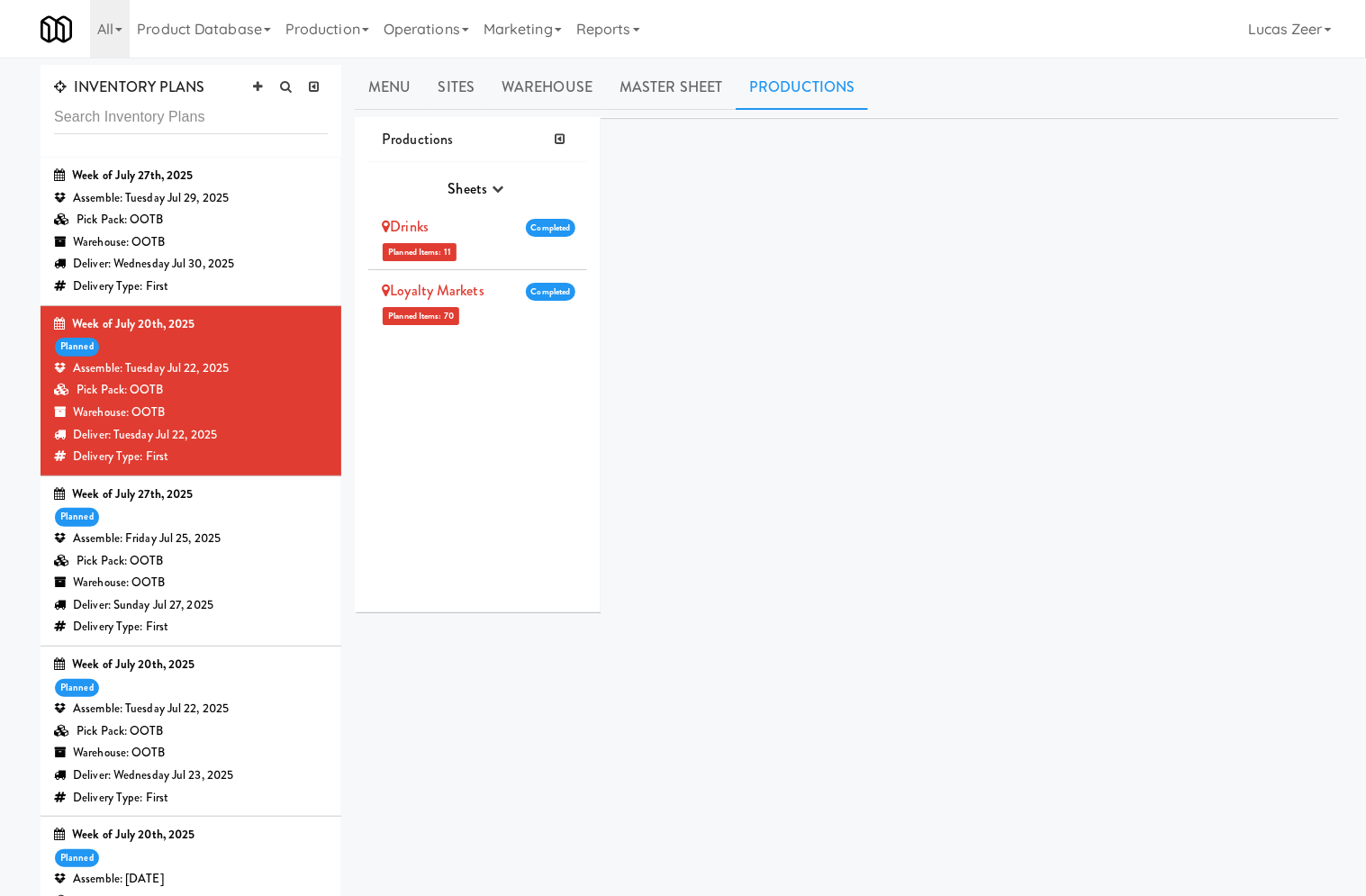 click on "Drinks  Planned Items: 11 Completed  Pick Suppliers  Assign Barcodes  Complete Production  Recreate Routes" at bounding box center [477, 238] 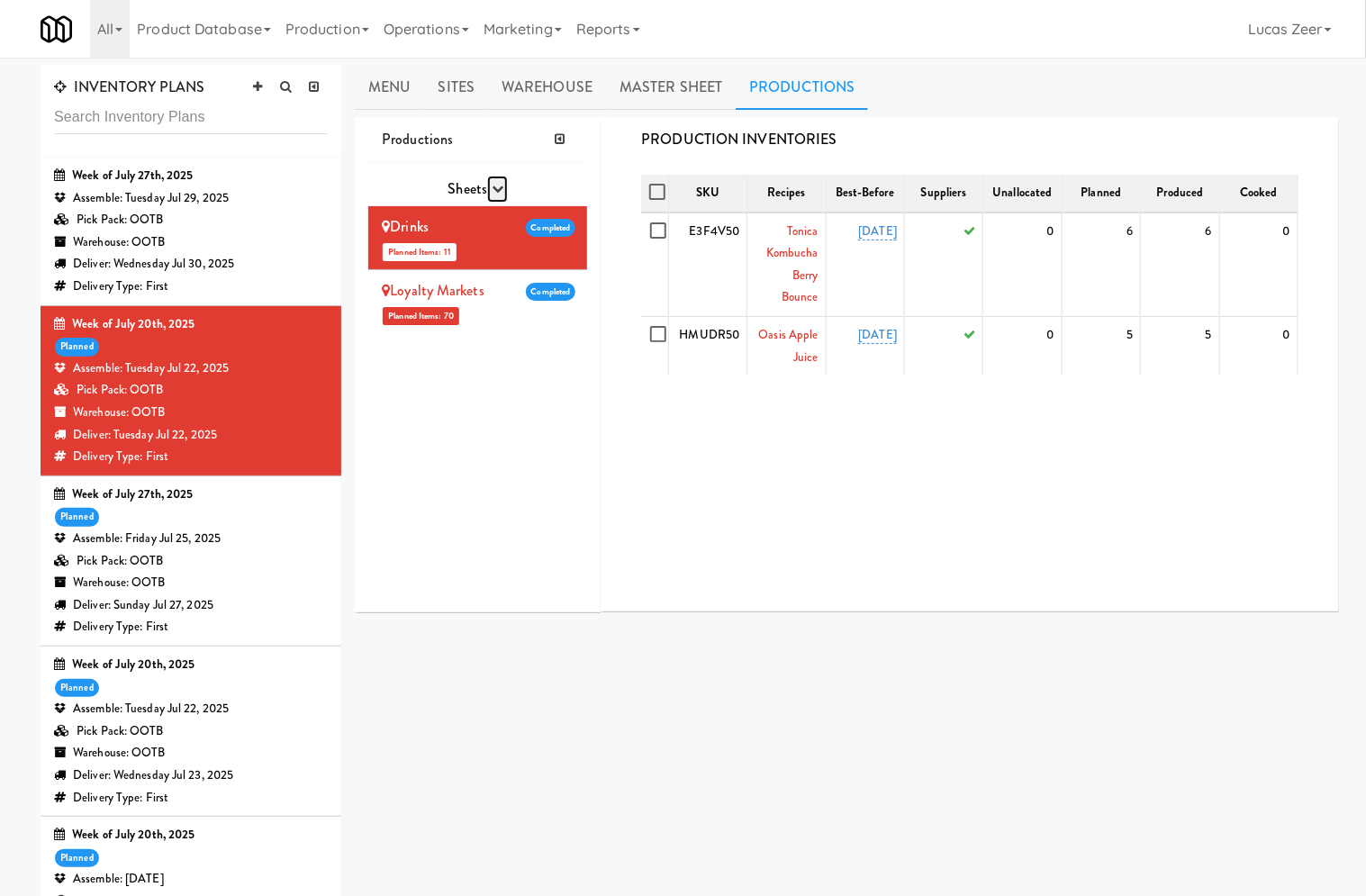click at bounding box center (497, 188) 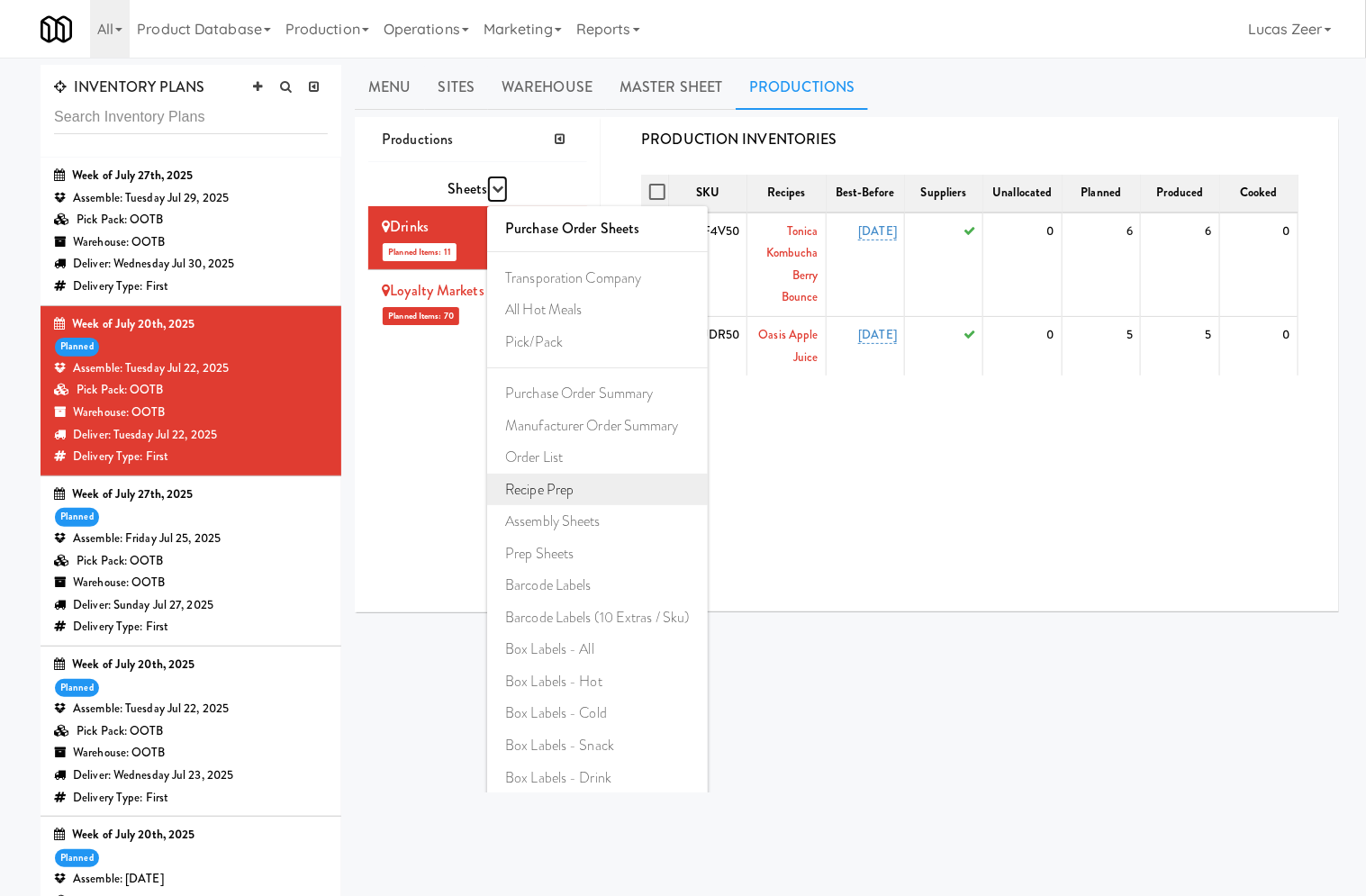scroll, scrollTop: 165, scrollLeft: 0, axis: vertical 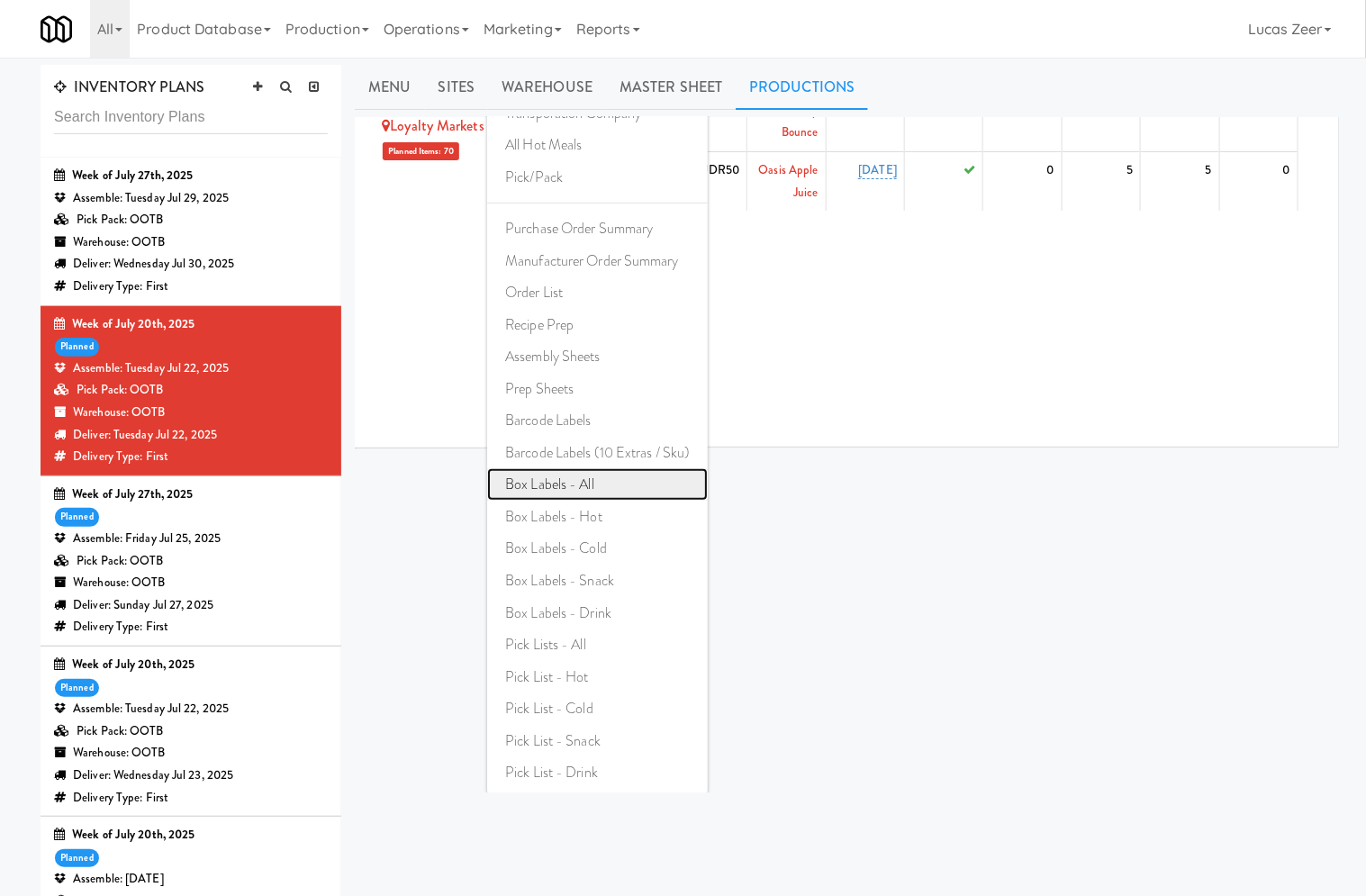click on "Box Labels - All" at bounding box center (597, 484) 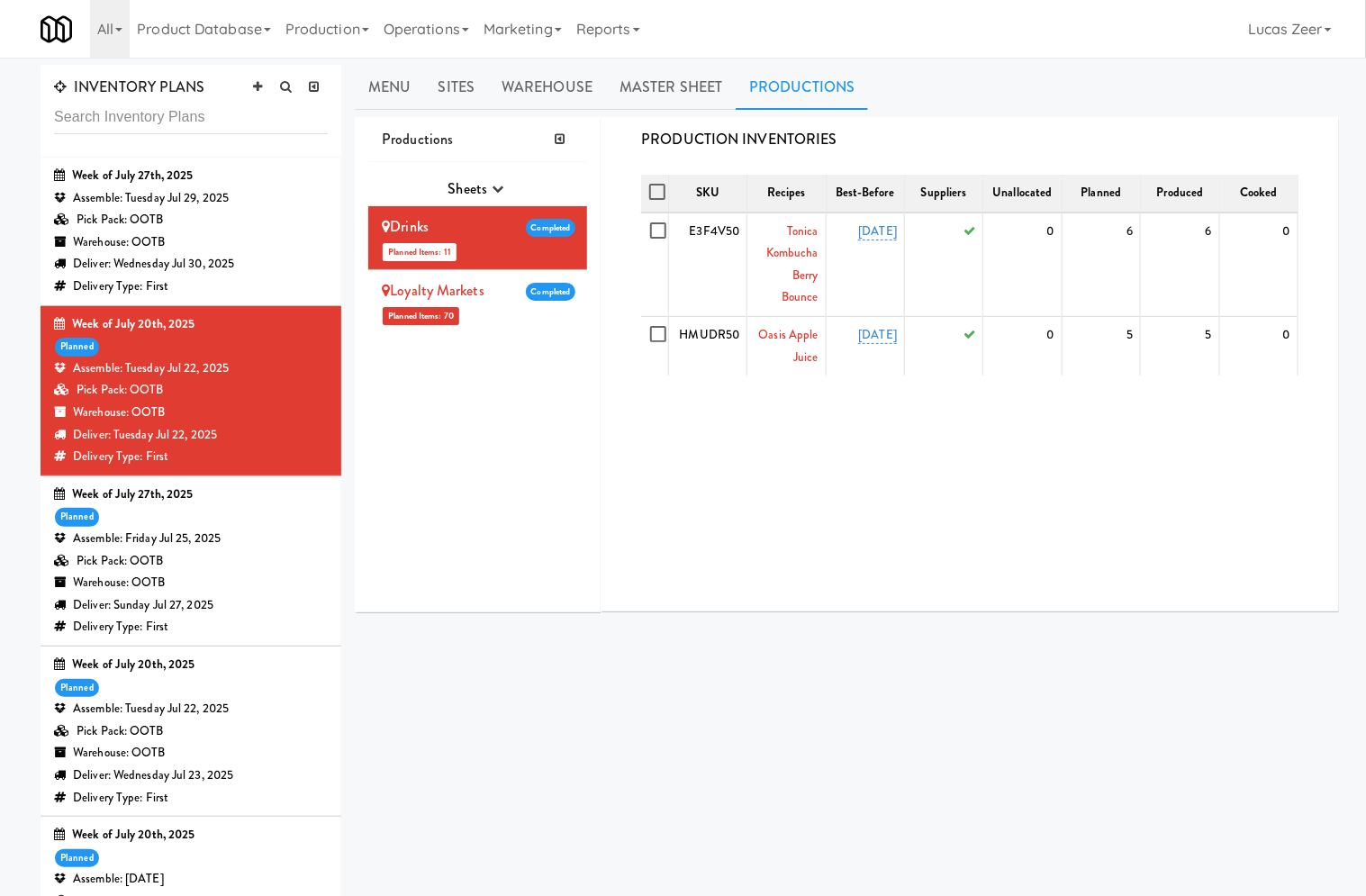 scroll, scrollTop: 0, scrollLeft: 0, axis: both 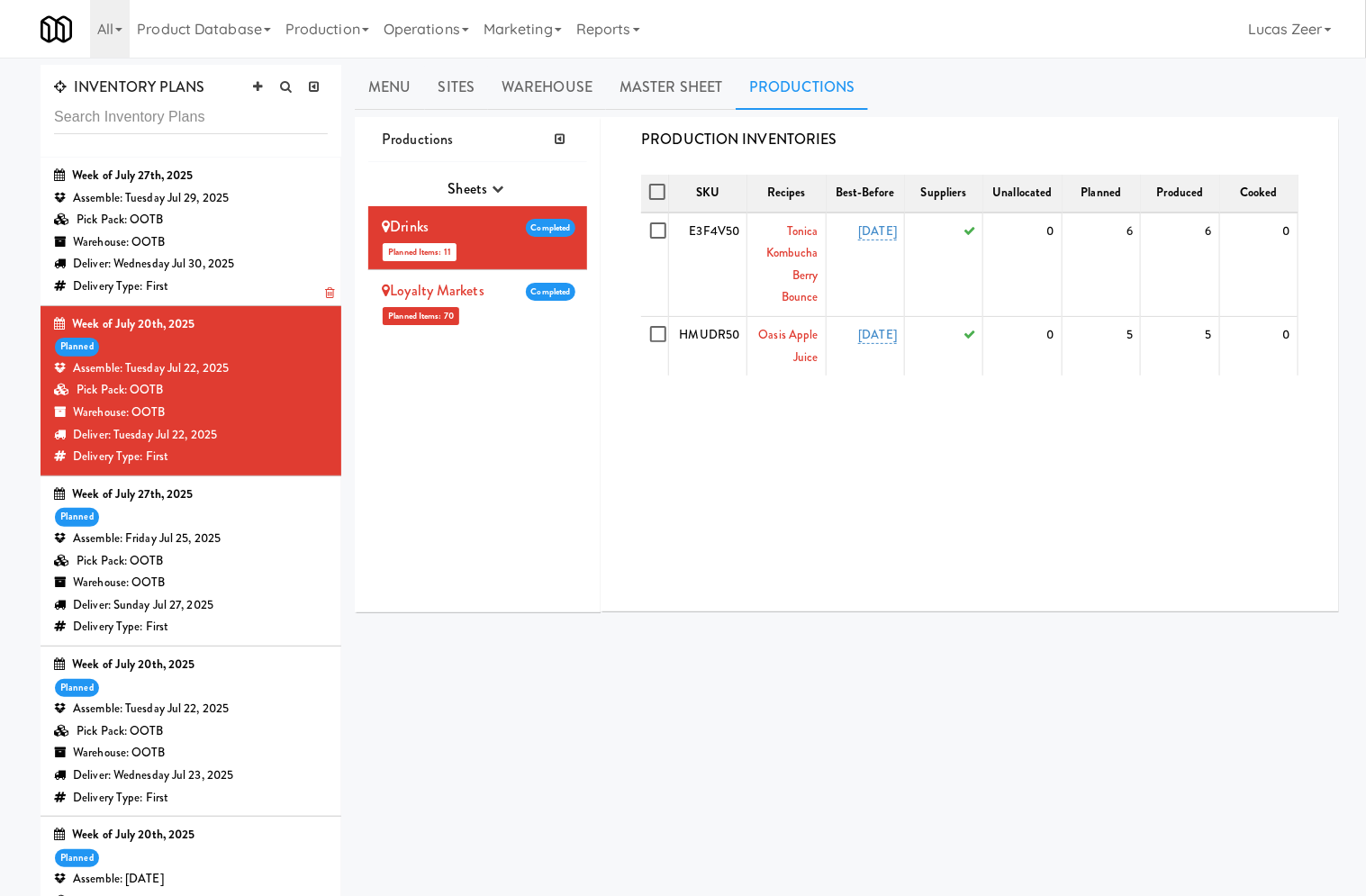 click on "Deliver: Wednesday Jul 30, 2025" at bounding box center (191, 264) 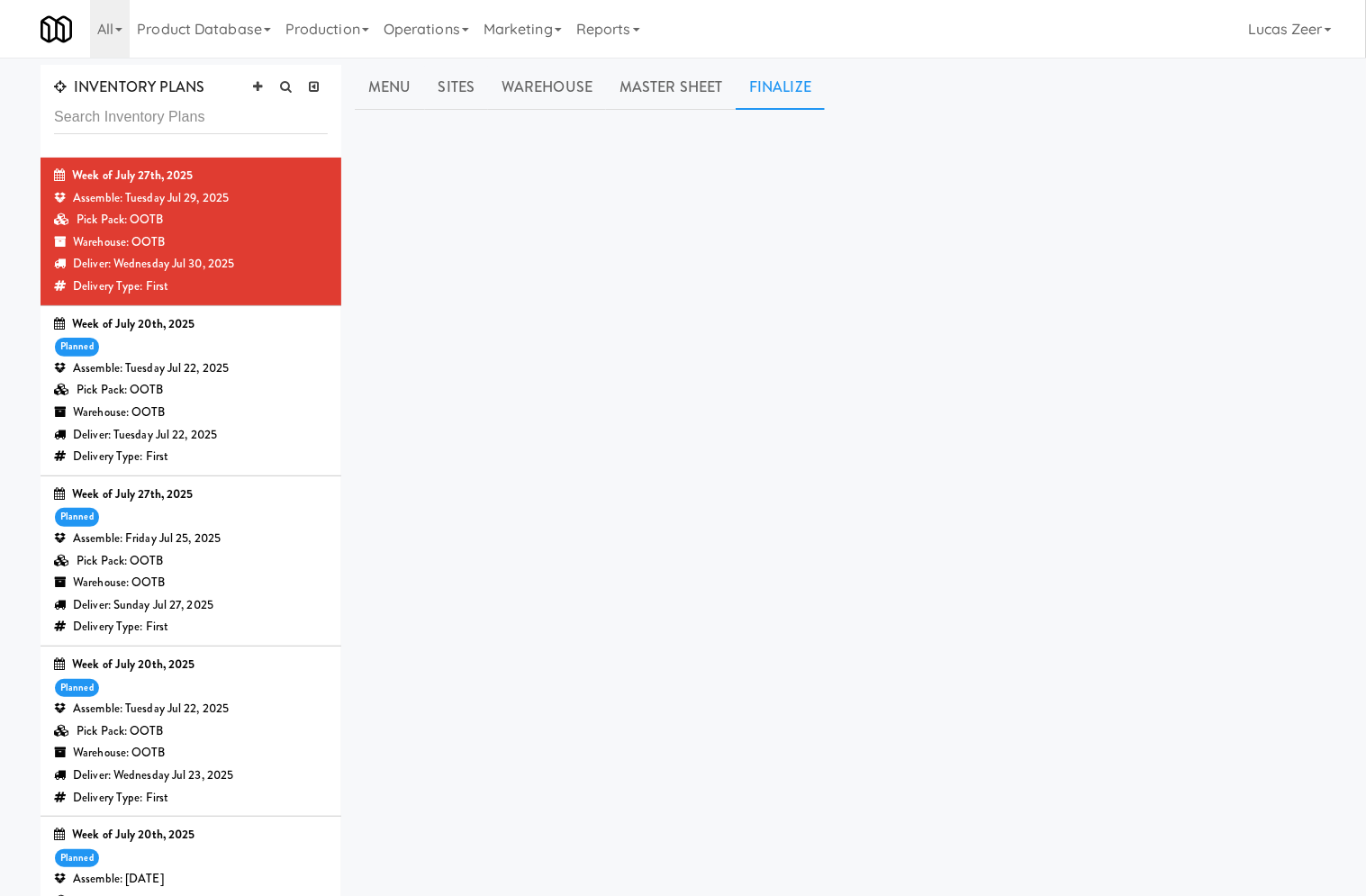 click on "Finalize" at bounding box center [780, 87] 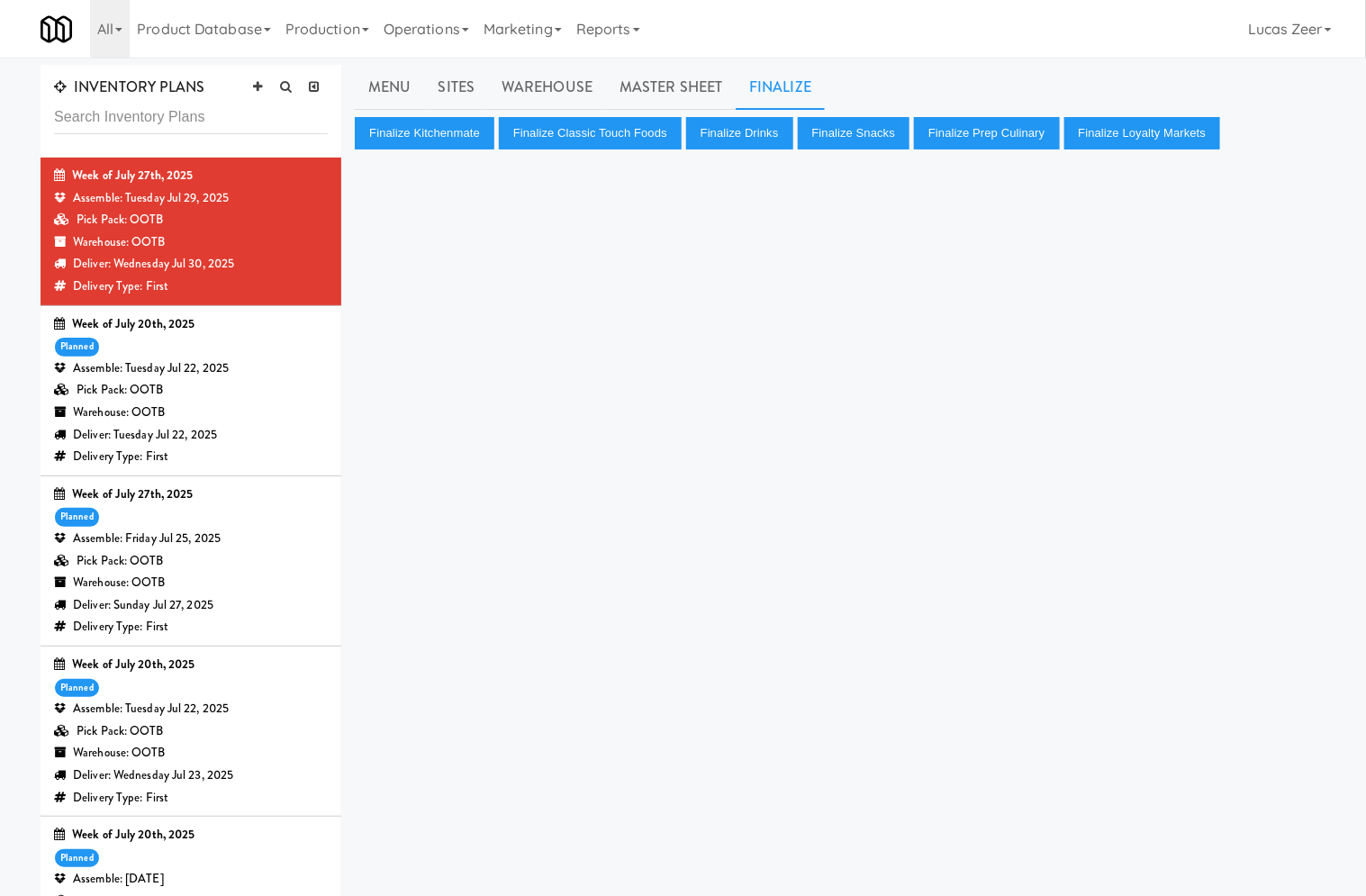 click on "Deliver: Sunday Jul 27, 2025" at bounding box center [191, 605] 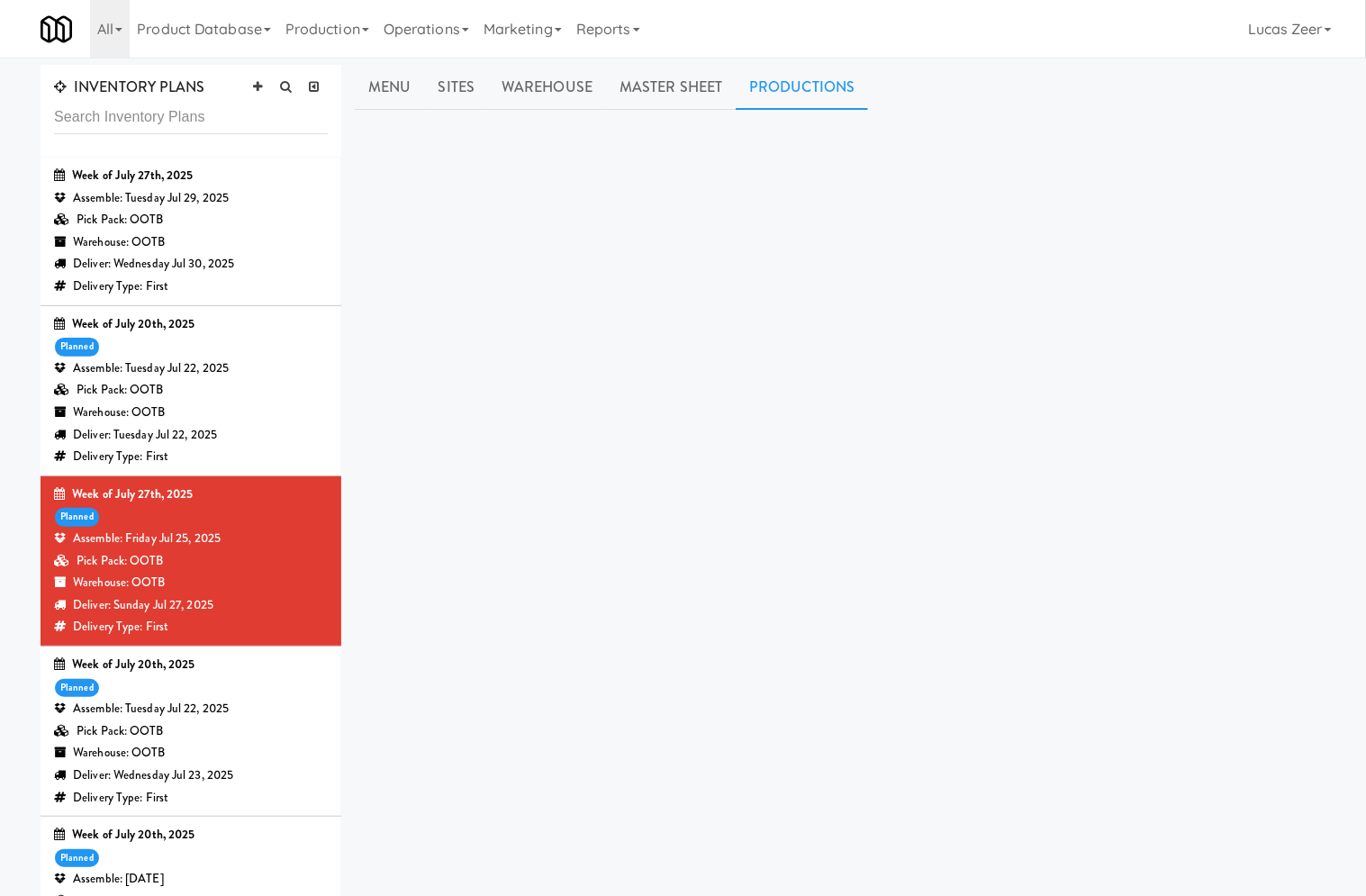 click on "Productions" at bounding box center [801, 87] 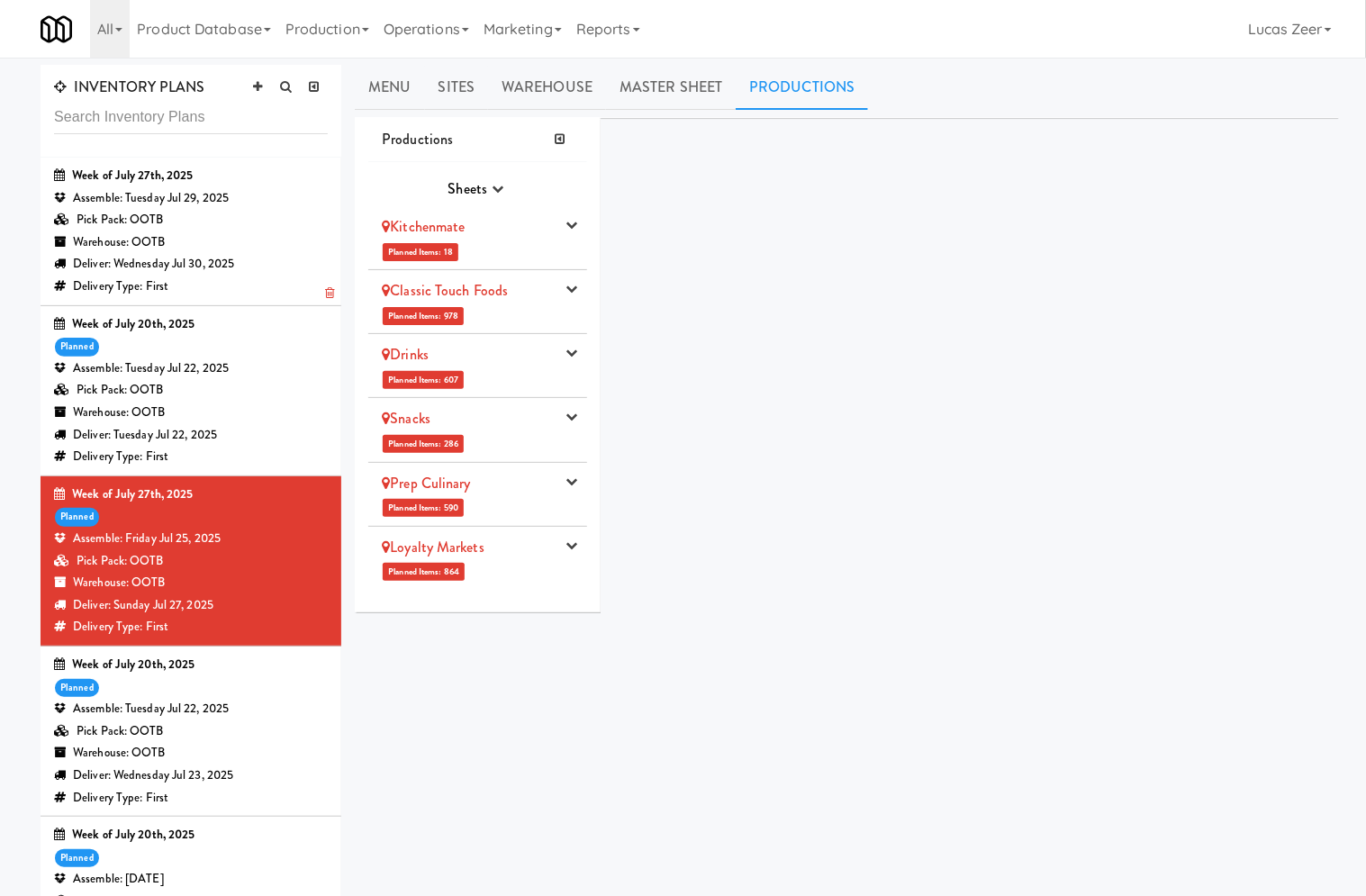 click on "Deliver: Wednesday Jul 30, 2025" at bounding box center [191, 264] 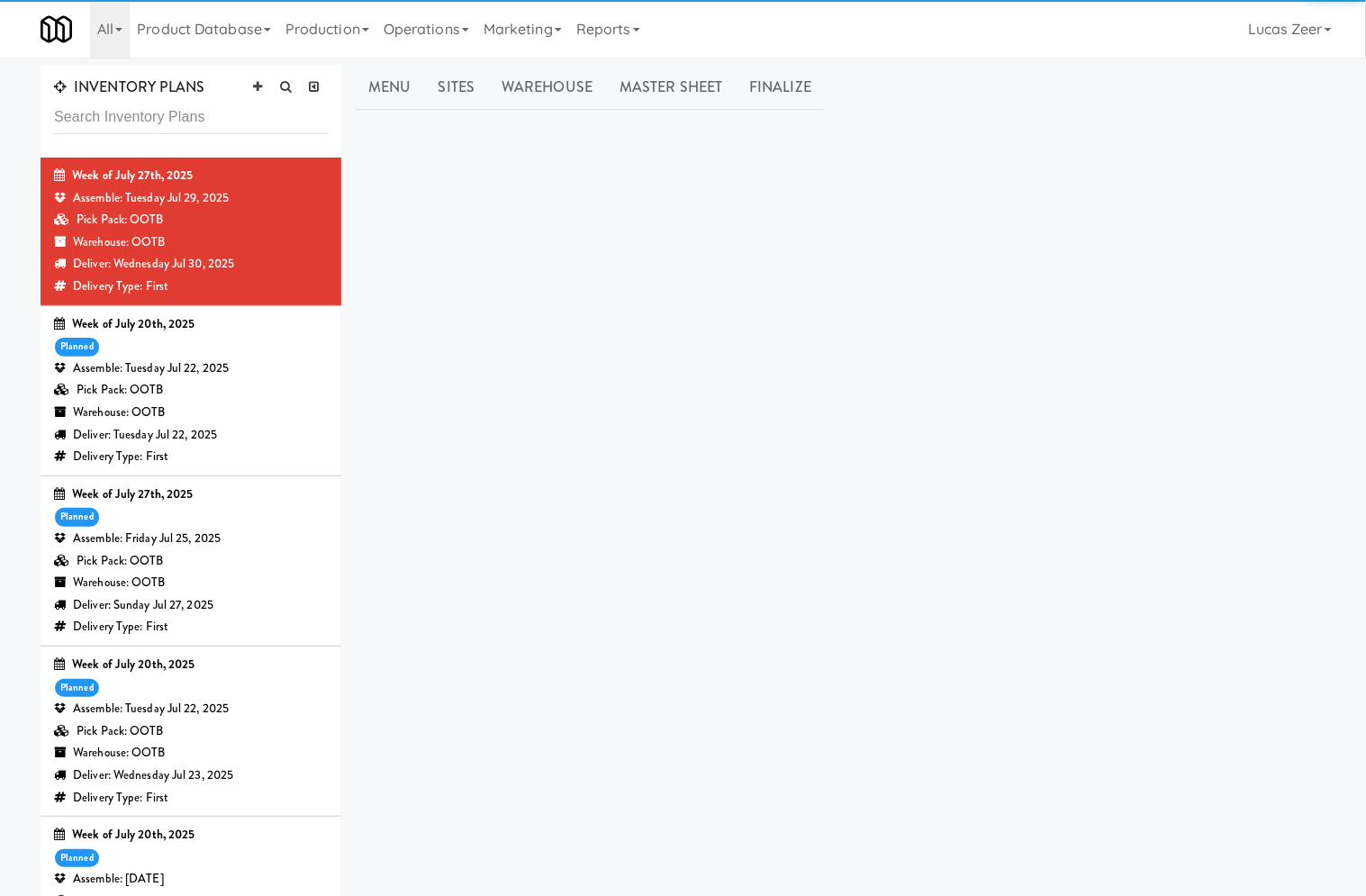 click on "Deliver: Sunday Jul 27, 2025" at bounding box center [191, 605] 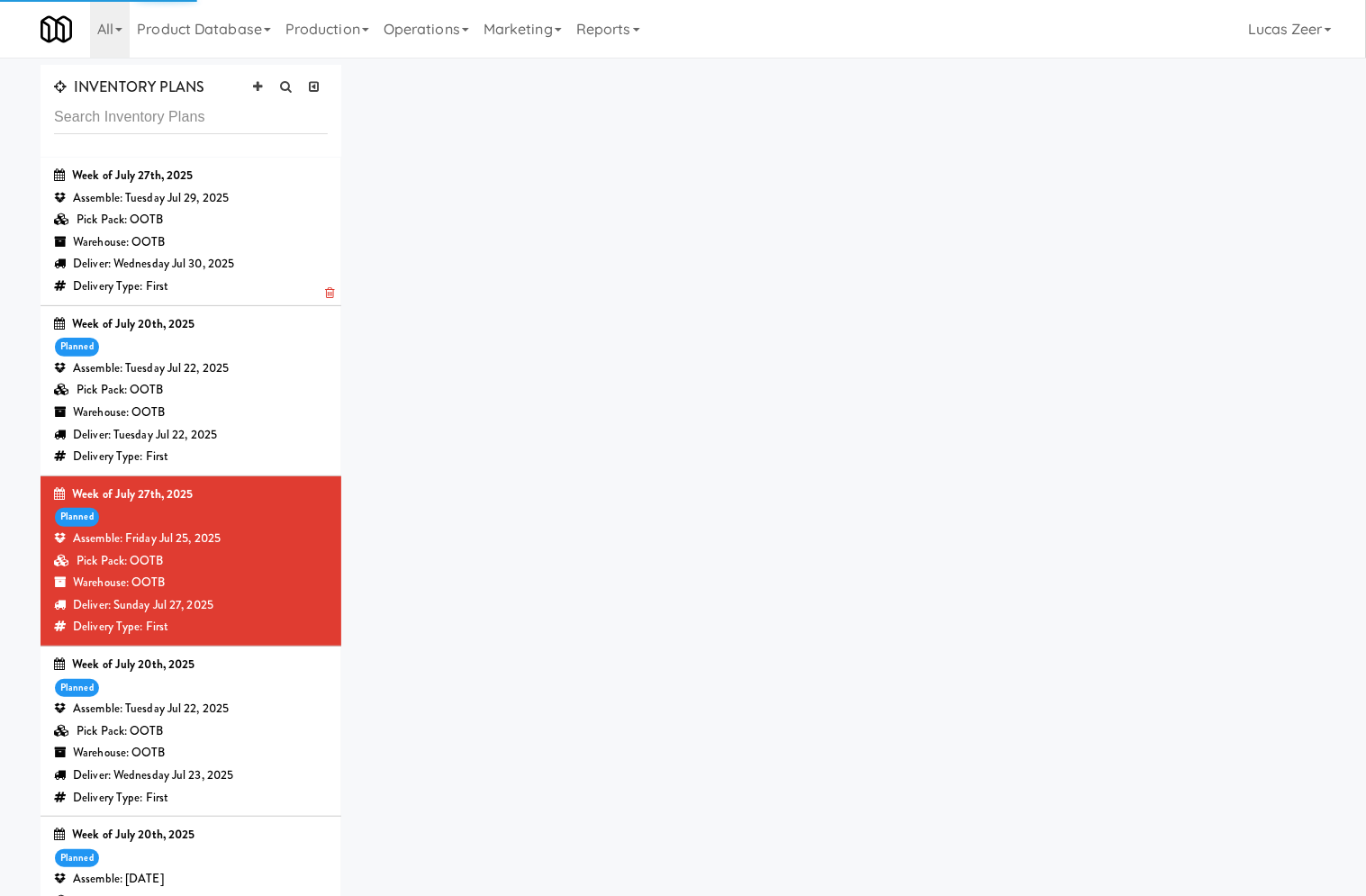 click on "Warehouse: OOTB" at bounding box center [191, 242] 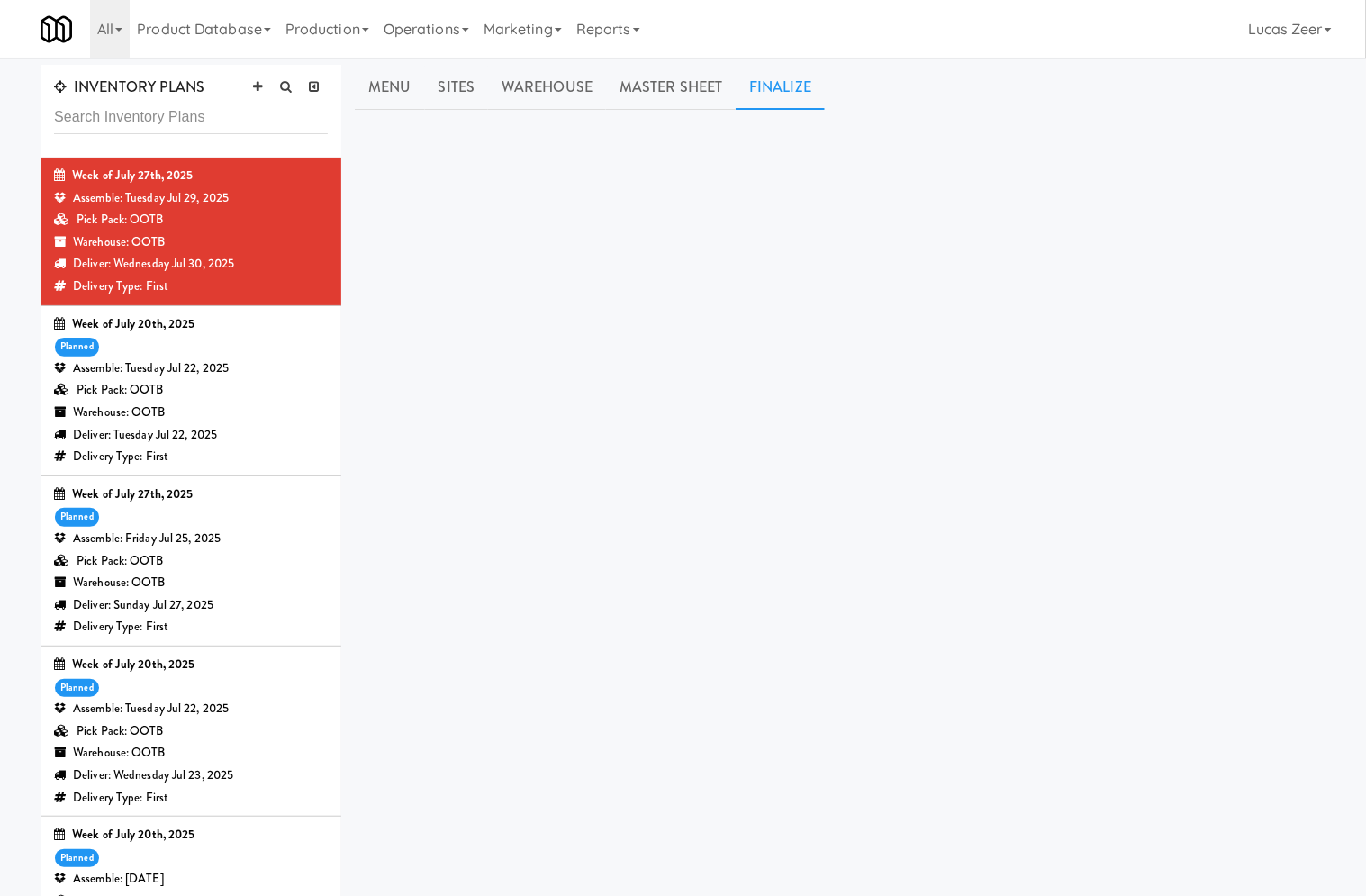click on "Finalize" at bounding box center (780, 87) 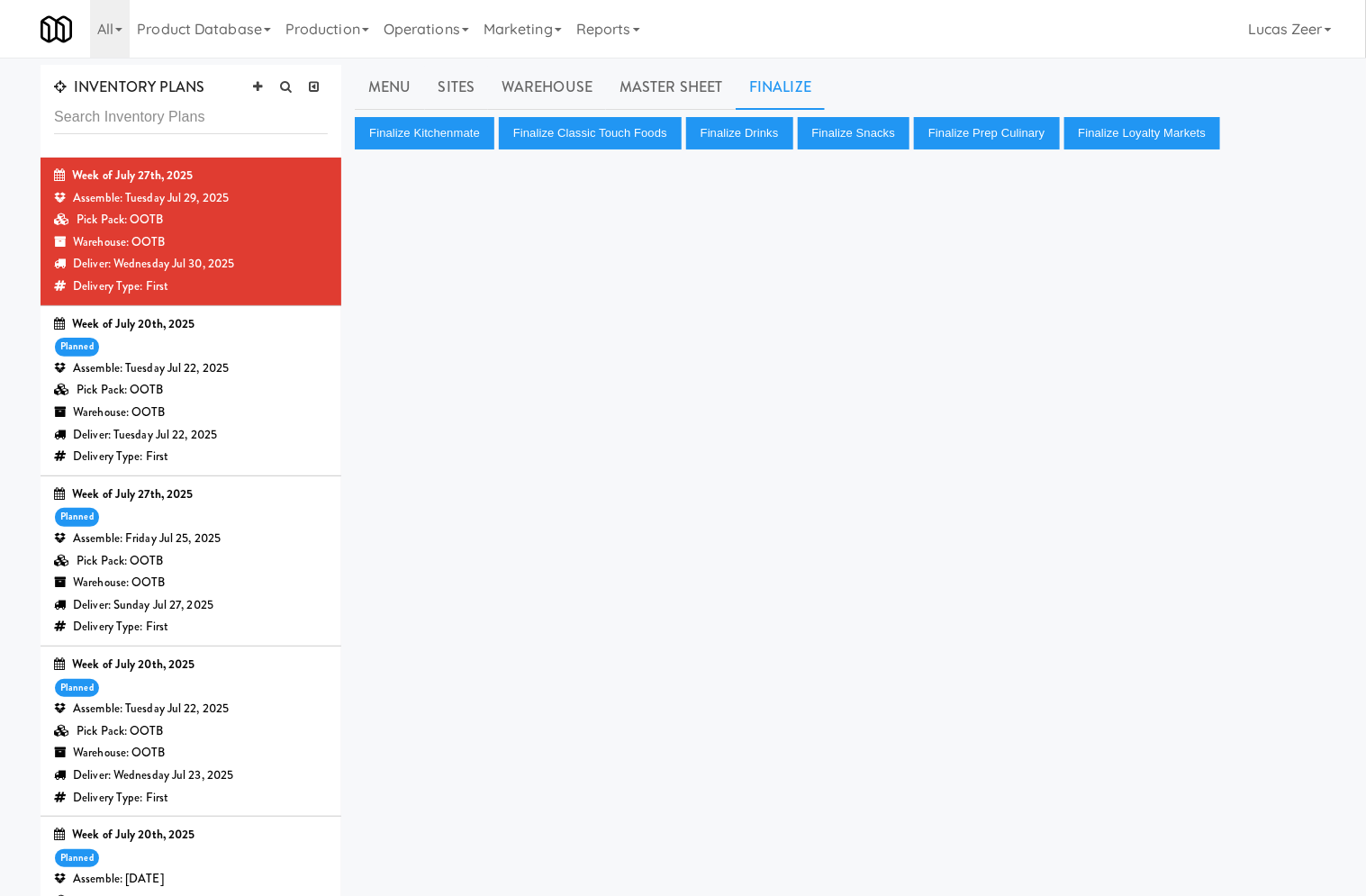 click on "Deliver: Tuesday Jul 22, 2025" at bounding box center [191, 435] 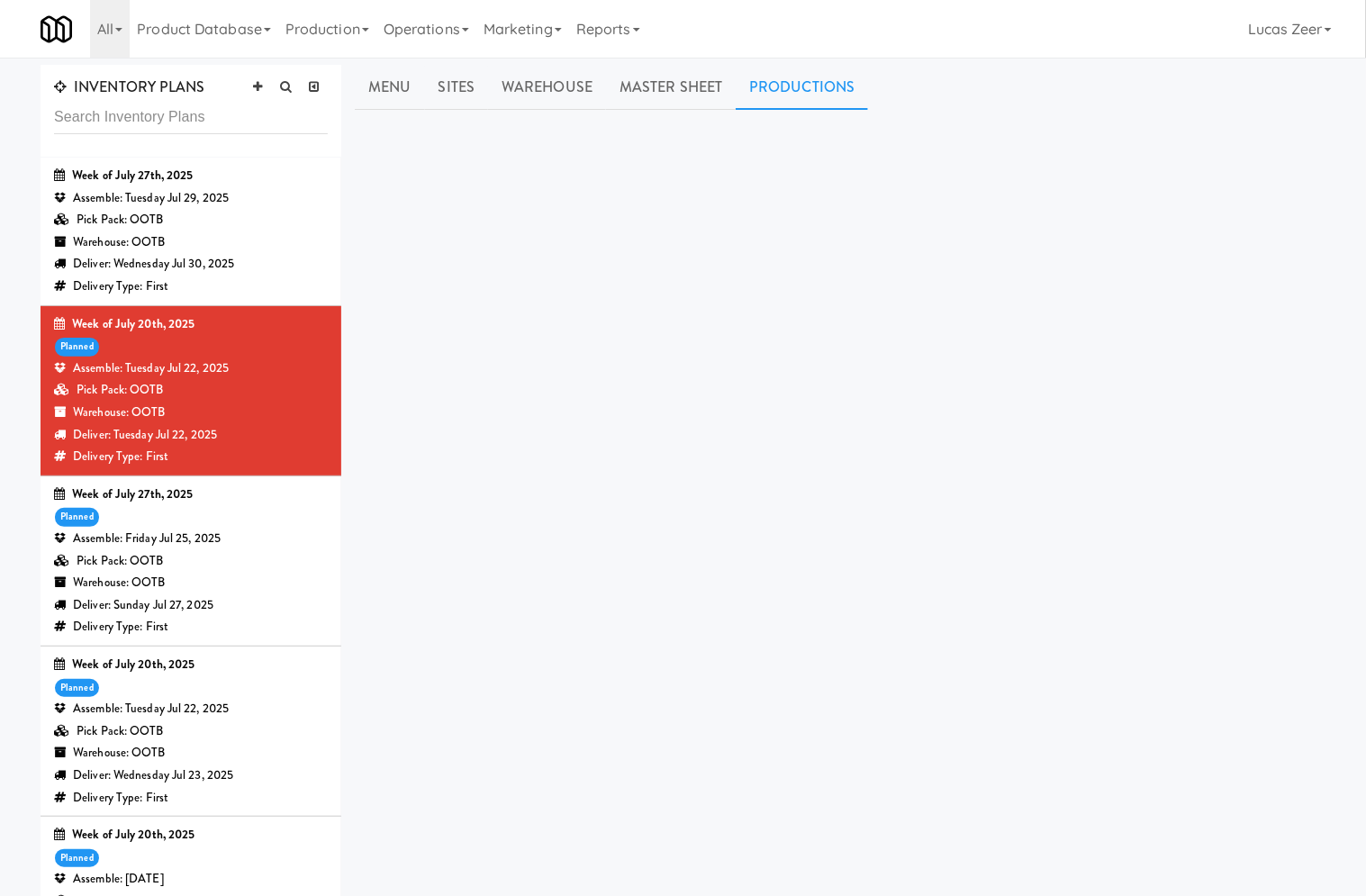 click on "Productions" at bounding box center [801, 87] 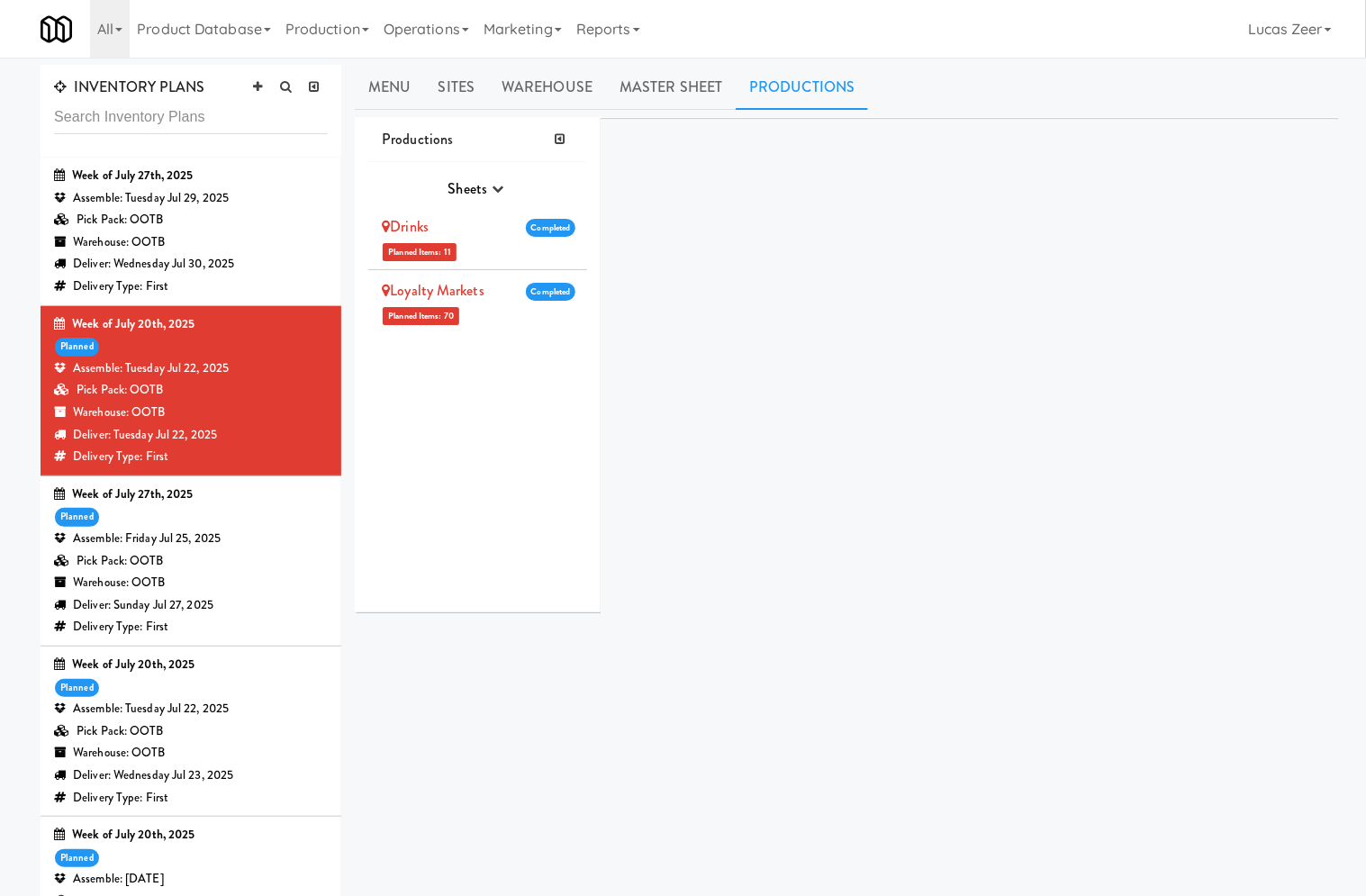 click on "Drinks  Planned Items: 11 Completed  Pick Suppliers  Assign Barcodes  Complete Production  Recreate Routes" at bounding box center [477, 238] 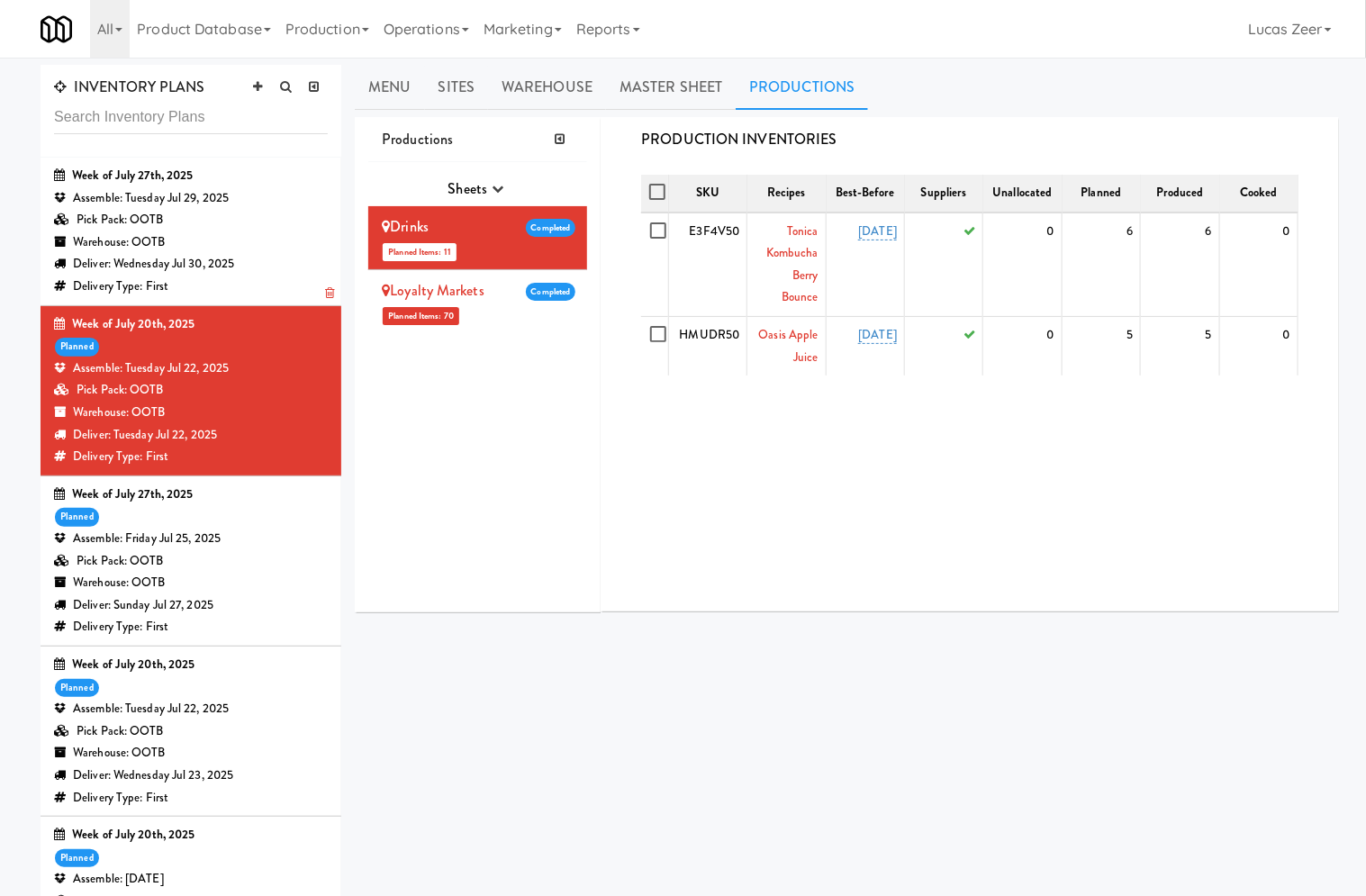 click on "Warehouse: OOTB" at bounding box center (191, 242) 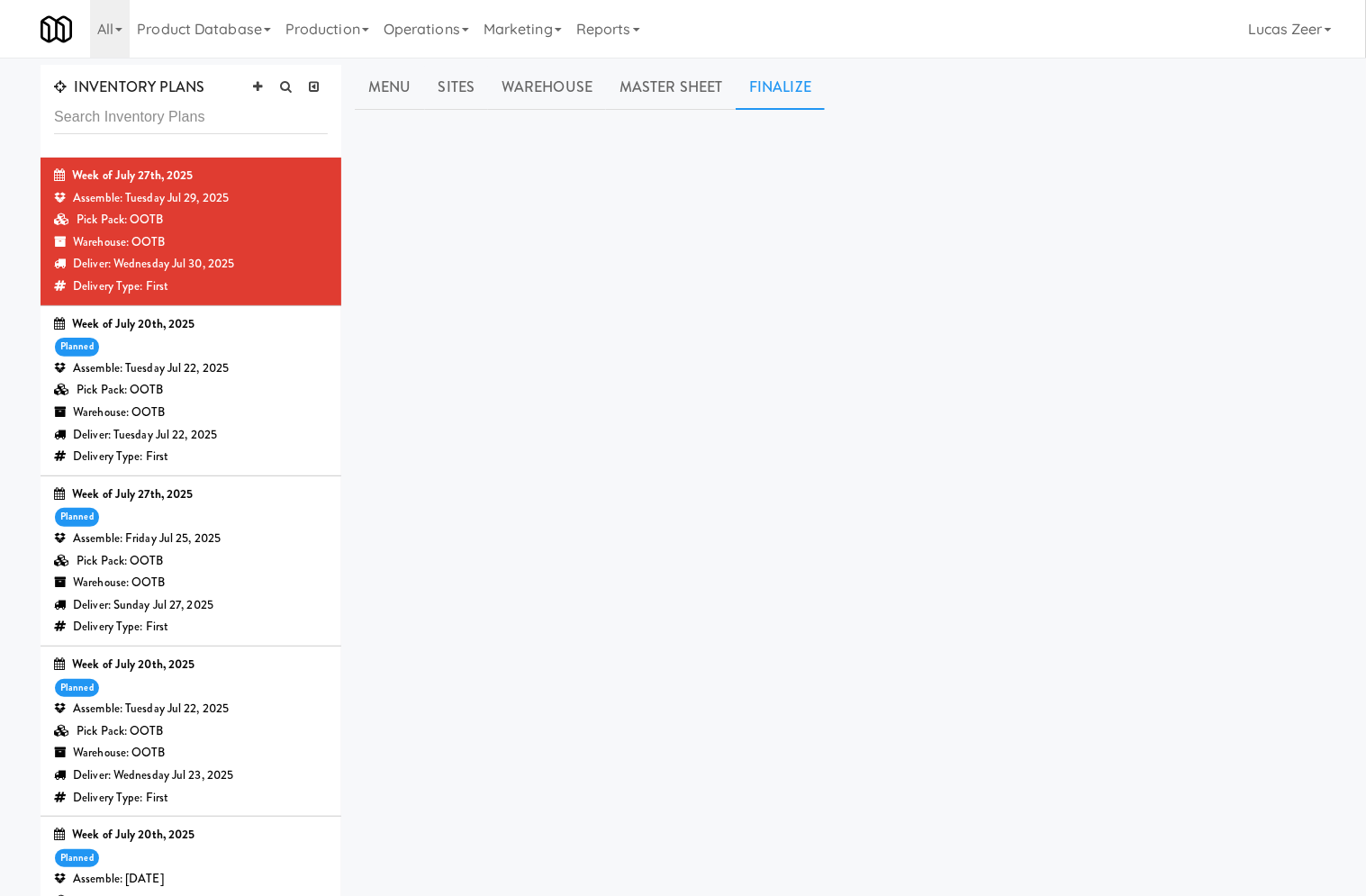 click on "Finalize" at bounding box center (780, 87) 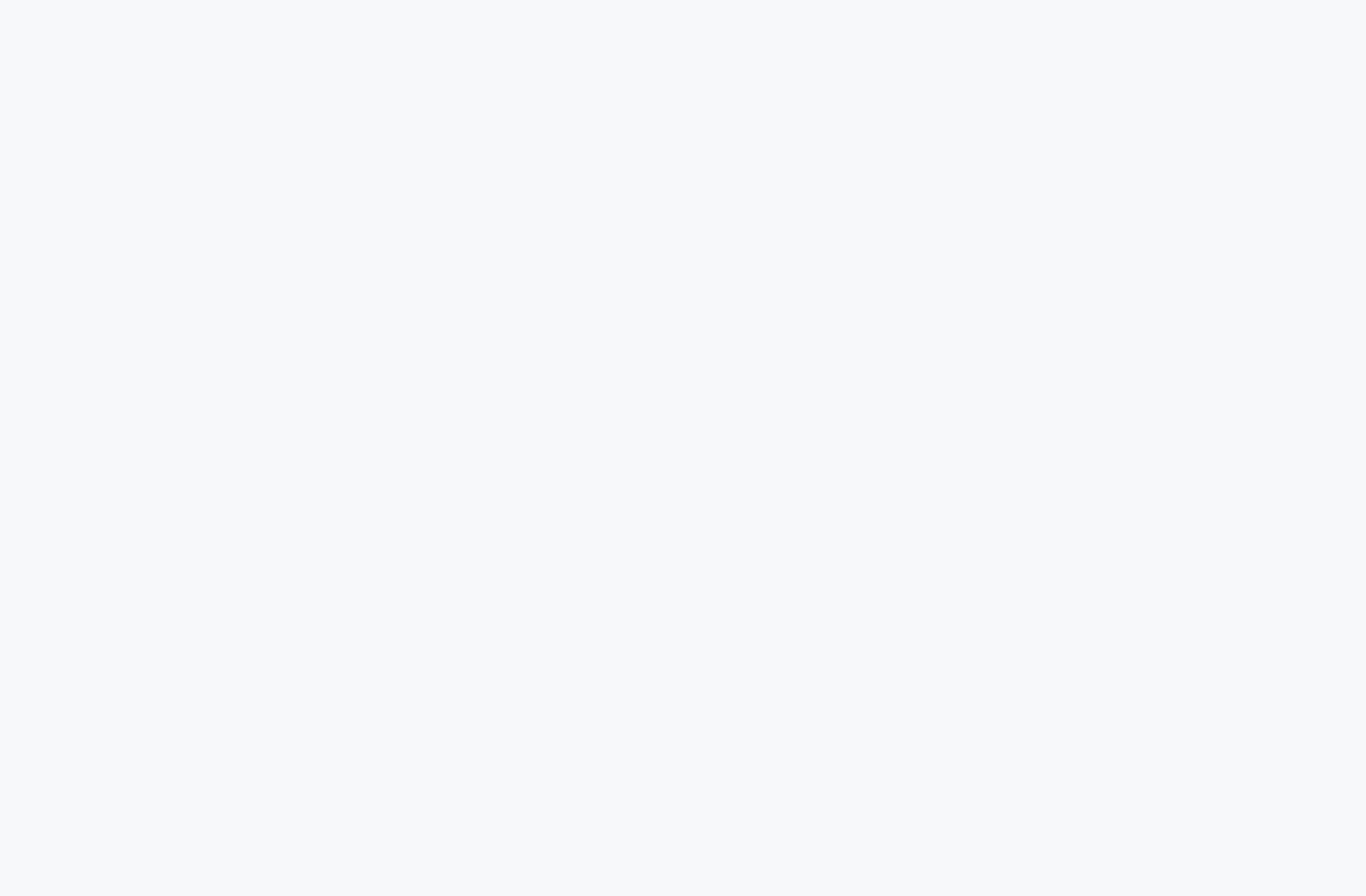 scroll, scrollTop: 0, scrollLeft: 0, axis: both 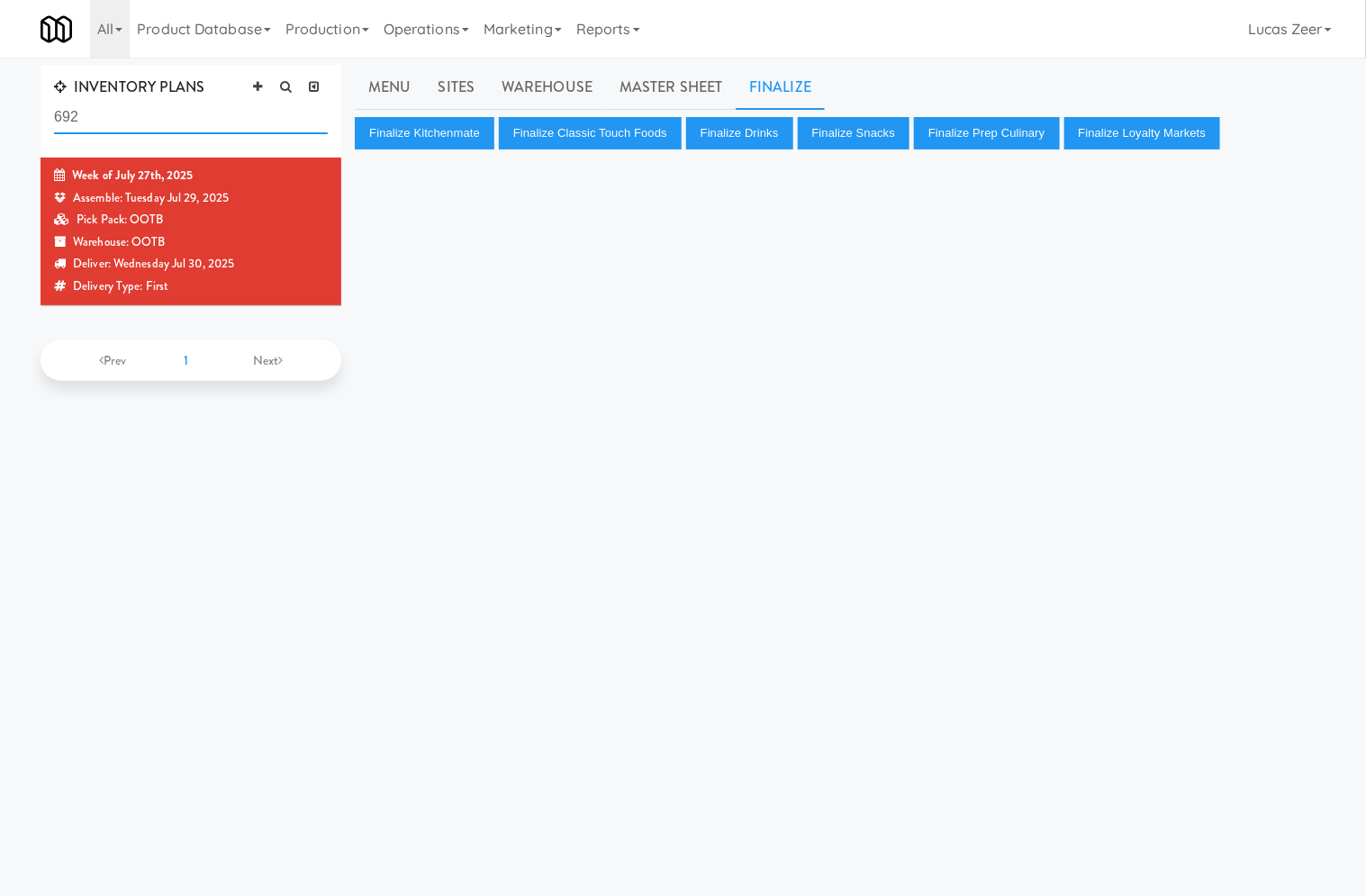 click on "692" at bounding box center (191, 117) 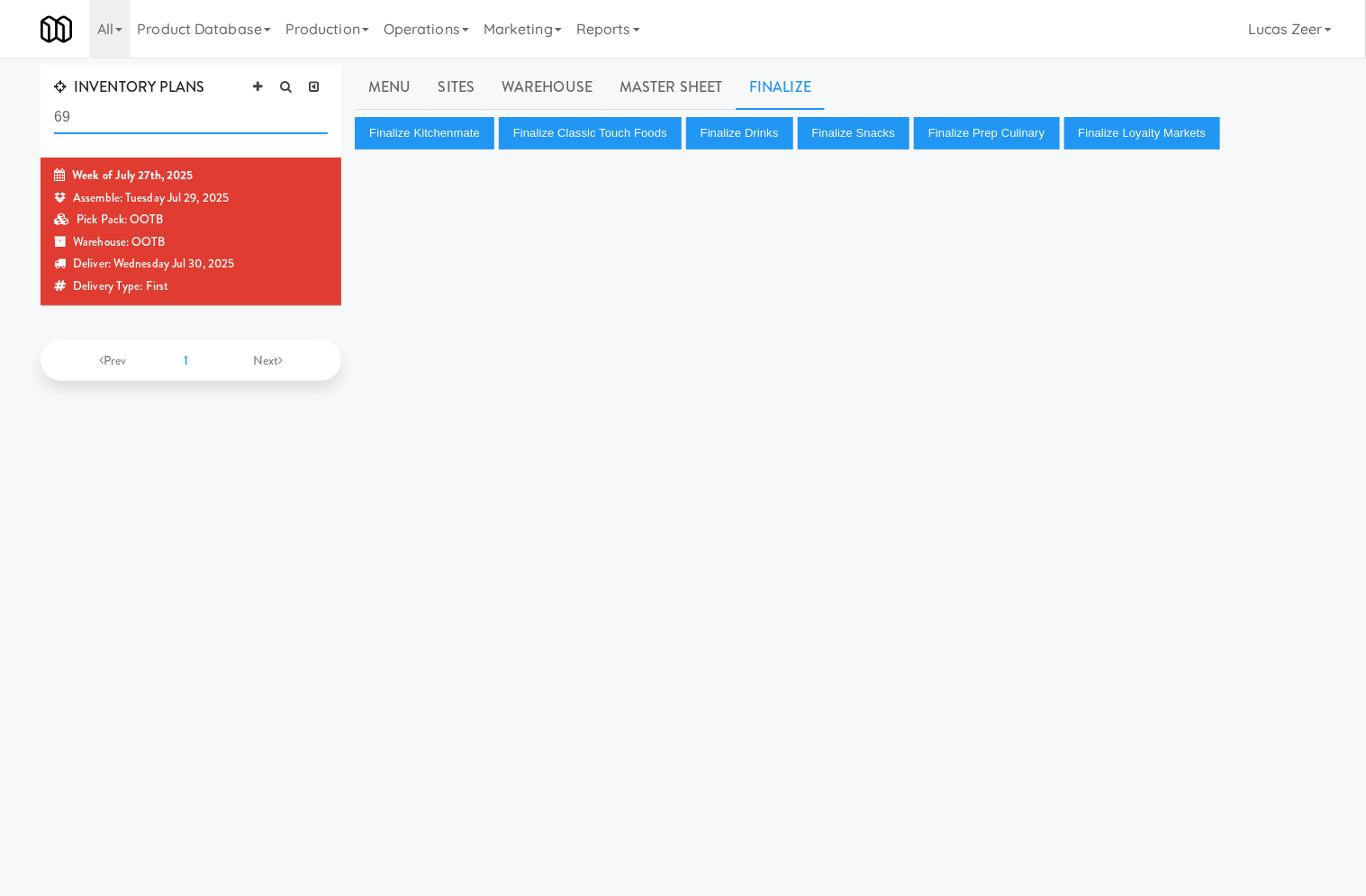 type on "6" 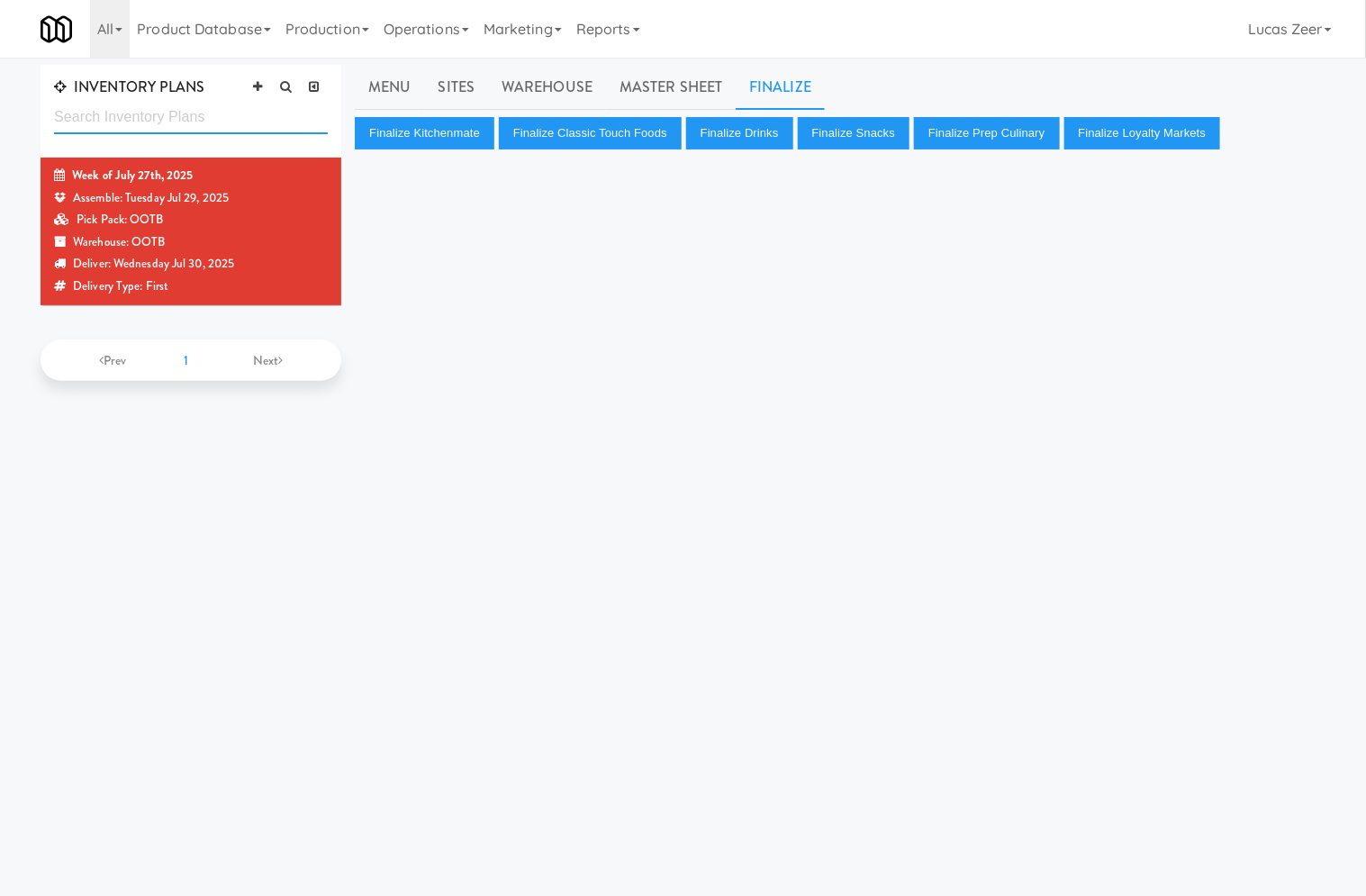 type 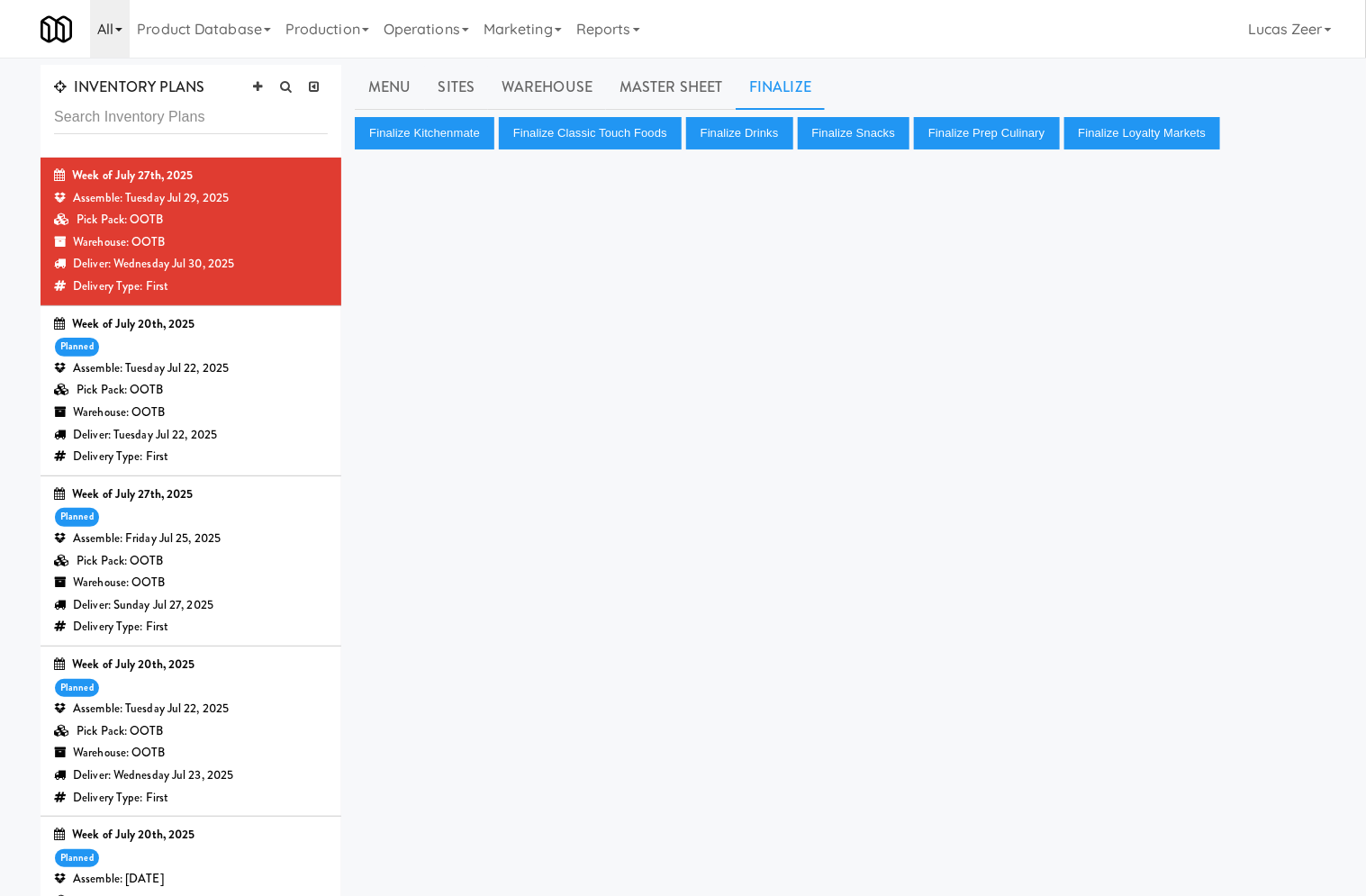 click on "All" at bounding box center (110, 29) 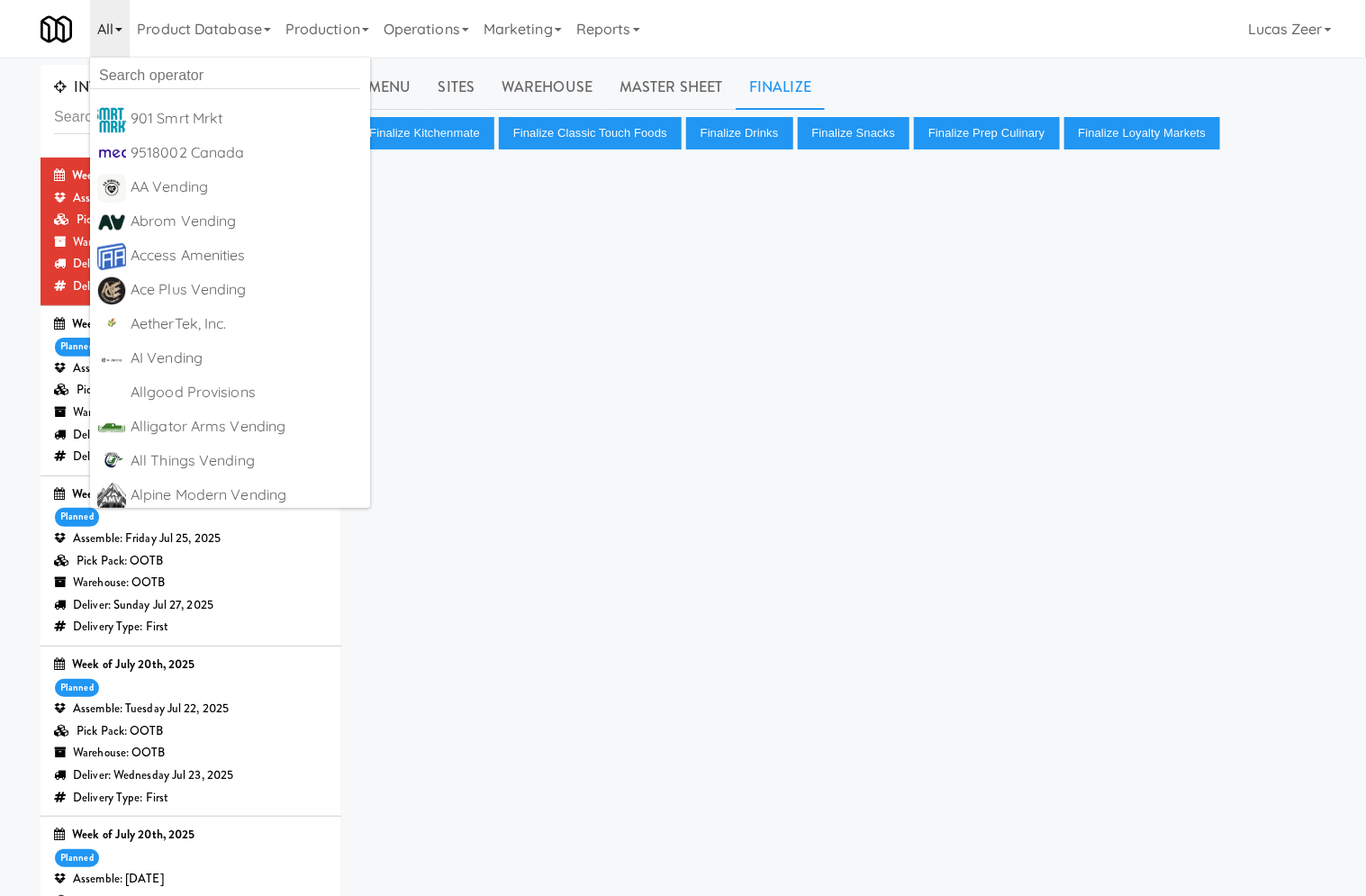 click on "All" at bounding box center [110, 29] 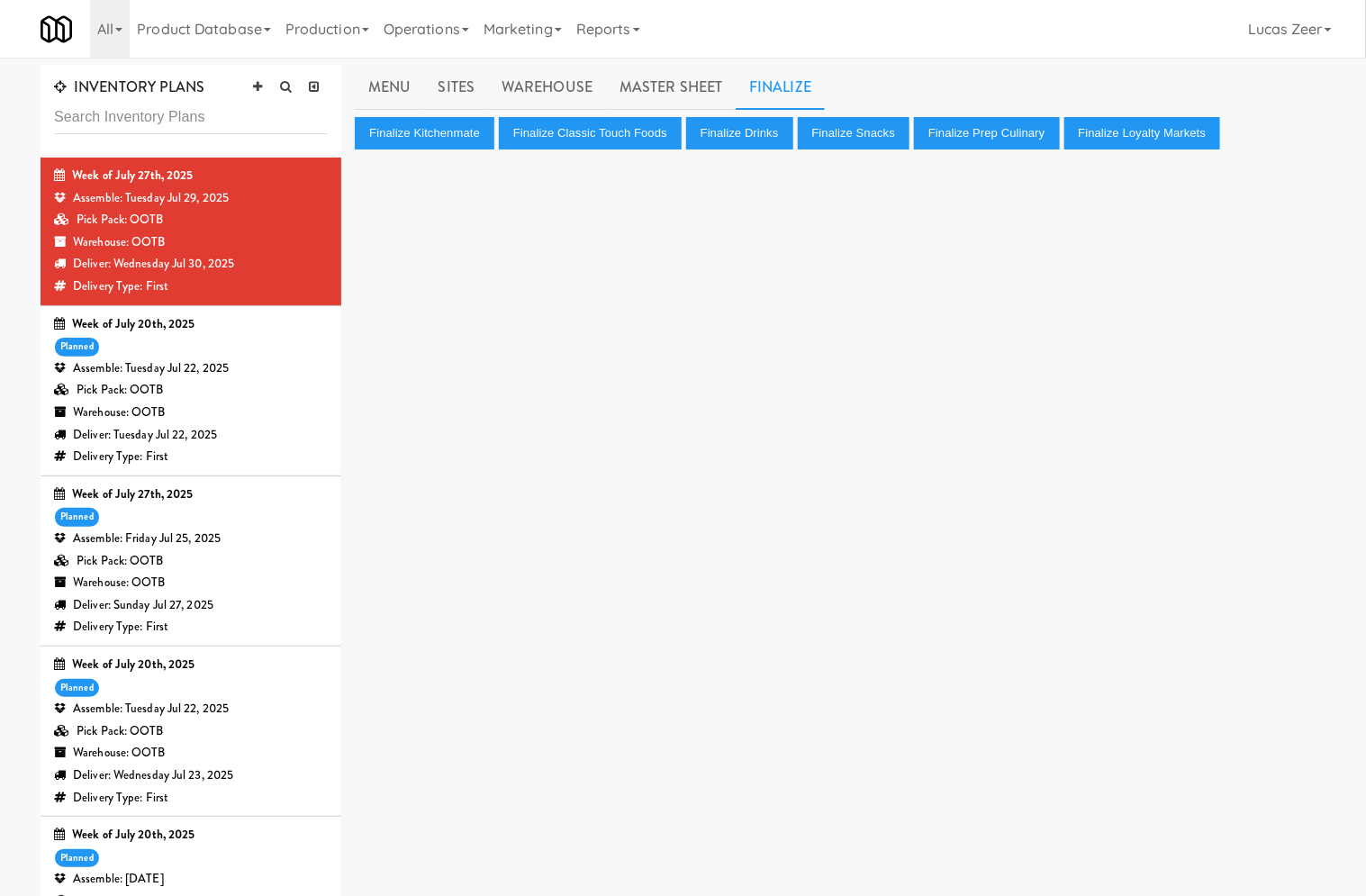 click on "Warehouse: OOTB" at bounding box center (191, 412) 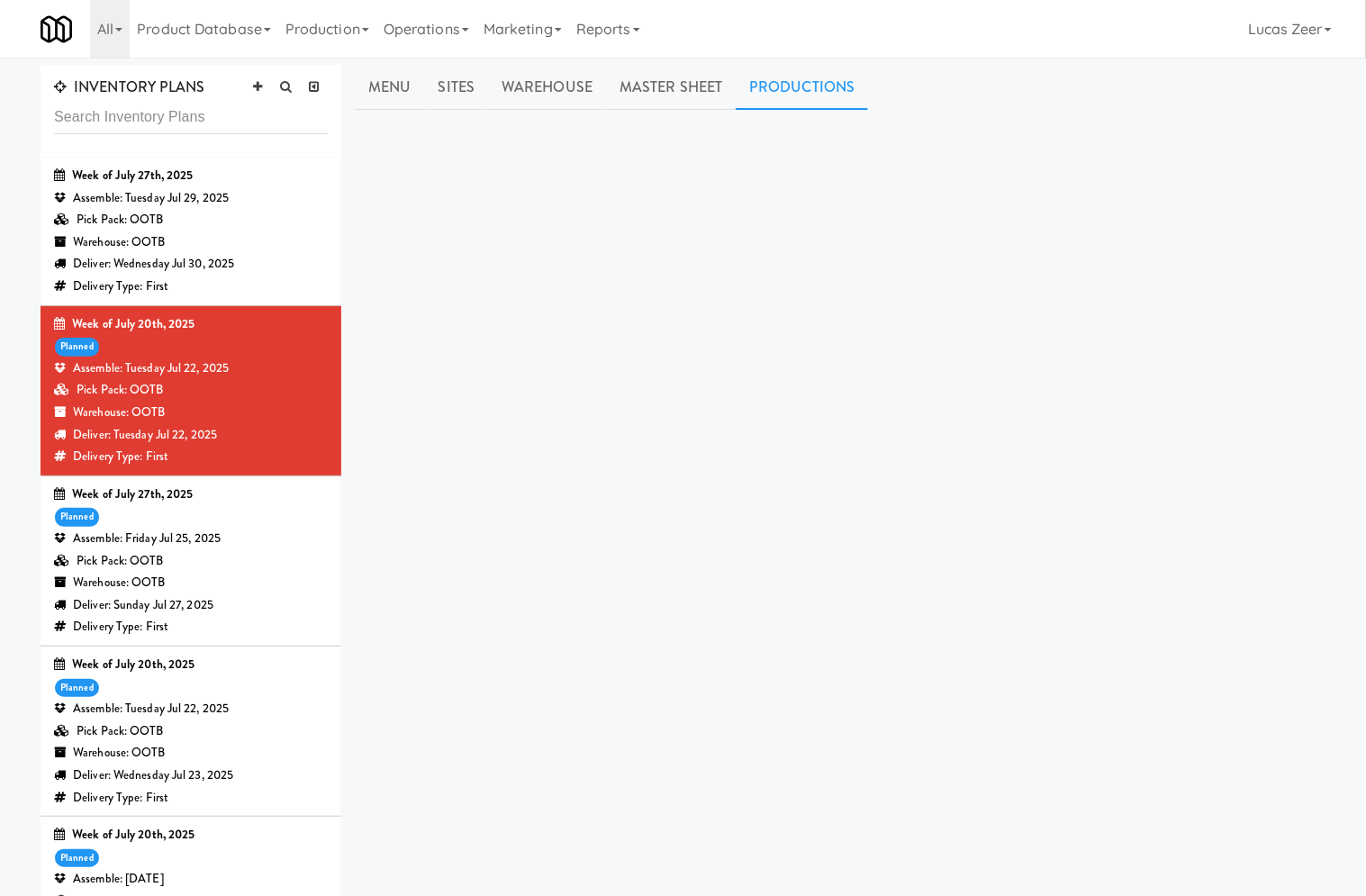 click on "Productions" at bounding box center (801, 87) 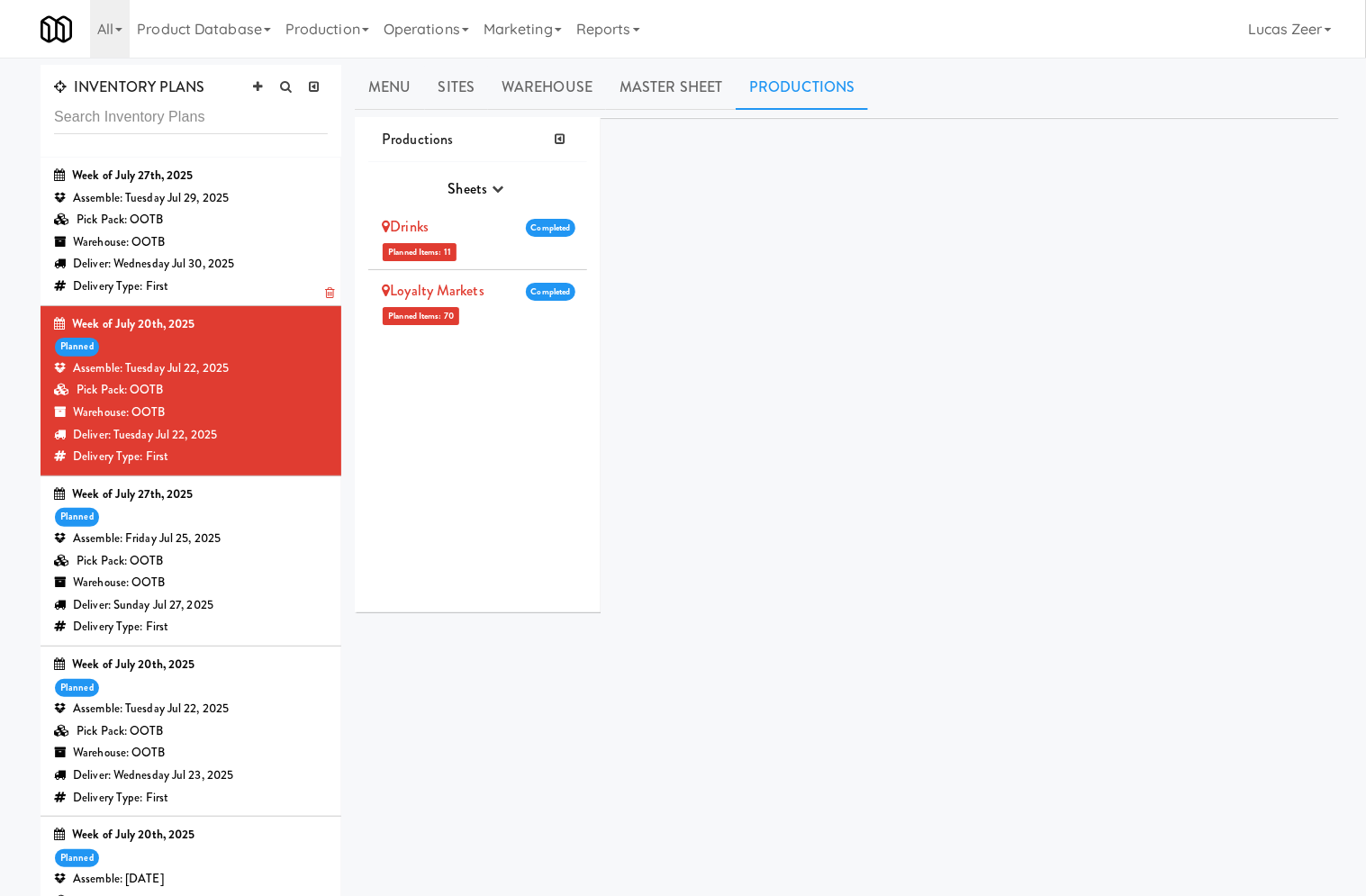 click on "Warehouse: OOTB" at bounding box center (191, 242) 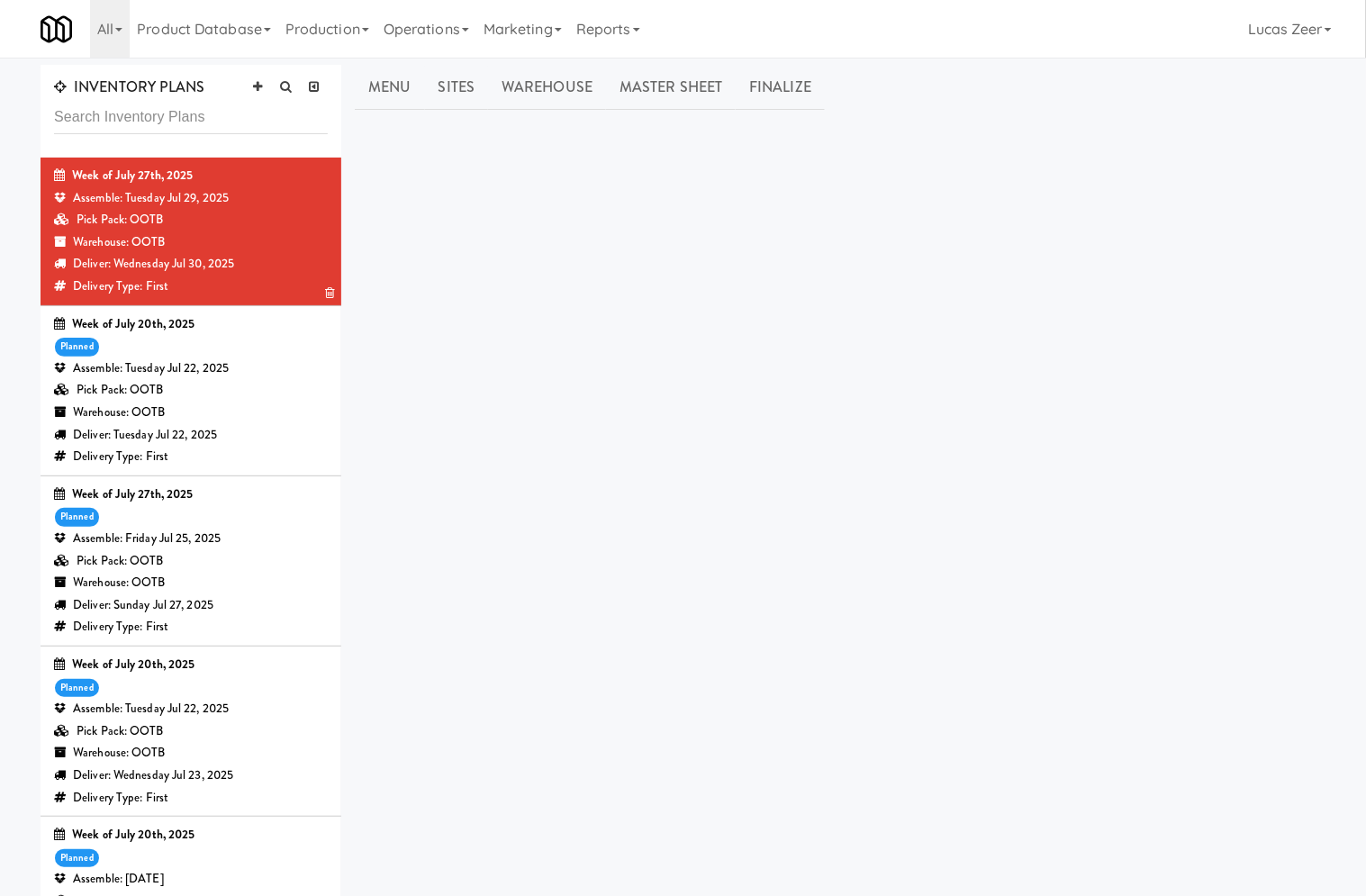 click on "Deliver: Wednesday Jul 30, 2025" at bounding box center [191, 264] 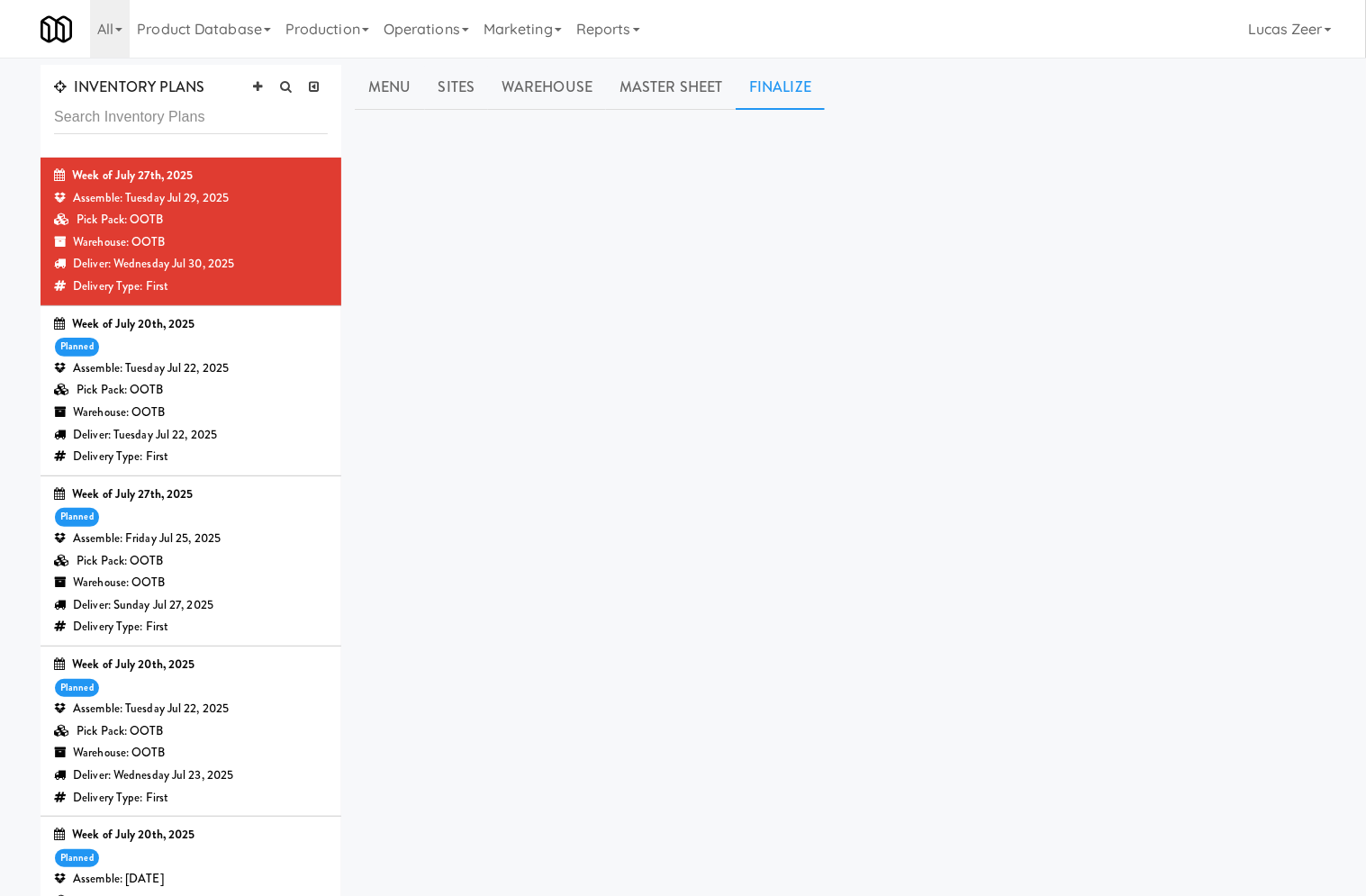 click on "Finalize" at bounding box center (780, 87) 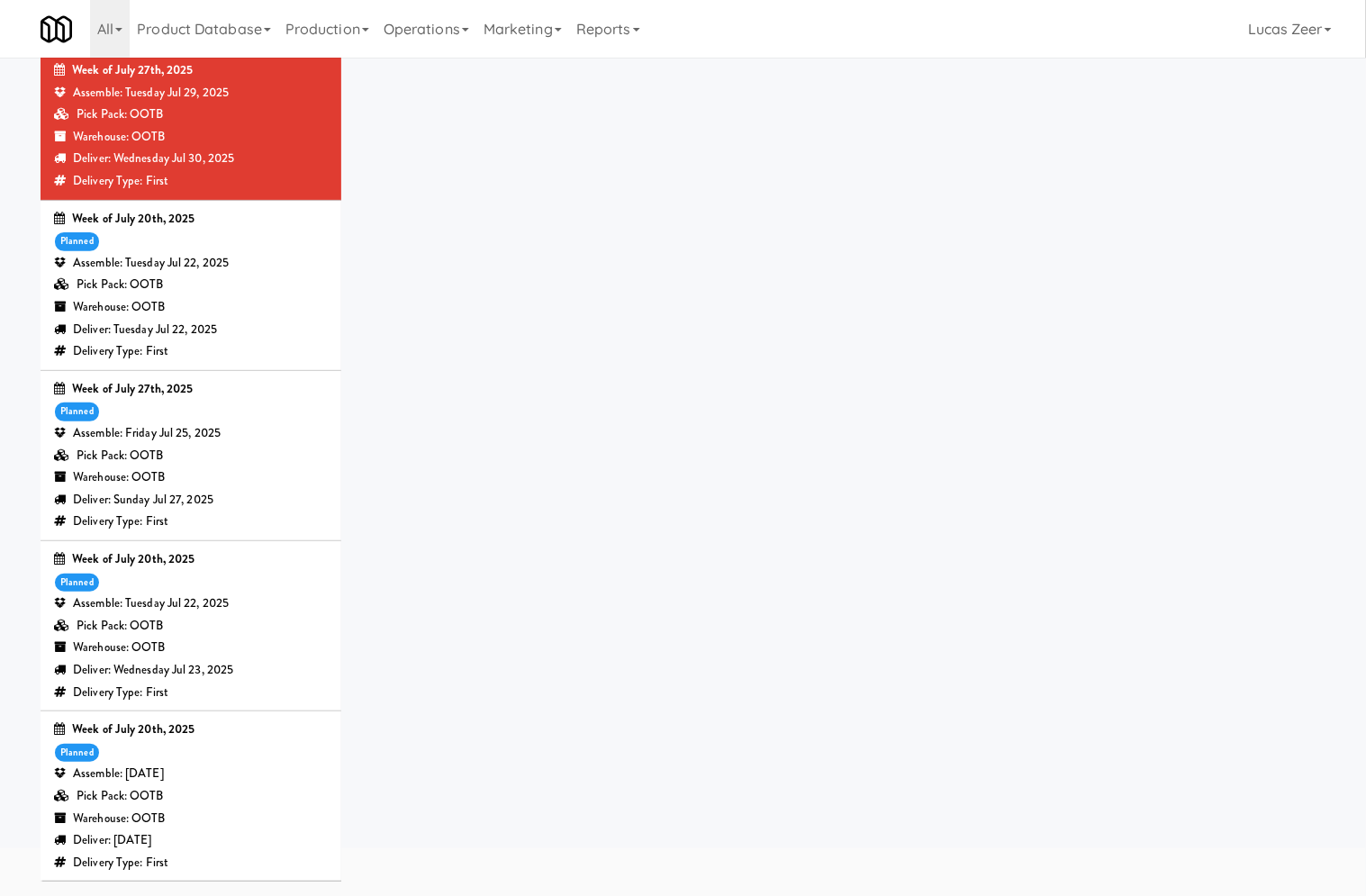 scroll, scrollTop: 0, scrollLeft: 0, axis: both 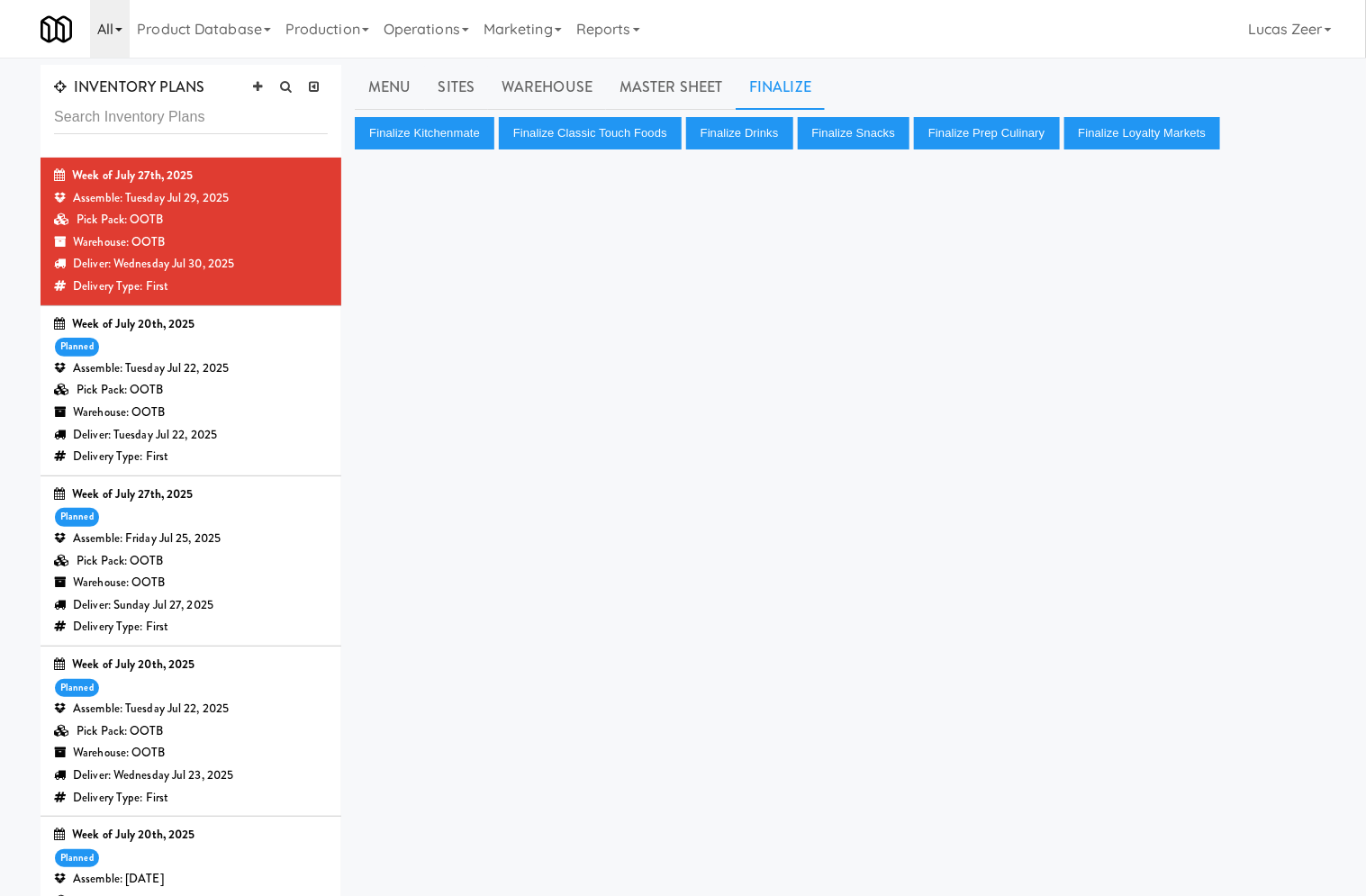 click on "All" at bounding box center (110, 29) 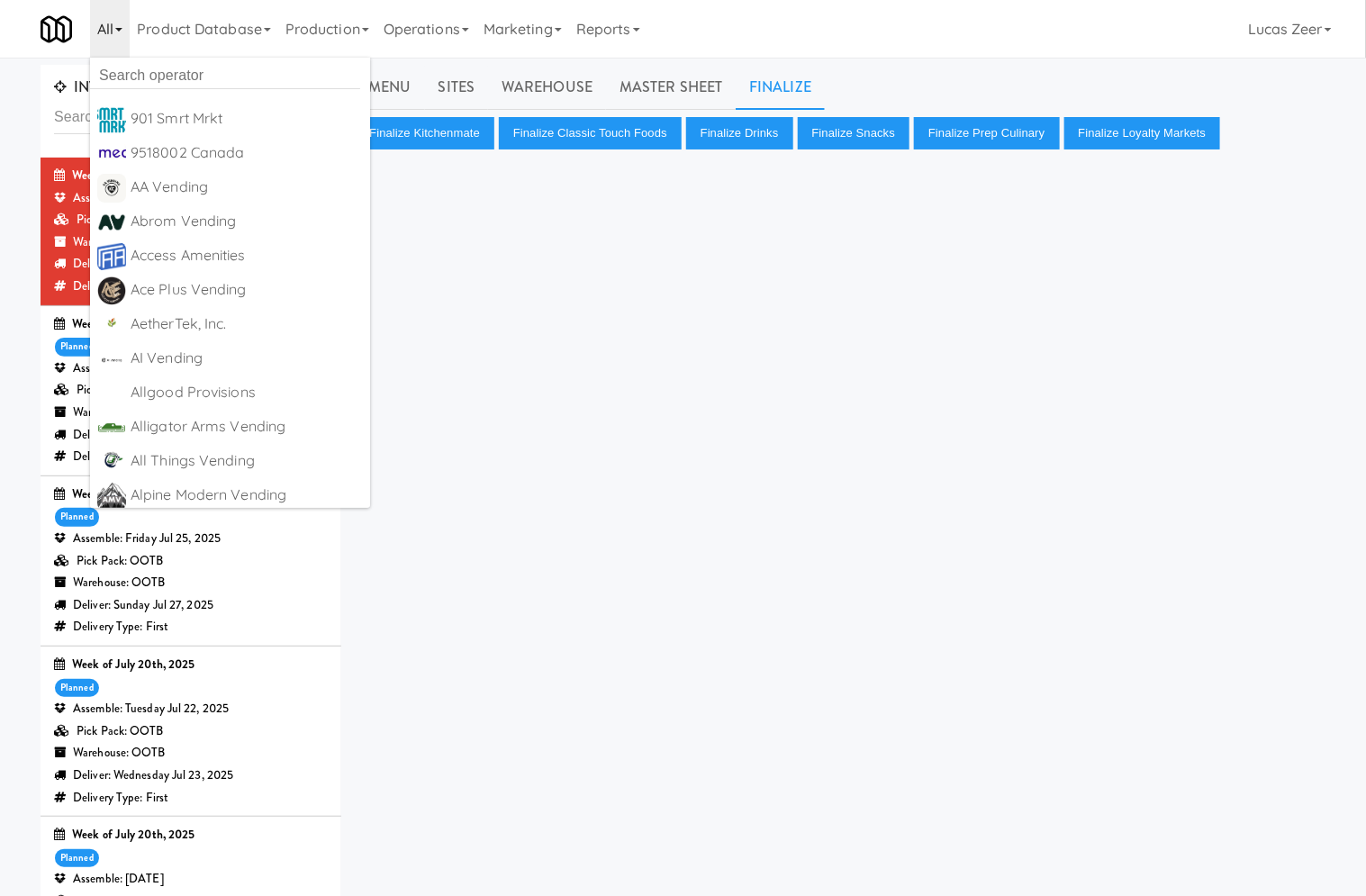 click on "Sites    100 Sheppard Ave - Lobby     110 Sheppard Ave E  Weekend Service    1900 Minnesota Ct - Lobby     2075 - Kennedy Rd  Weekend Service    2645 - Baylis Med Tech  5 2 7    2660 - Baylis Med Tech     2775 - Cafeteria - Boston Scientific     2 Lansing Square     305 Milner - West Corridor, Ground Floor  Weekend Service    315 Front St - Fridge  Weekend Service    315 Front St - Pantry  Weekend Service    325 Front St - Lobby  Weekend Service    50MINTHORN     5825 - Creekside Commons - Boston Scientific     6925 Century Avenue     AbbVie - Lunchroom     AeroCentre - Lobby     Alectra Utilities     BlackBerry - Cafeteria     BlackBerry - Cafeteria (Right)  8 2 12 22    Bothwell-Accurate  4 4    Bothwell-Accurate 2     Cafe Valleywood  9 2 11    Cambridge Memorial Hospital - A-Wing, Level 0  Weekend Service    Canadian Memorial Chiropractic College (Left)  Weekend Service    Canadian Memorial Chiropractic College (Right)  Weekend Service 11 2 13   Weekend Service   Weekend Service" at bounding box center [846, 455] 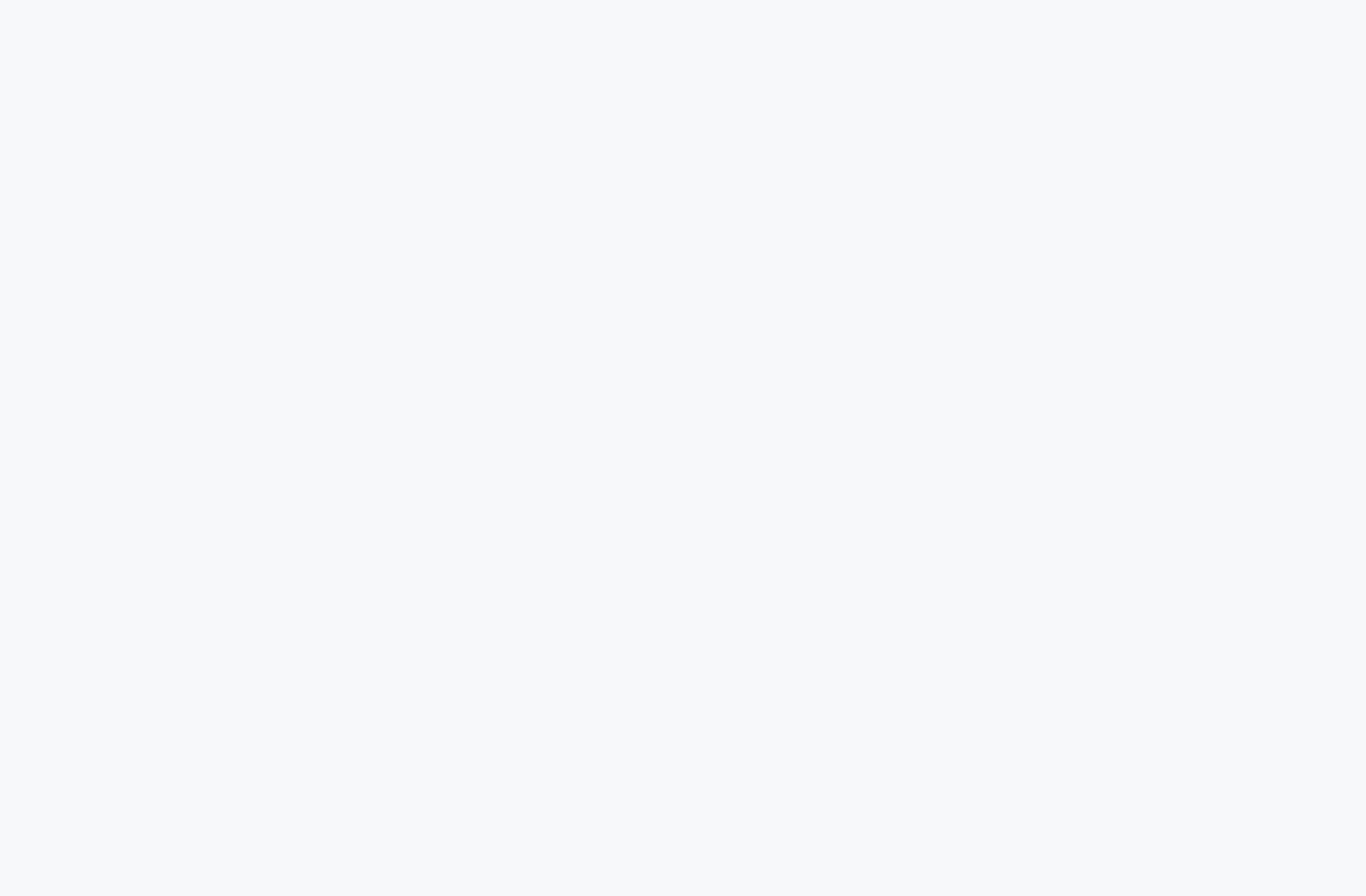 scroll, scrollTop: 0, scrollLeft: 0, axis: both 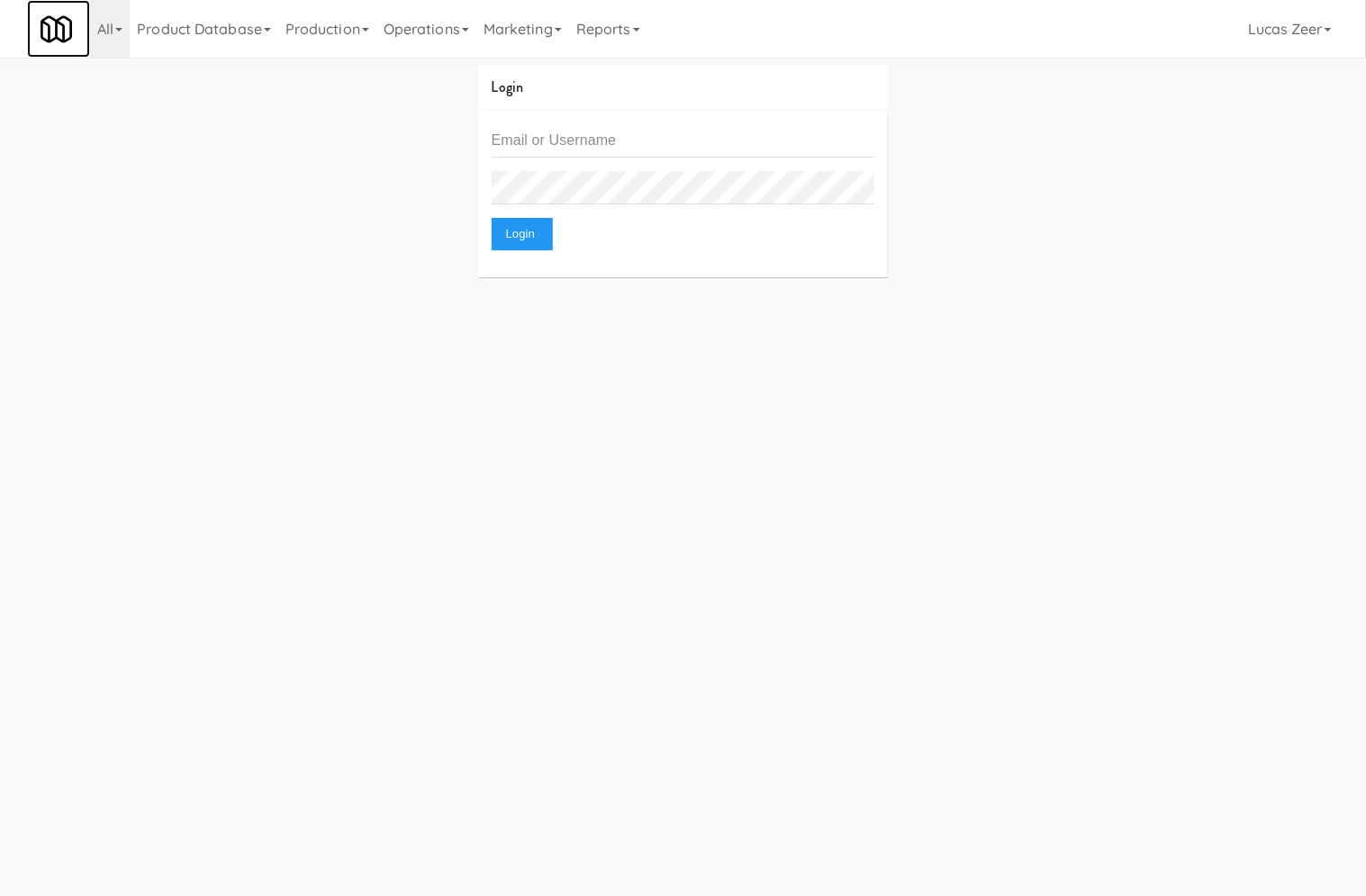 click at bounding box center [59, 29] 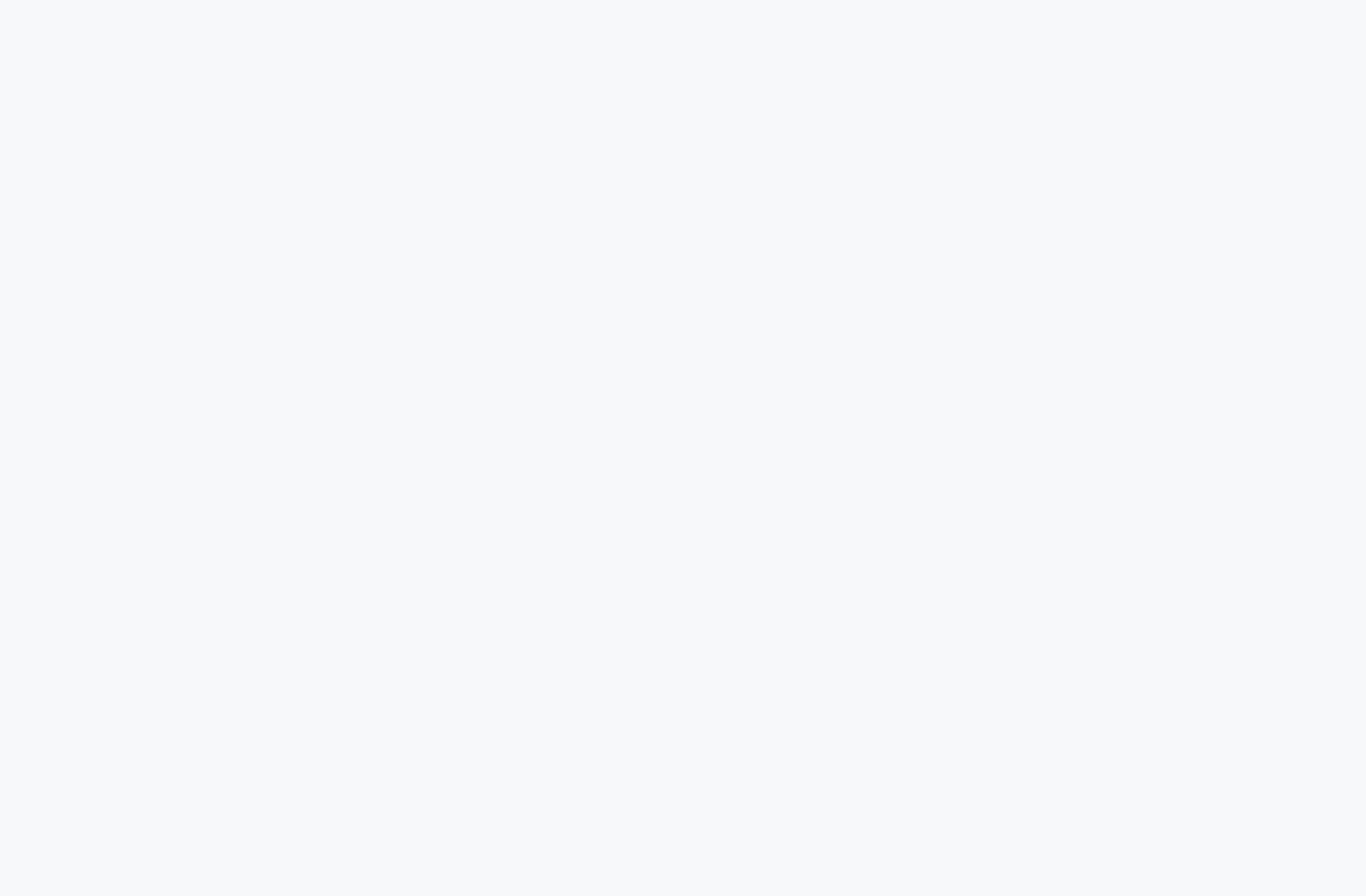 scroll, scrollTop: 0, scrollLeft: 0, axis: both 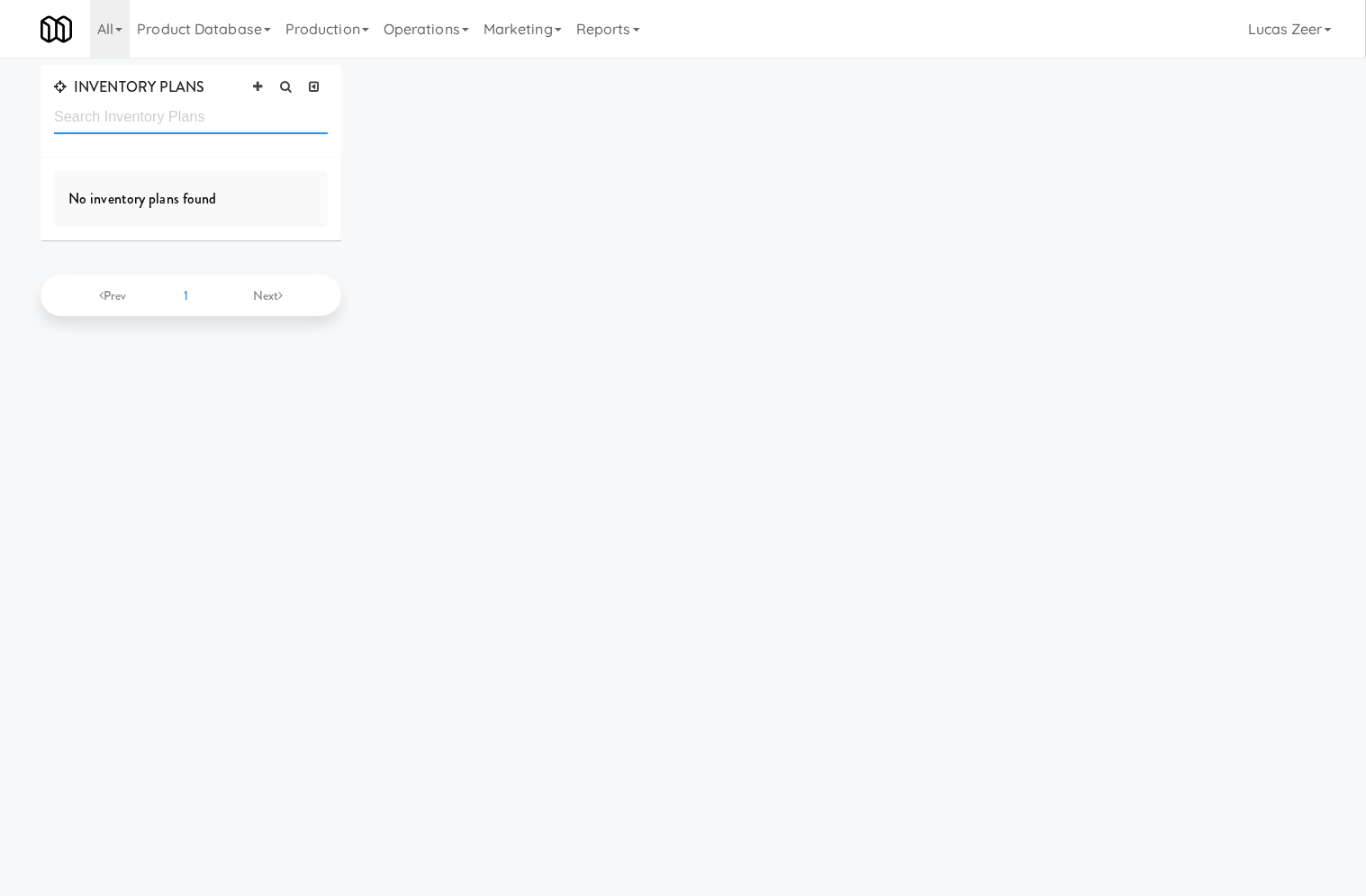 type 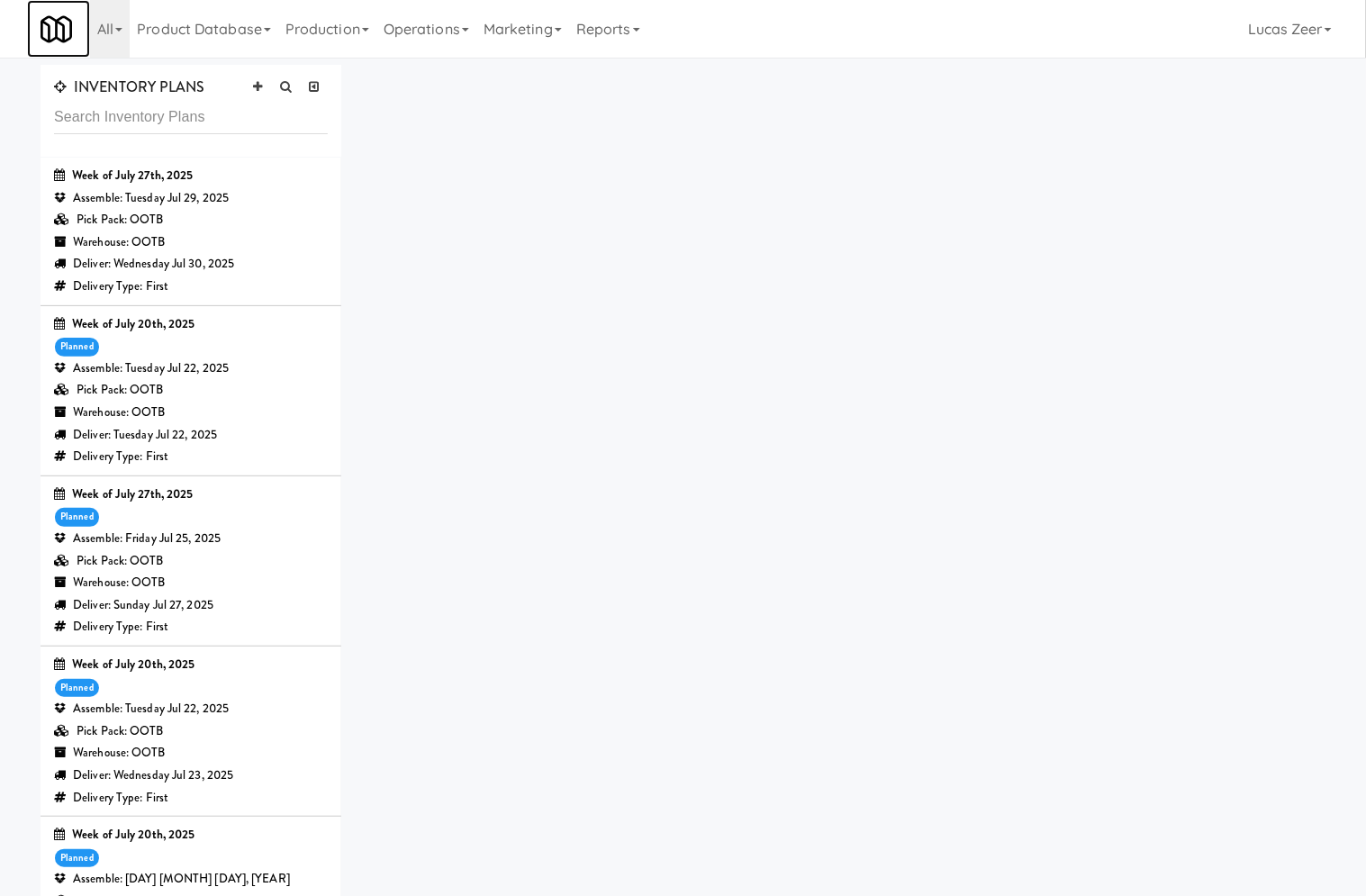 click at bounding box center [56, 29] 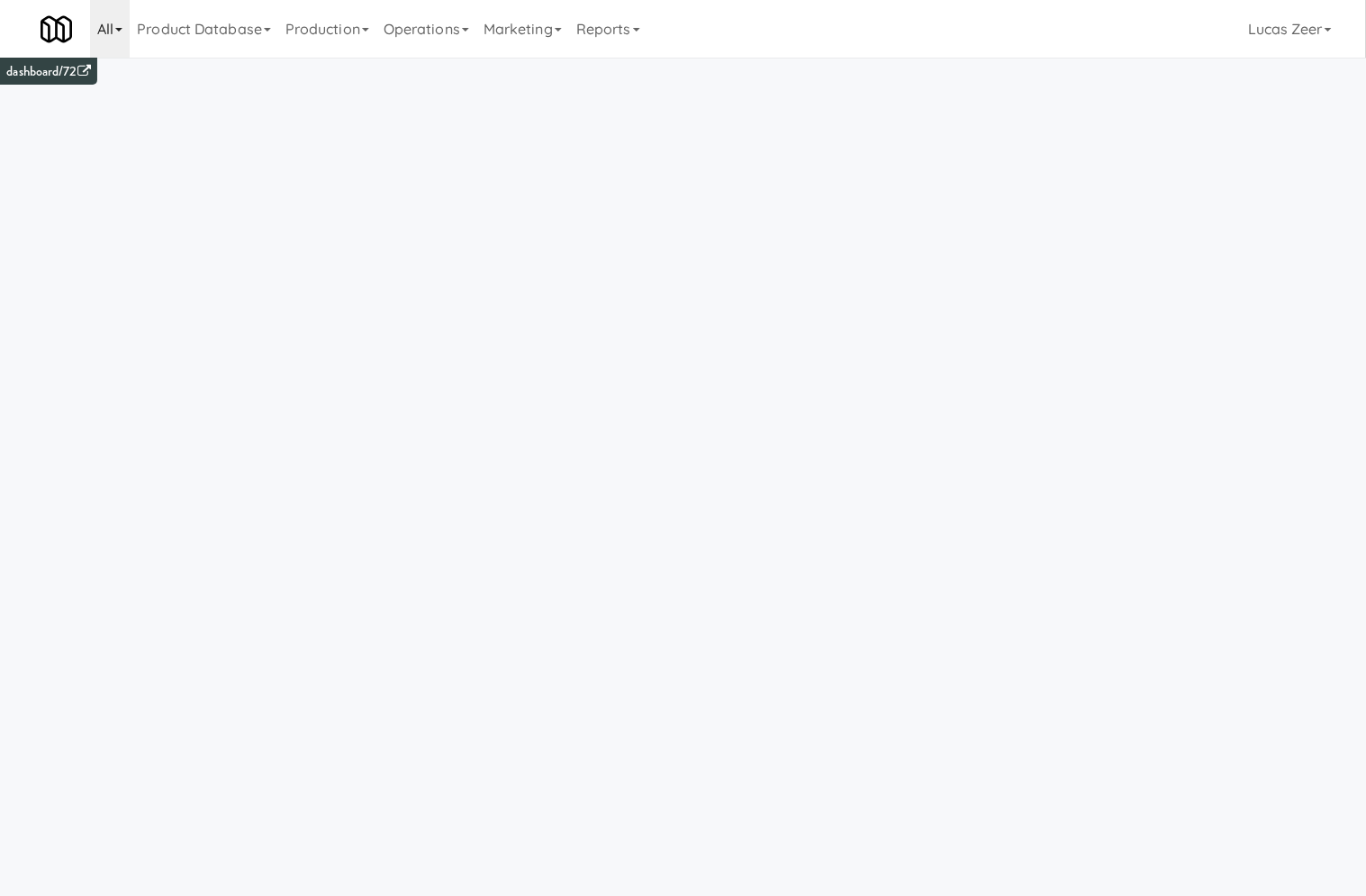 click on "All" at bounding box center [110, 29] 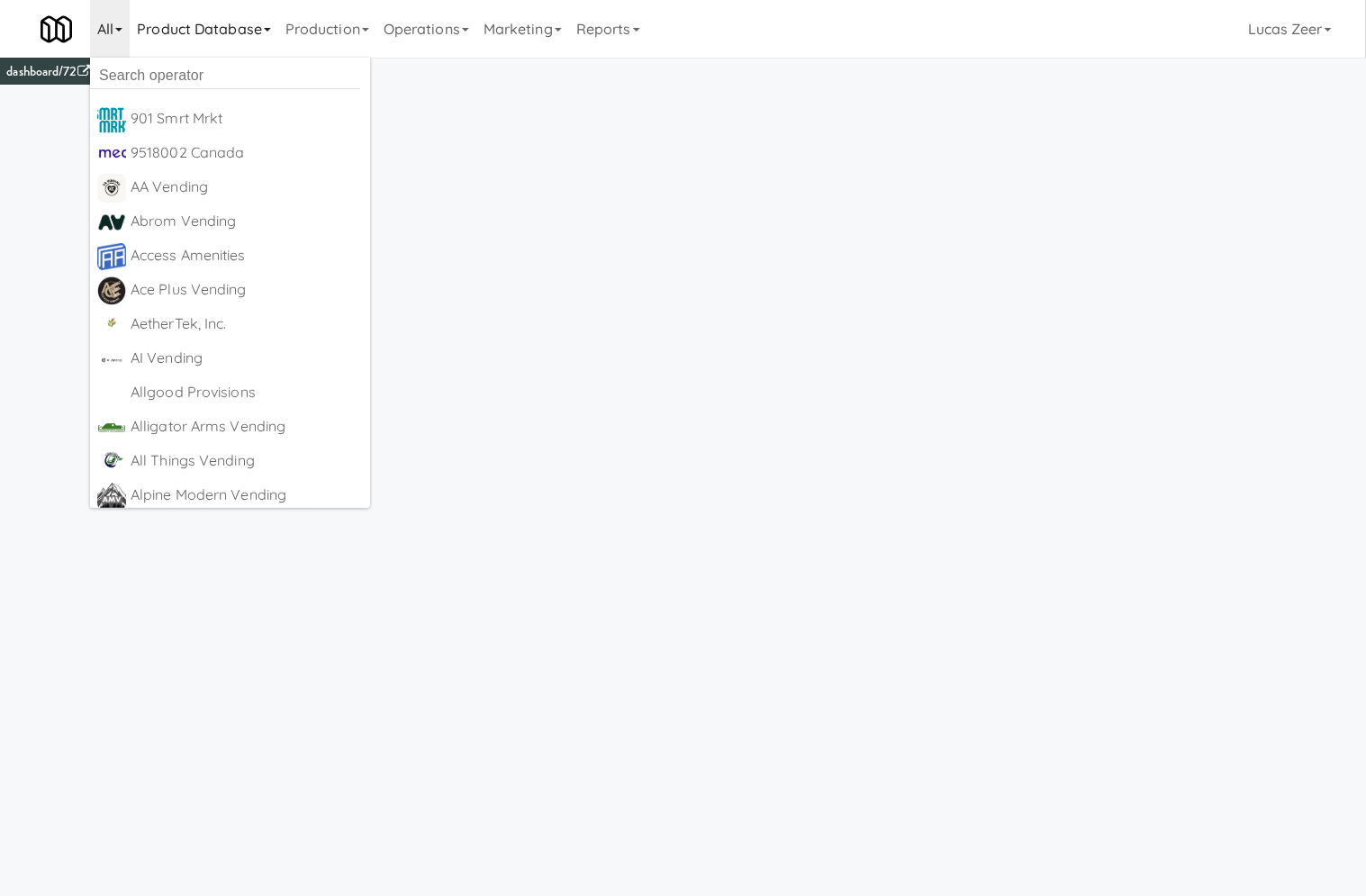 click on "Product Database" at bounding box center [204, 29] 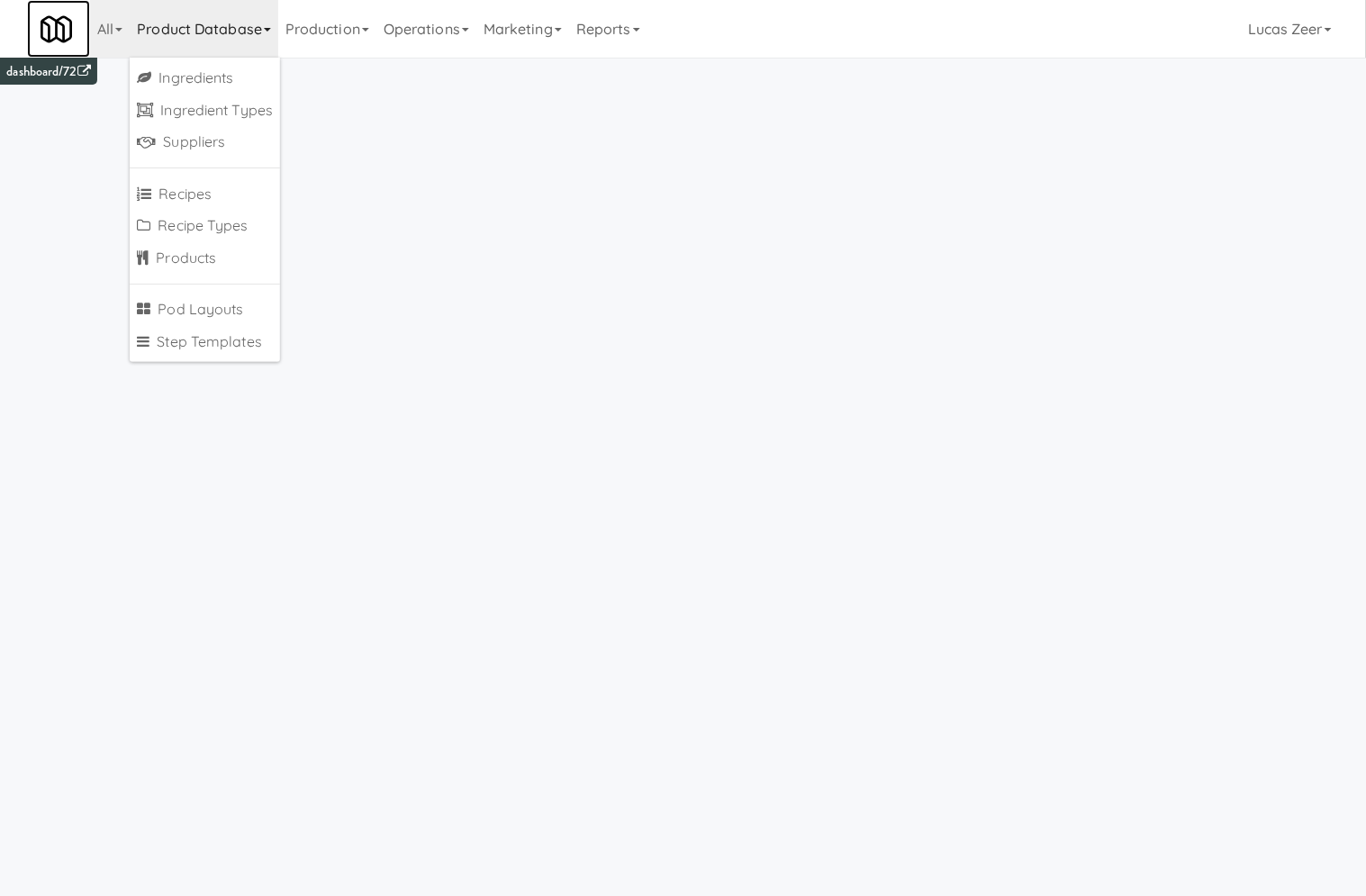 click at bounding box center [59, 29] 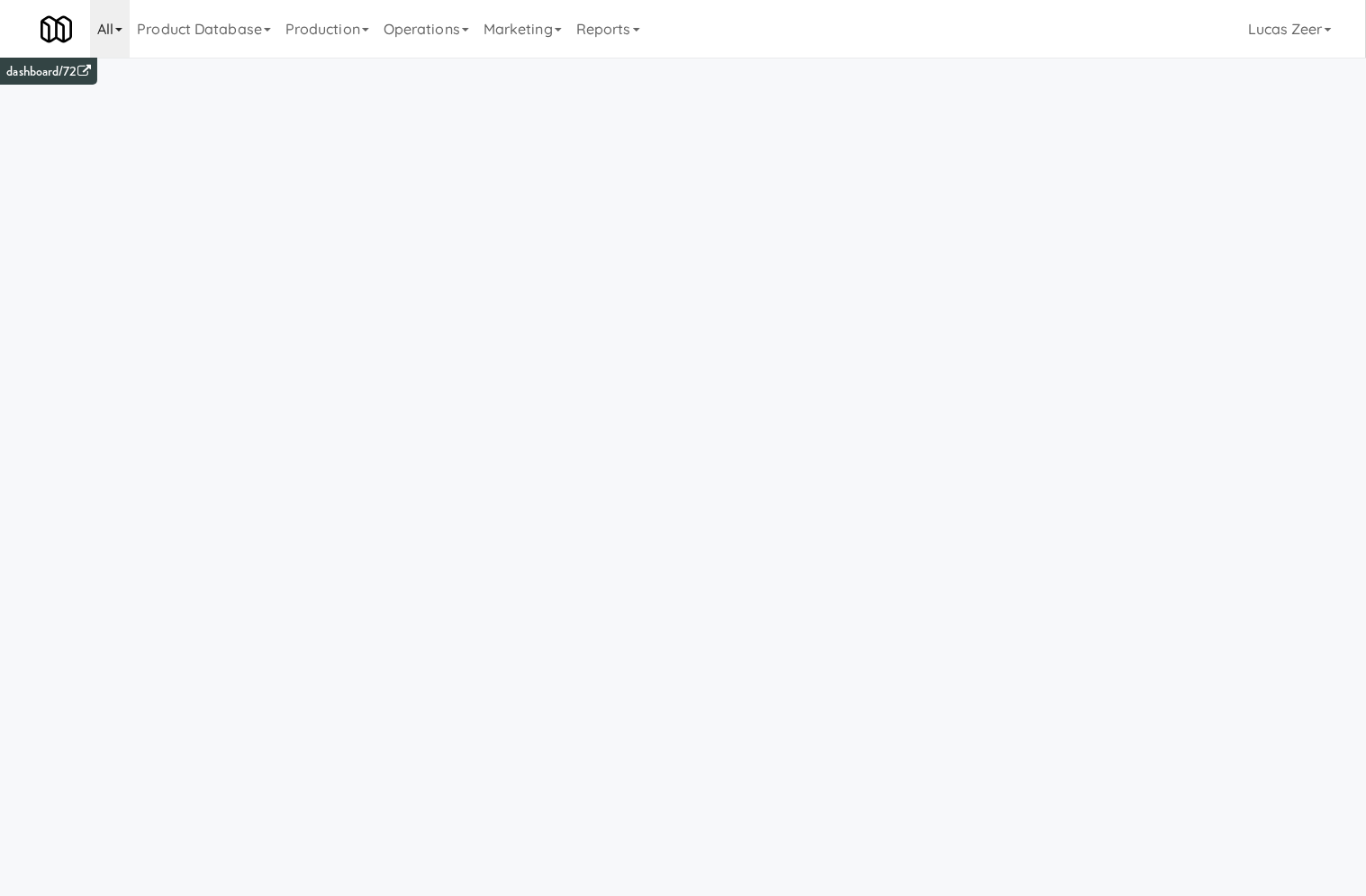 click on "All" at bounding box center [110, 29] 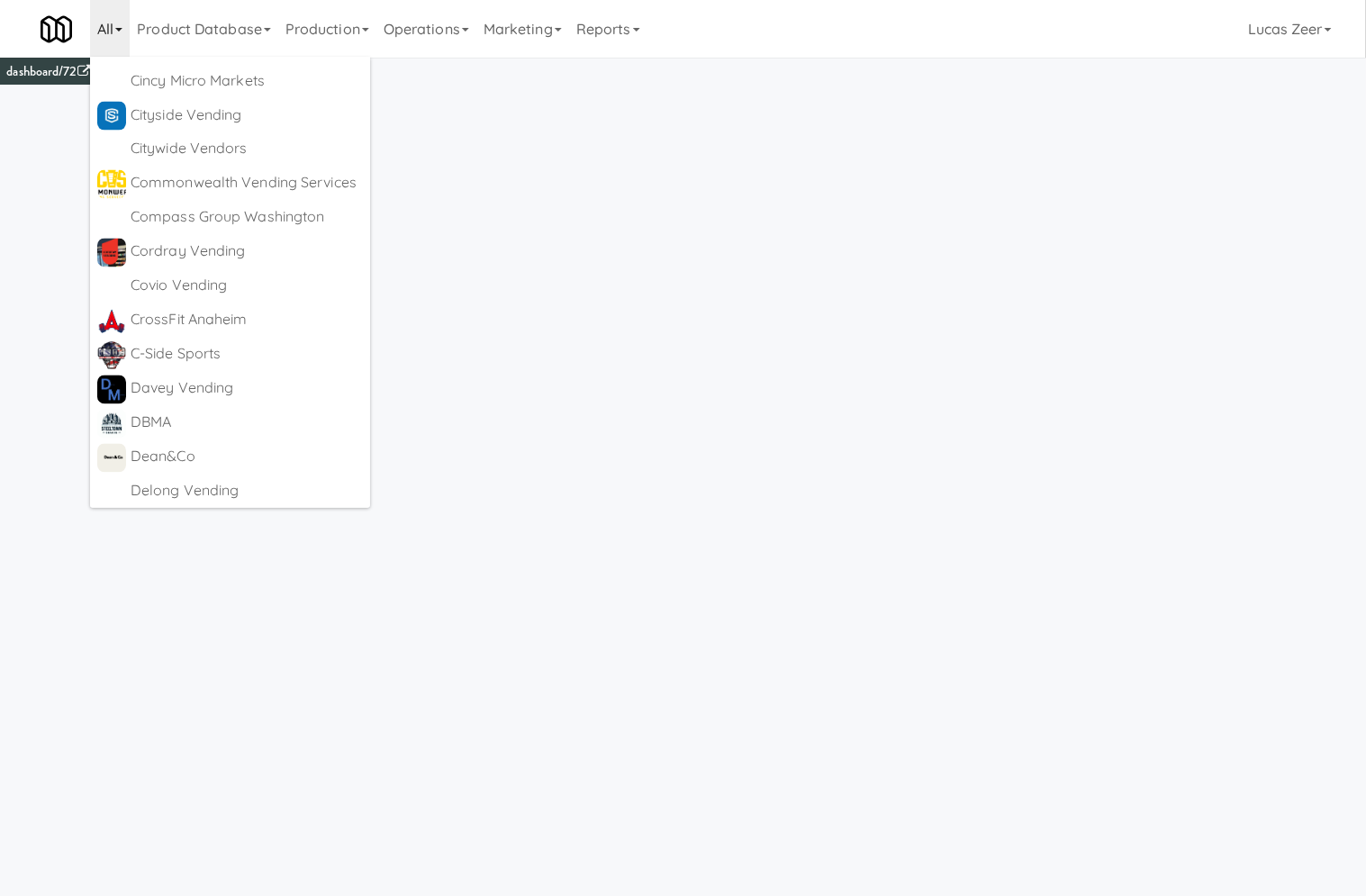 scroll, scrollTop: 1505, scrollLeft: 0, axis: vertical 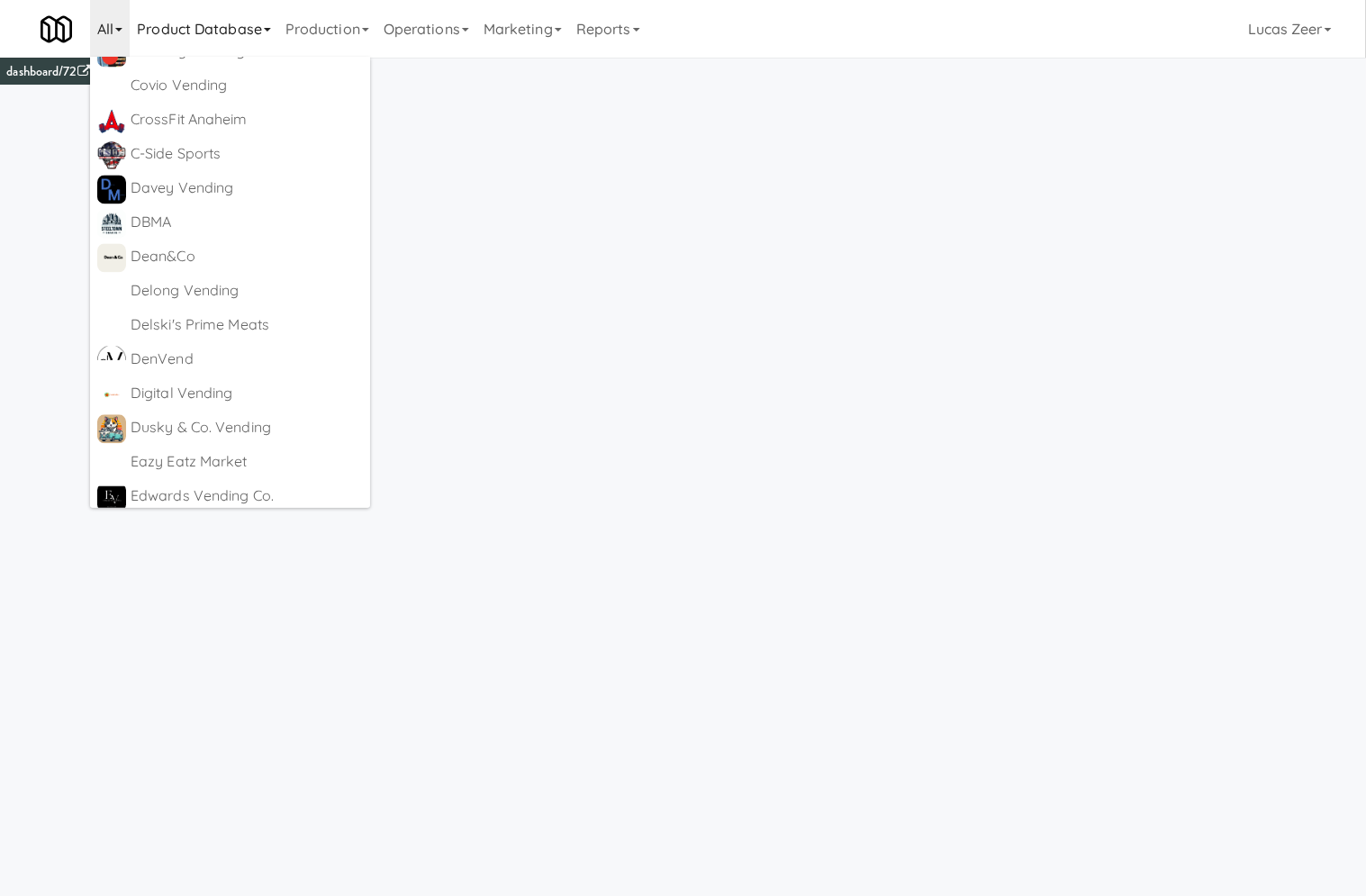 click on "Product Database" at bounding box center (204, 29) 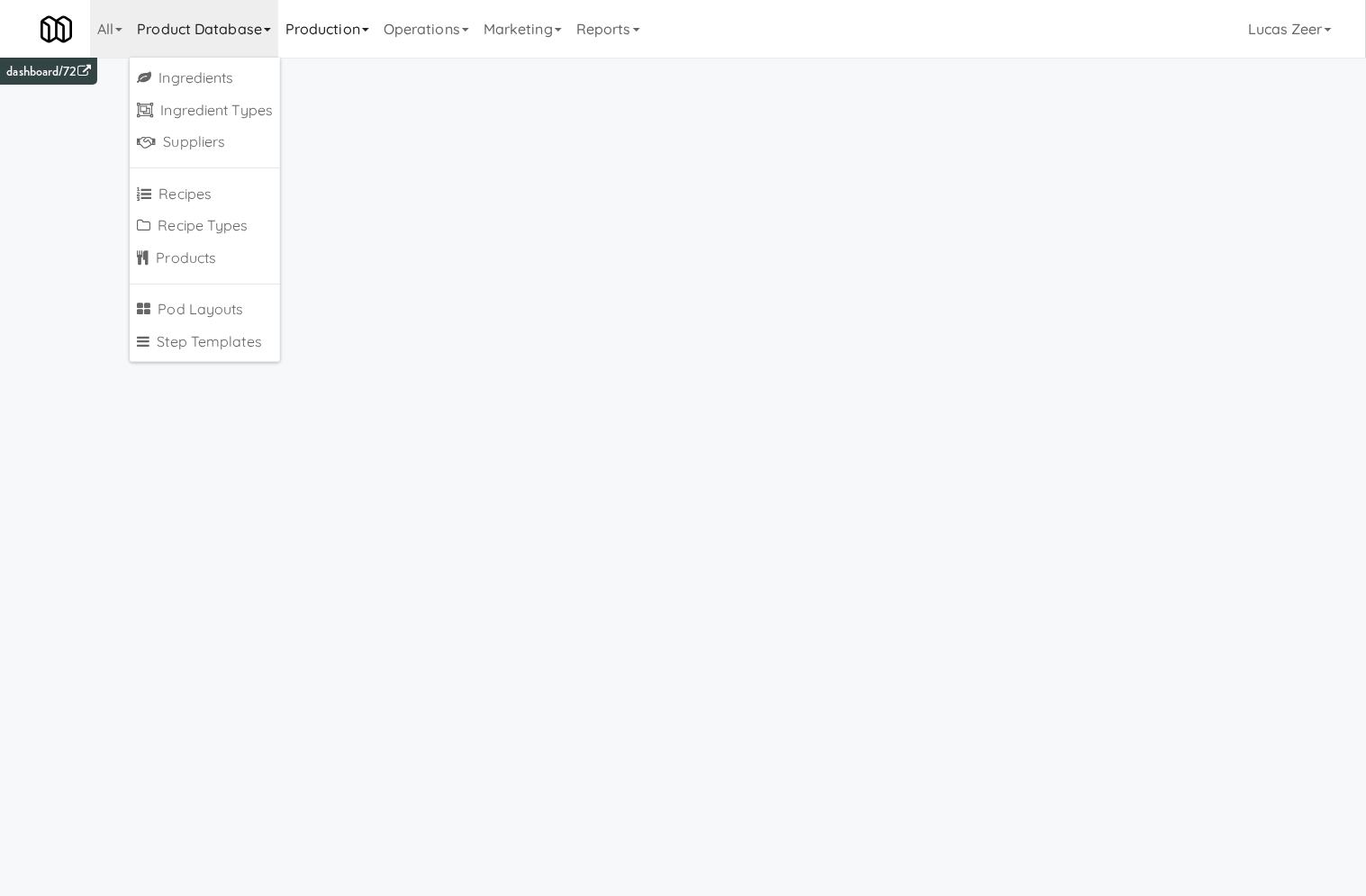 click on "Production" at bounding box center (327, 29) 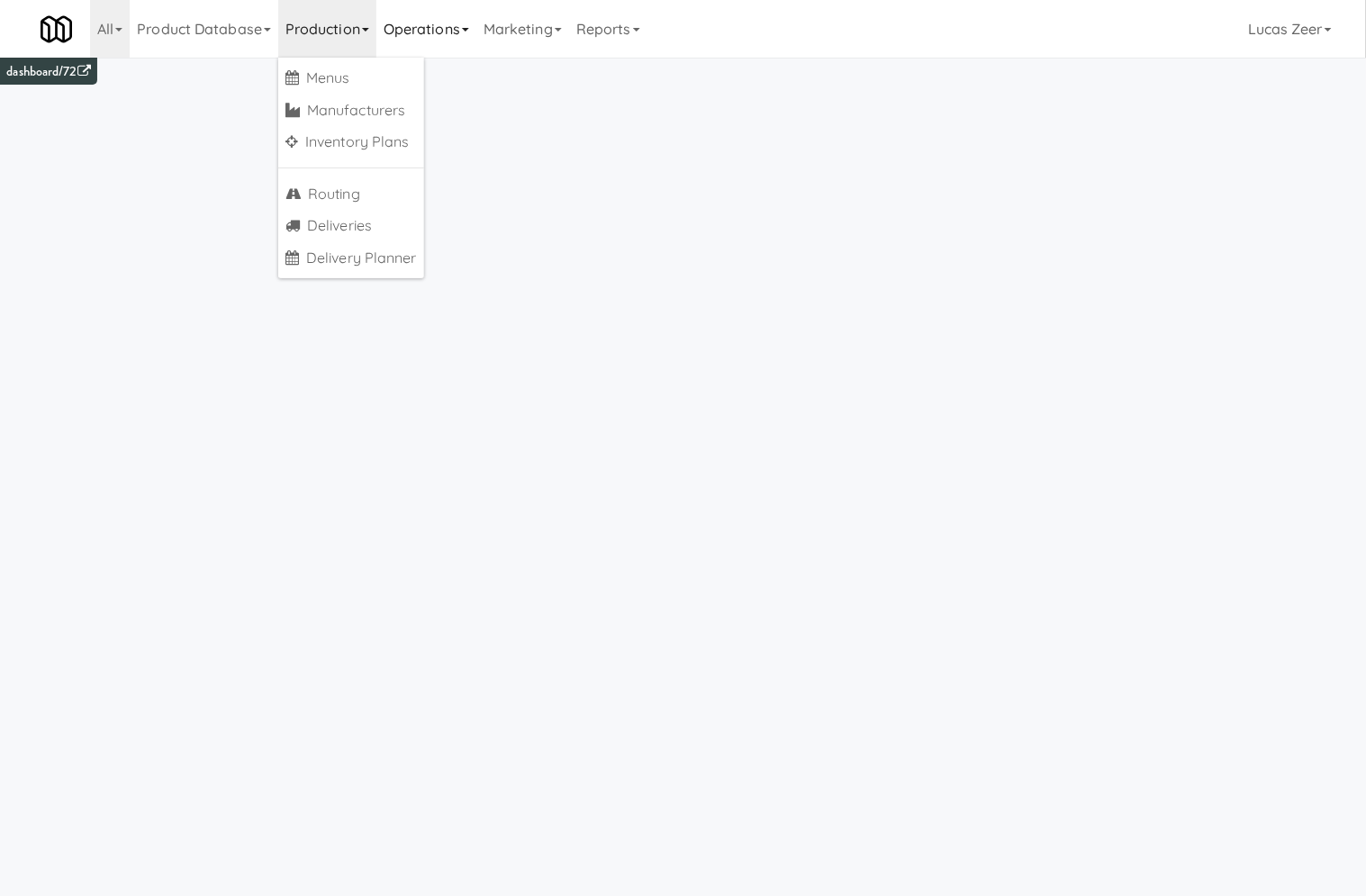click on "Operations" at bounding box center (426, 29) 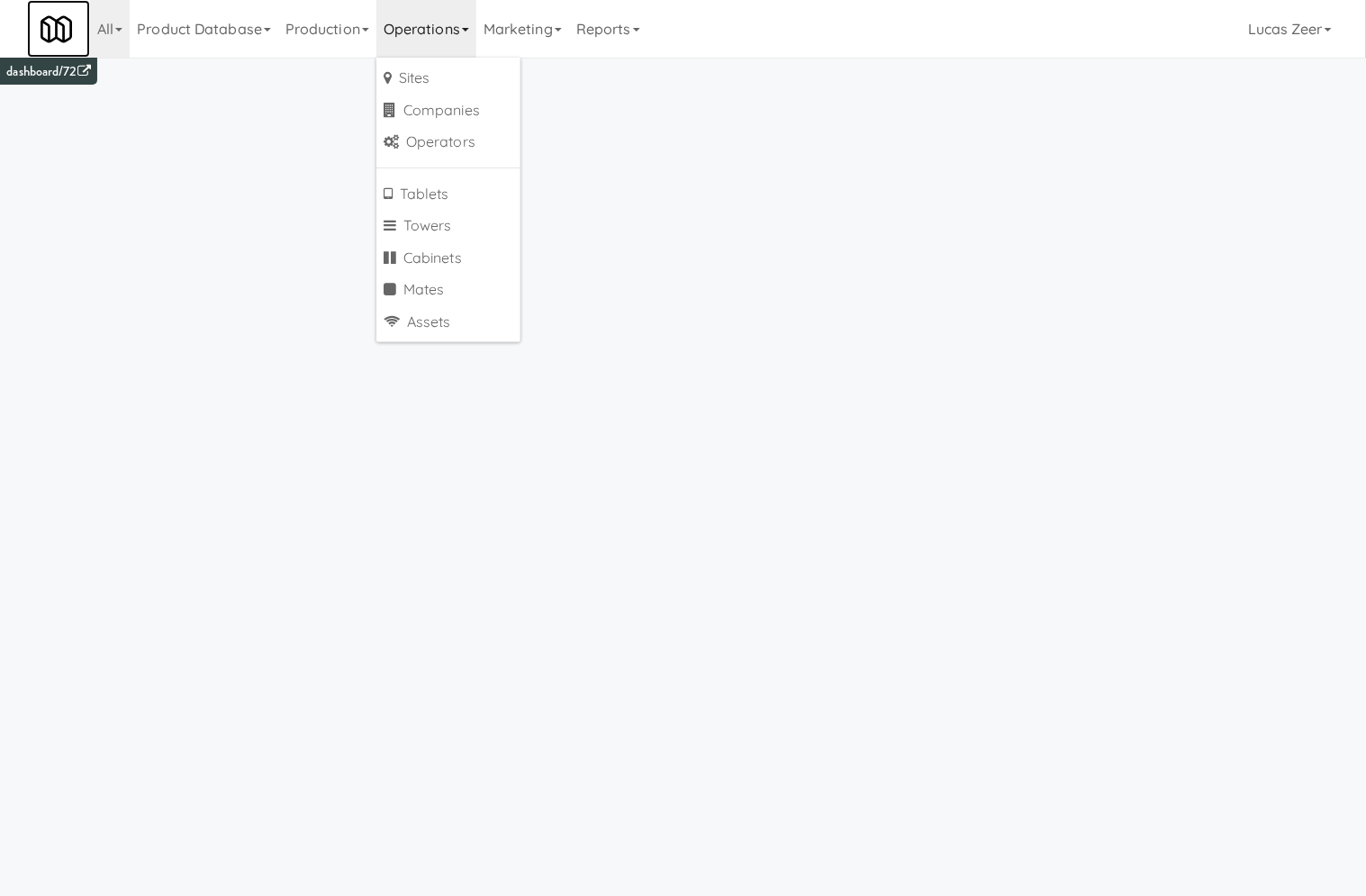 click at bounding box center (59, 29) 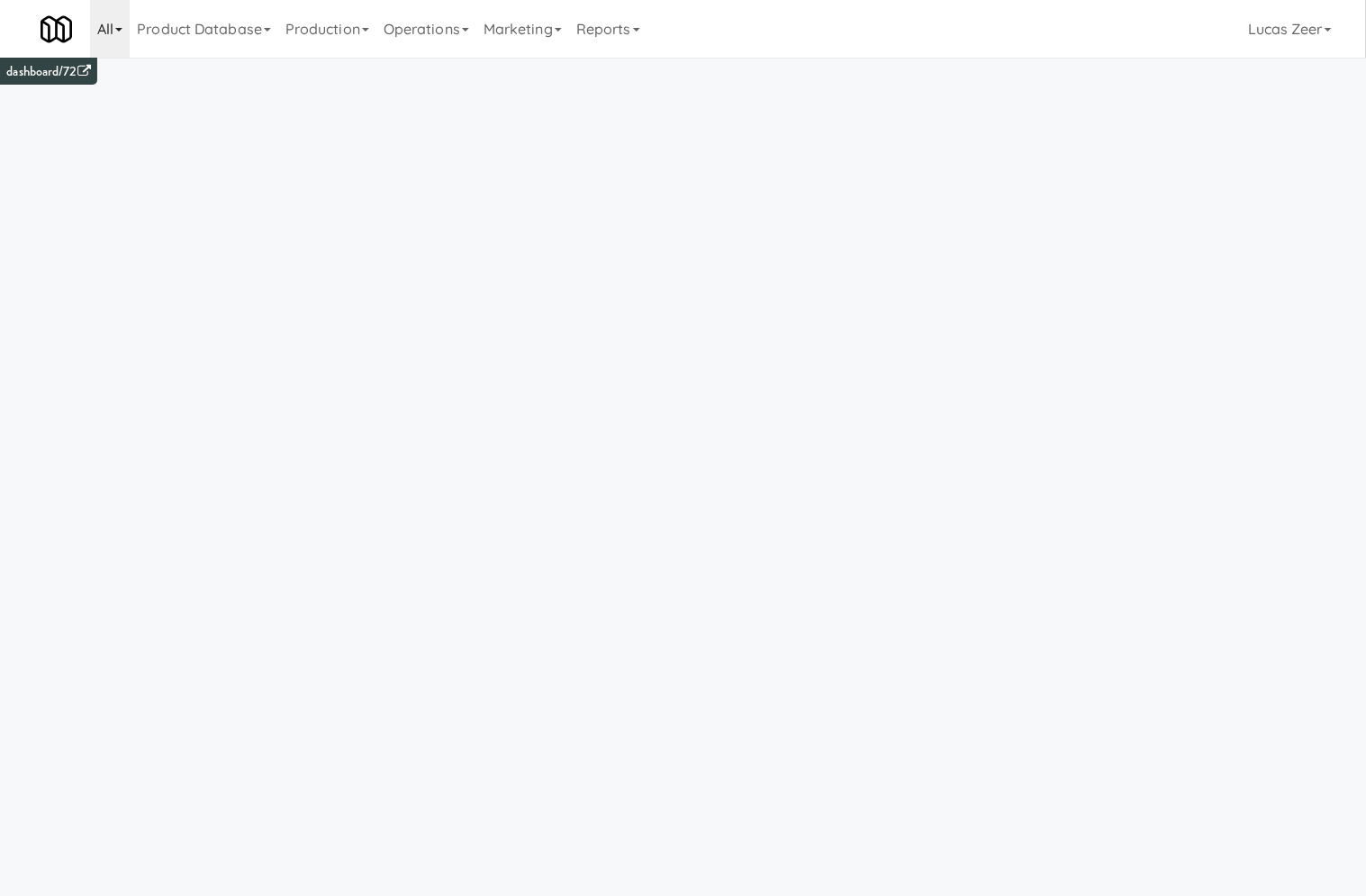 click on "All" at bounding box center [110, 29] 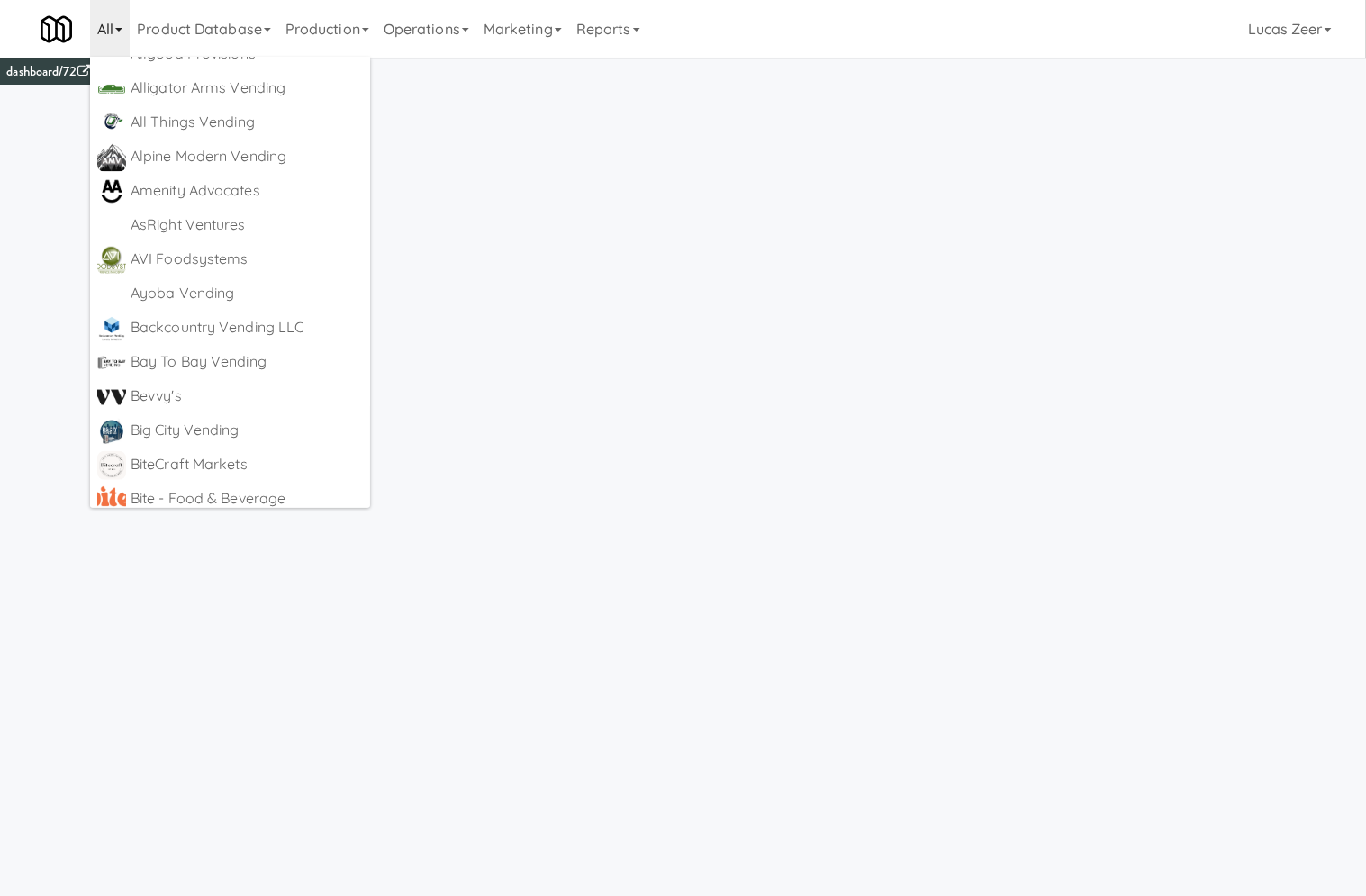 scroll, scrollTop: 0, scrollLeft: 0, axis: both 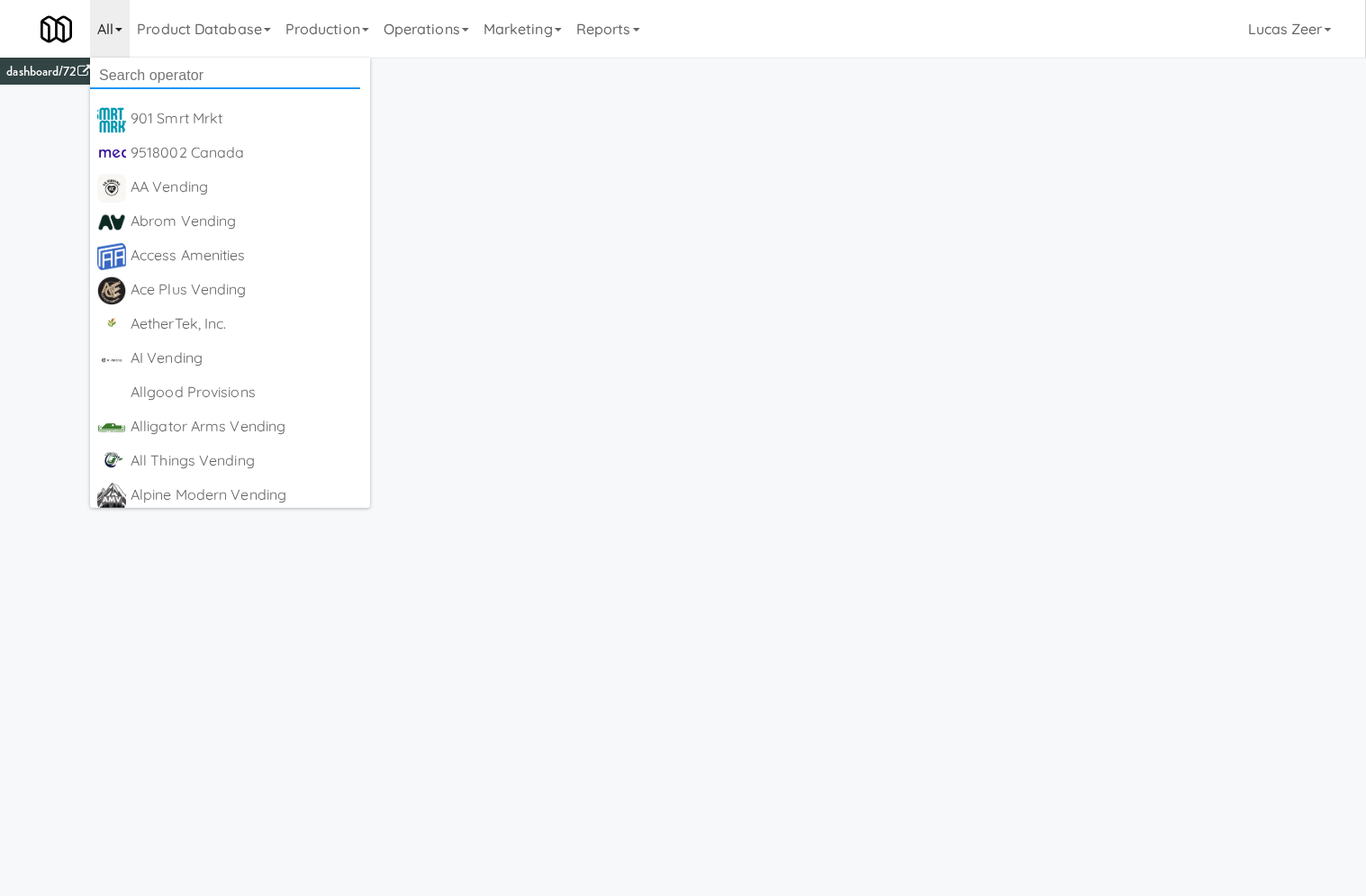 click at bounding box center (225, 76) 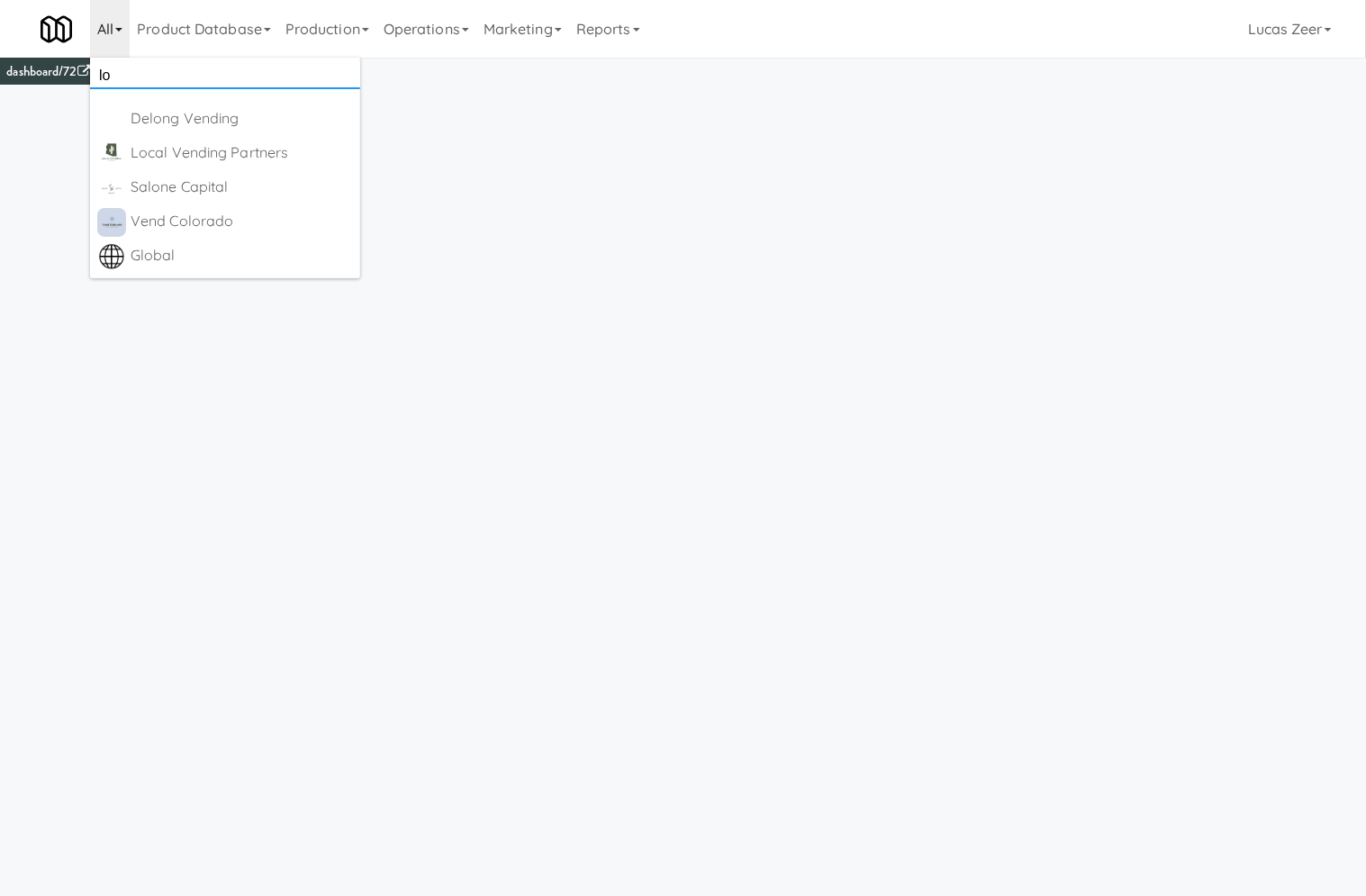 type on "l" 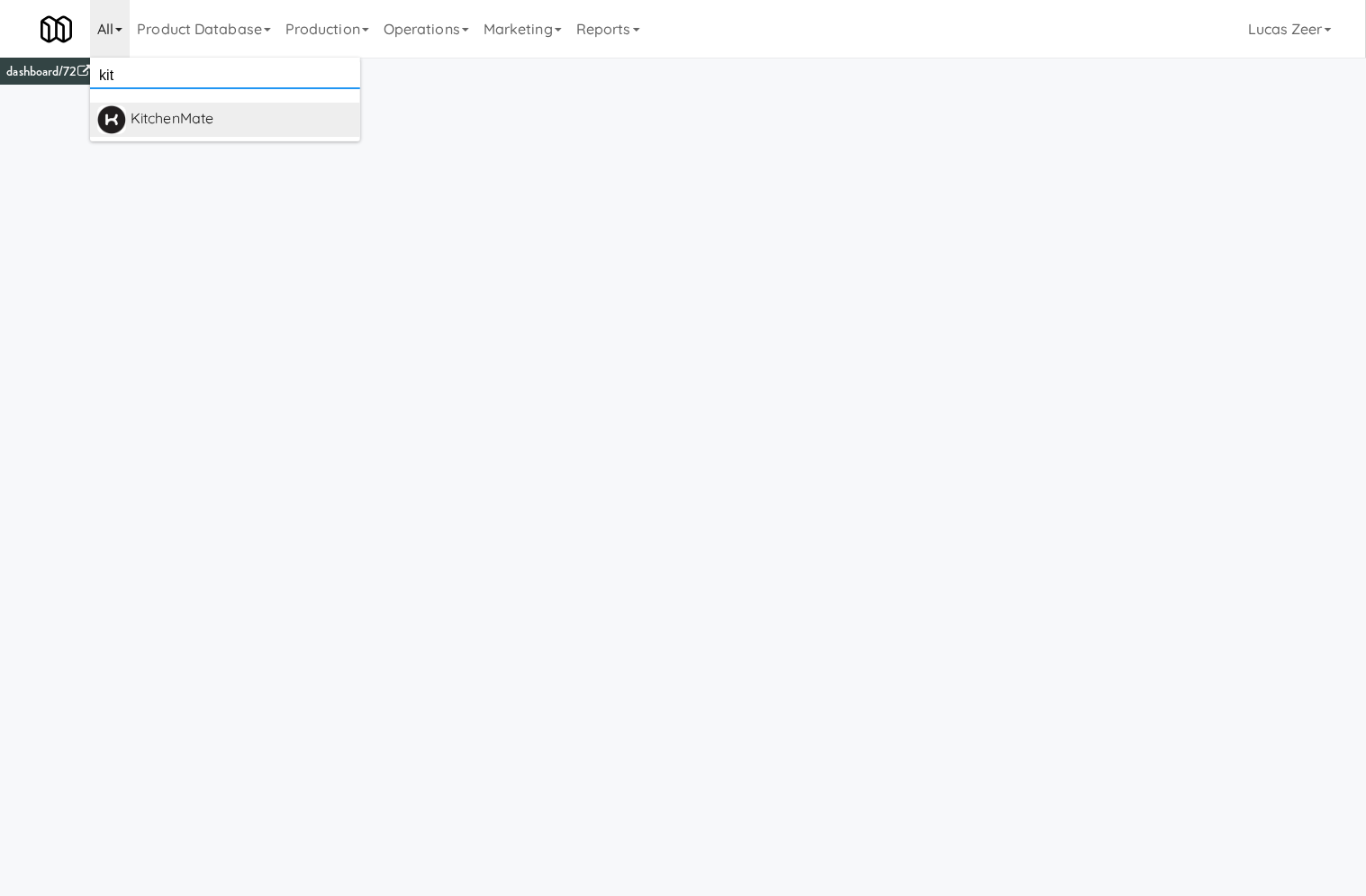 type on "kit" 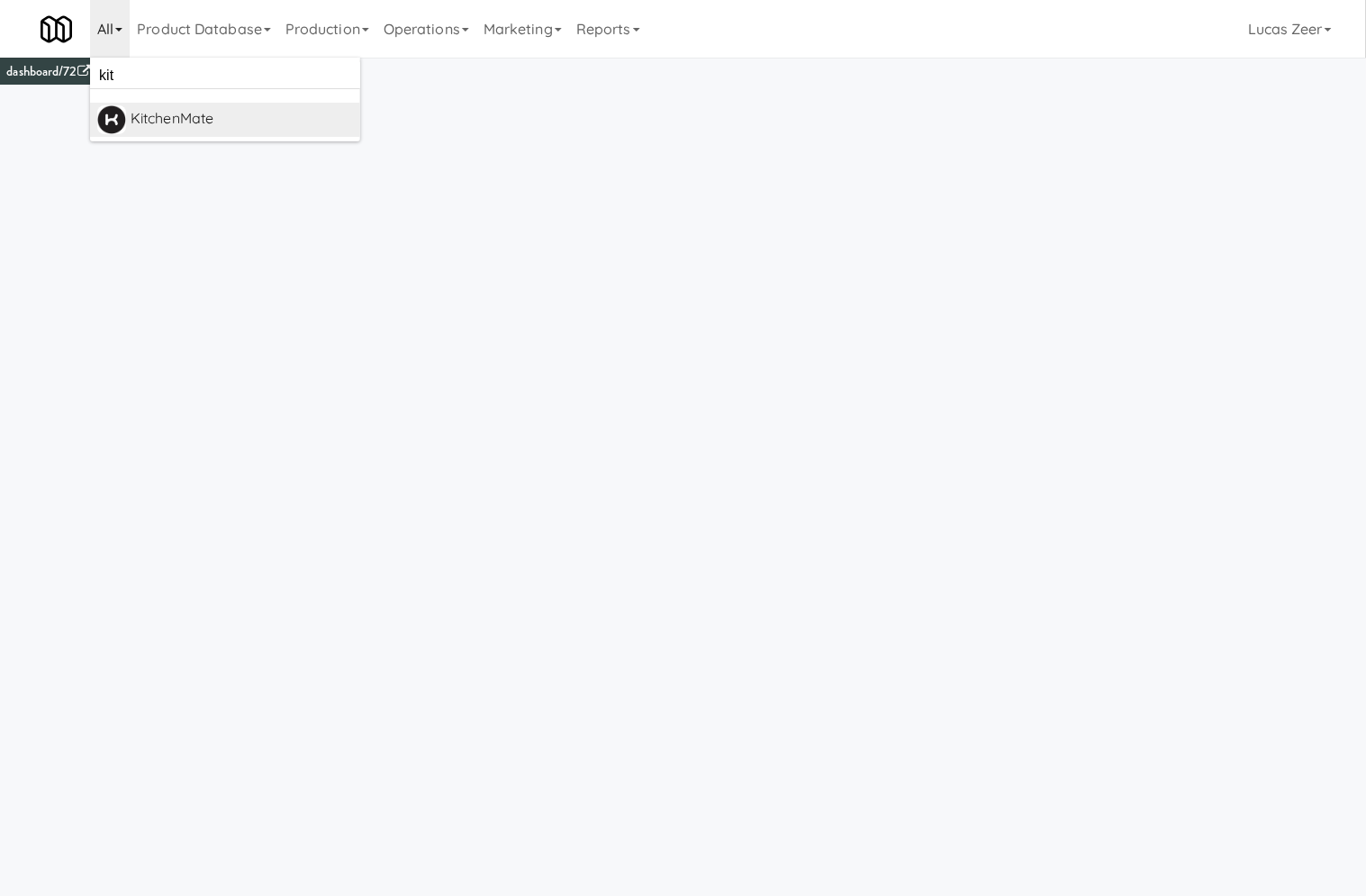click on "KitchenMate" at bounding box center (241, 119) 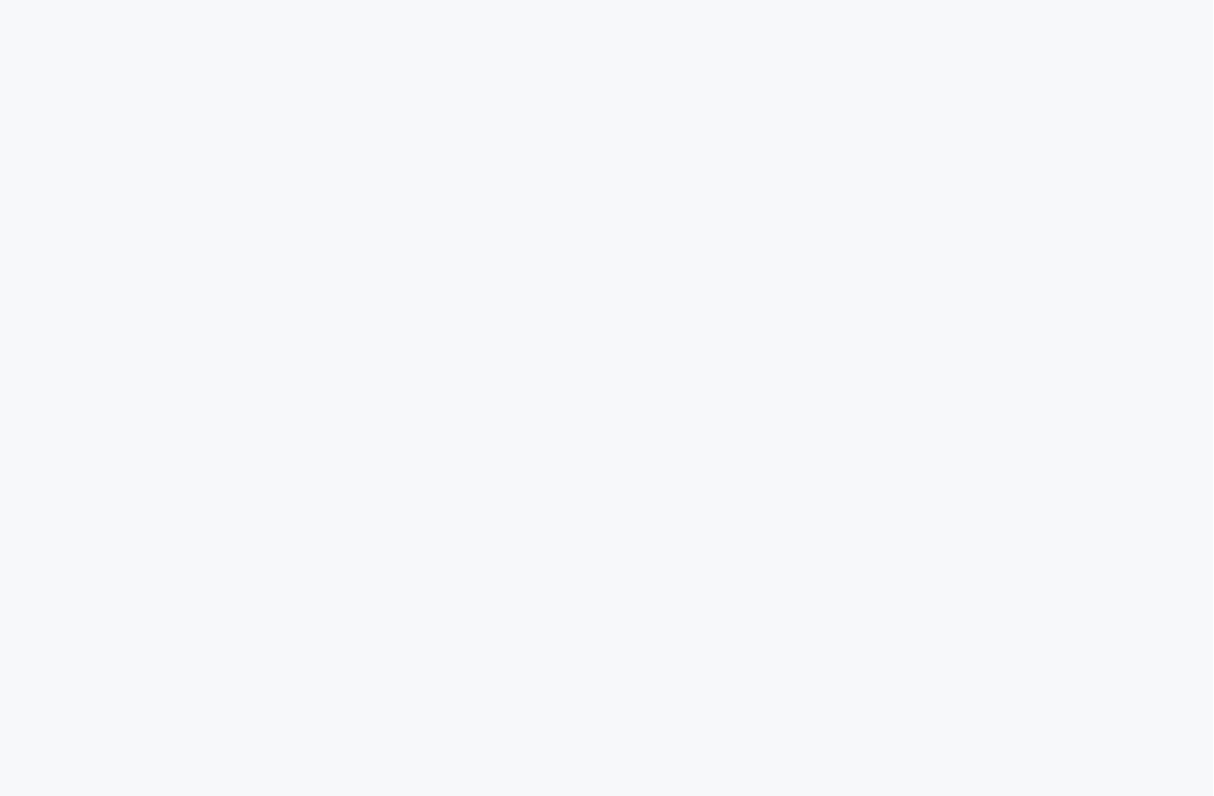scroll, scrollTop: 0, scrollLeft: 0, axis: both 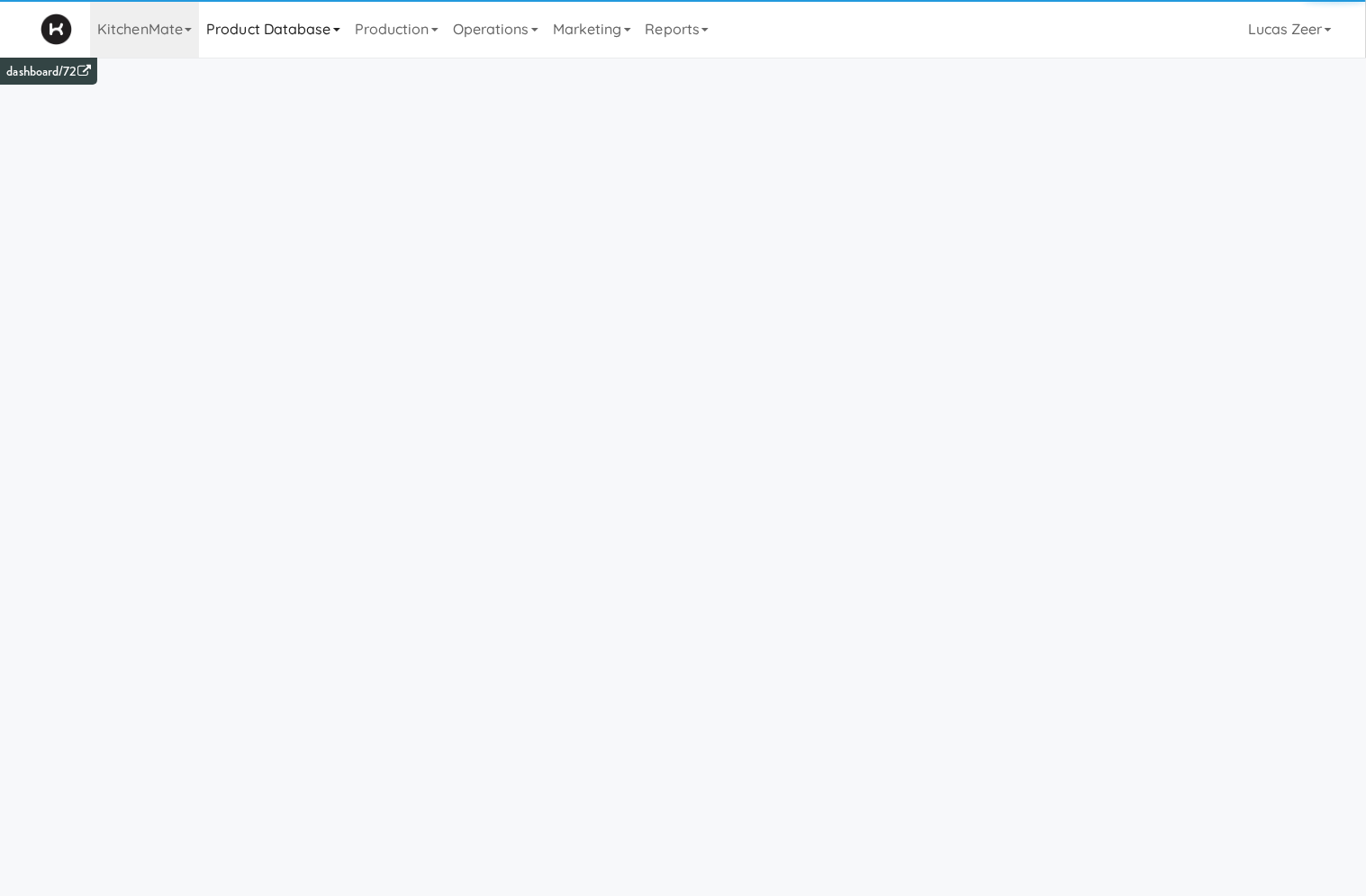 click on "Product Database" at bounding box center [273, 29] 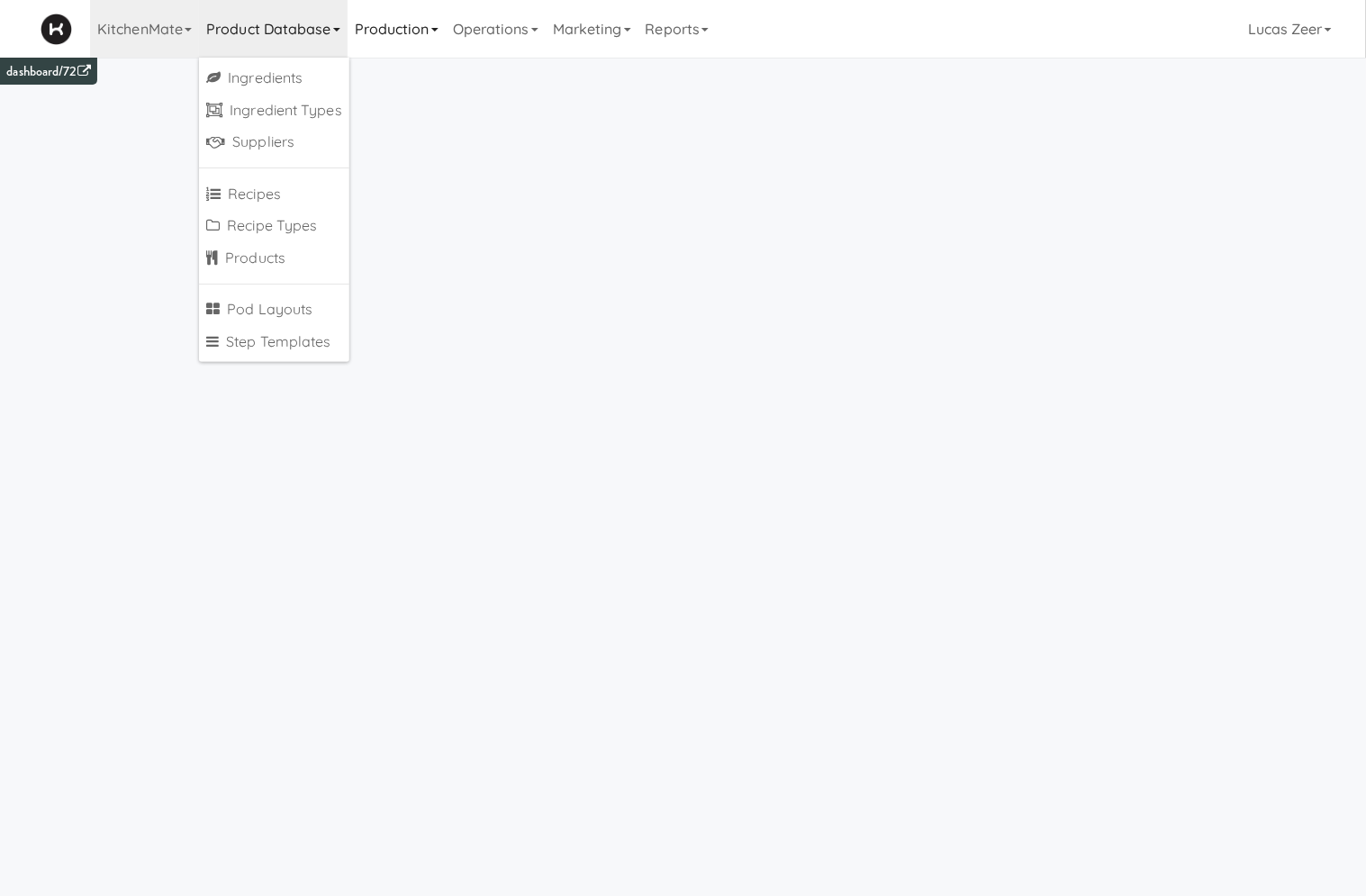 click on "Production" at bounding box center (396, 29) 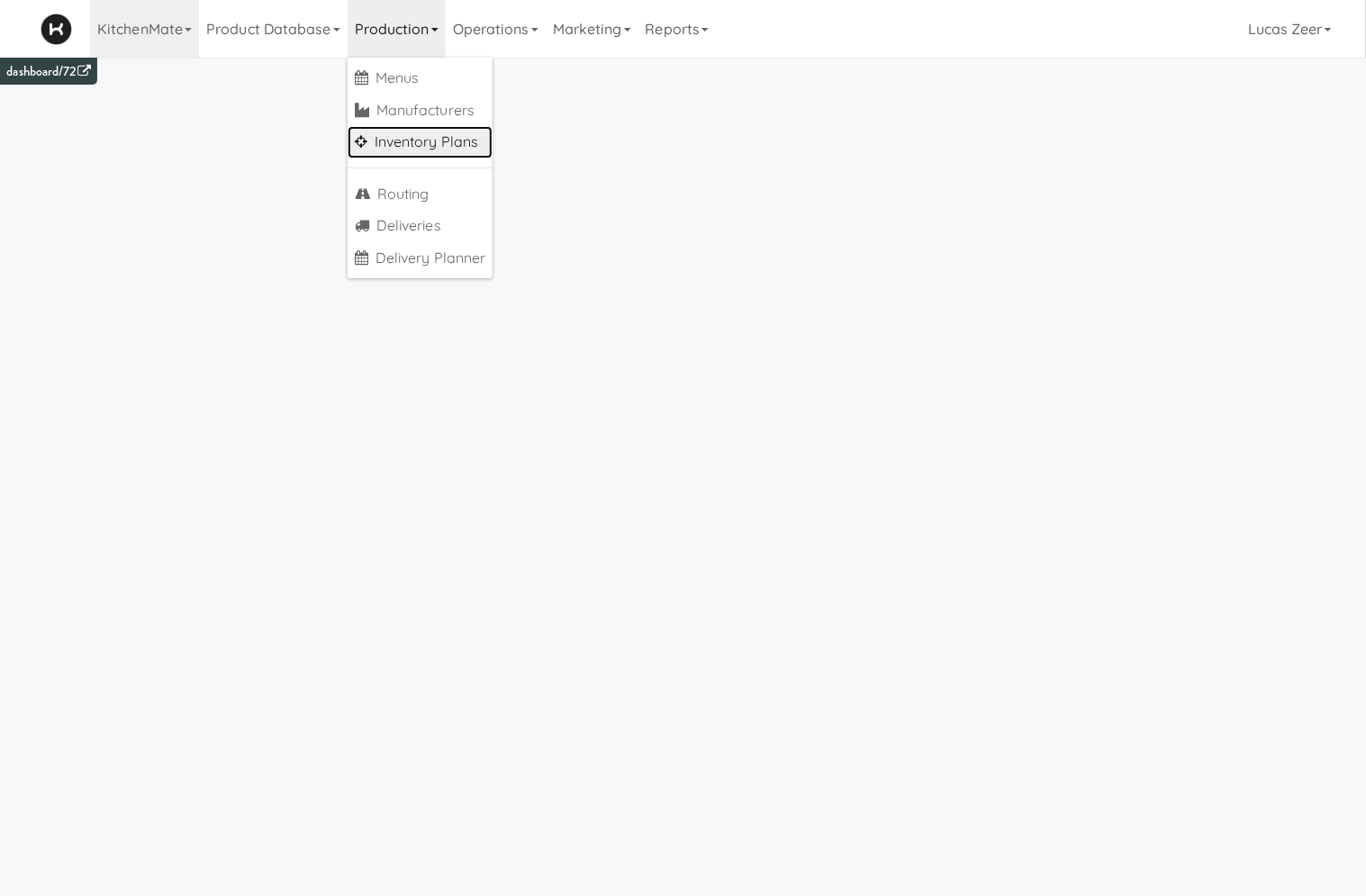 click on "Inventory Plans" at bounding box center (421, 142) 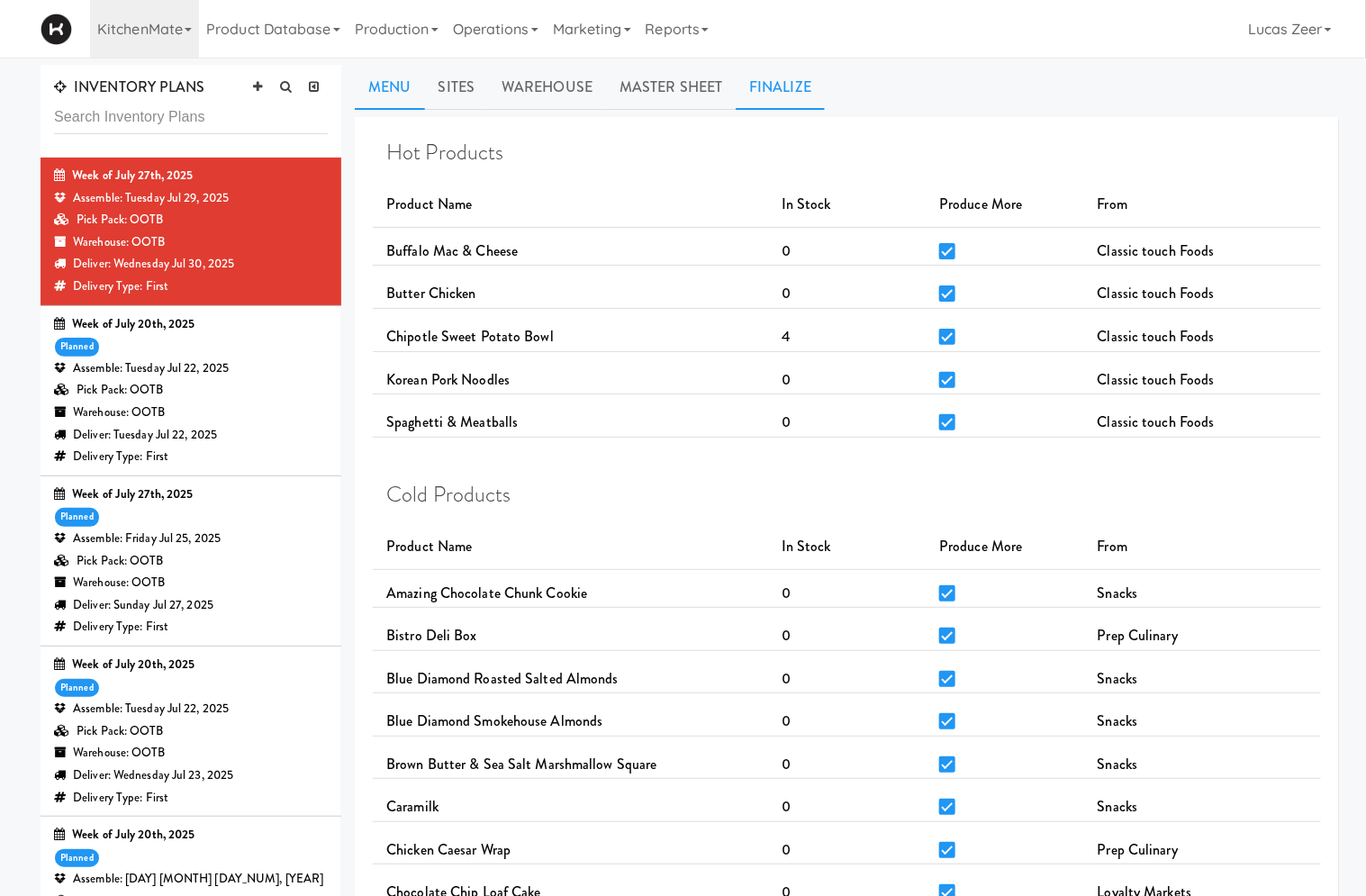 click on "Finalize" at bounding box center [780, 87] 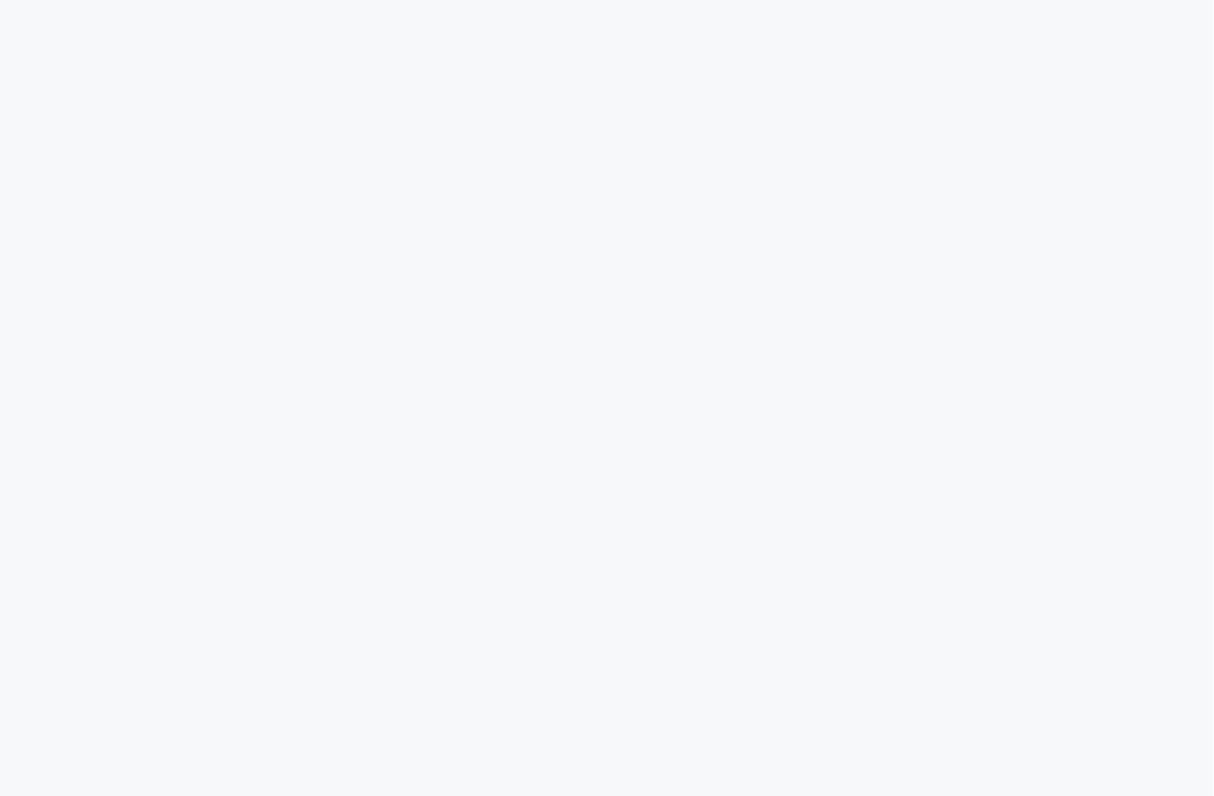 scroll, scrollTop: 0, scrollLeft: 0, axis: both 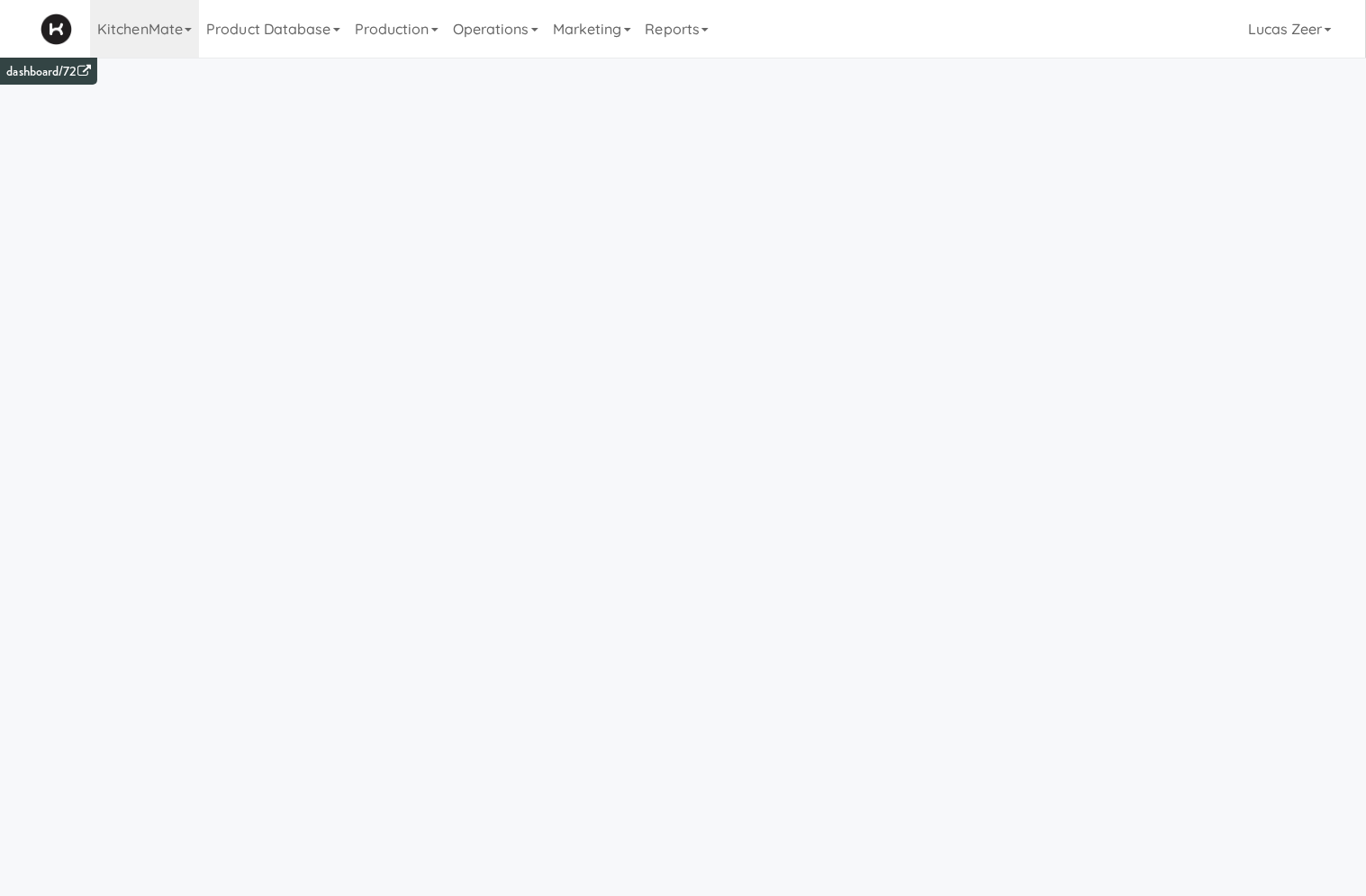 drag, startPoint x: 310, startPoint y: 35, endPoint x: 313, endPoint y: 76, distance: 41.10961 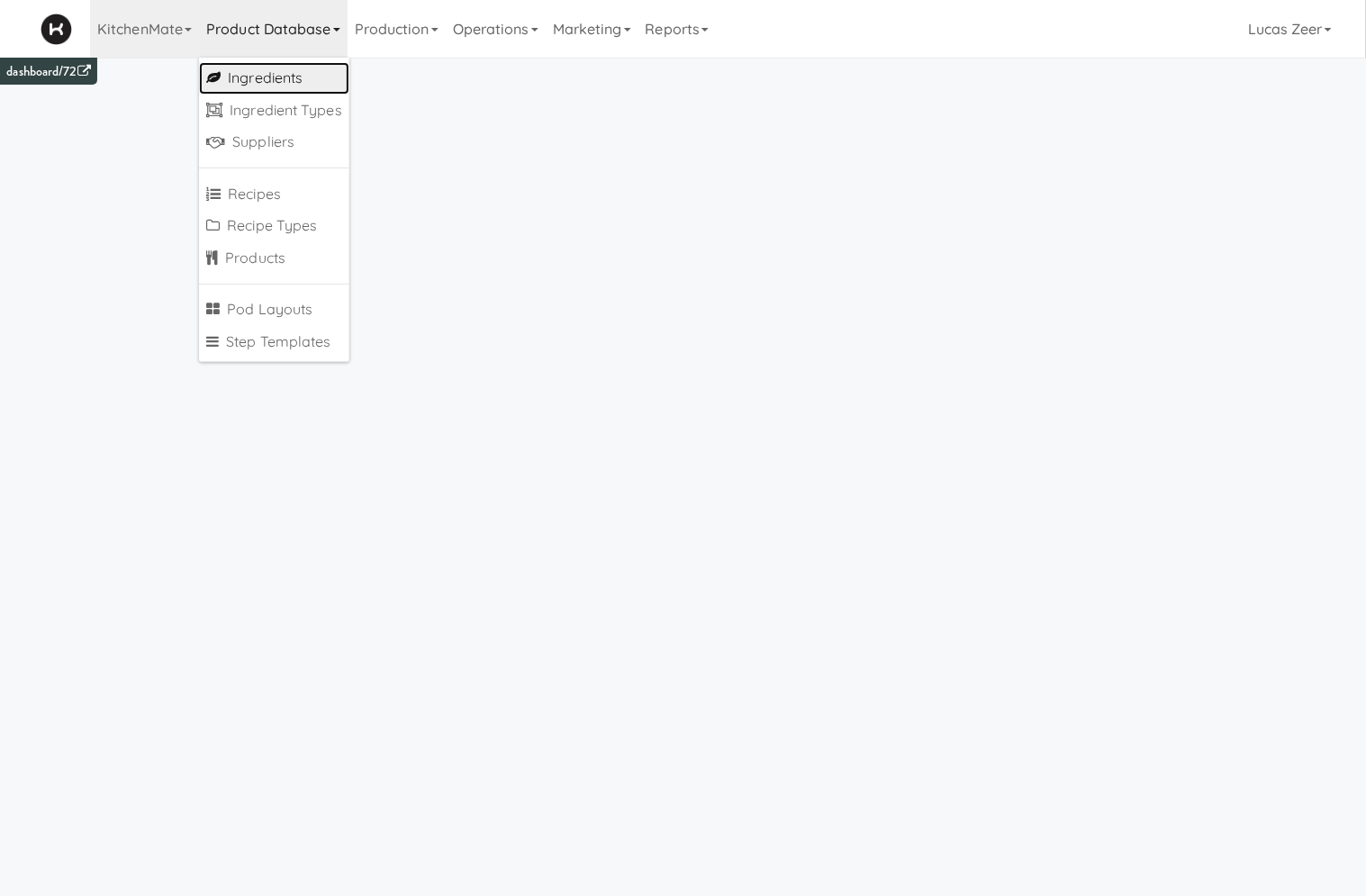 click on "Ingredients" at bounding box center [274, 78] 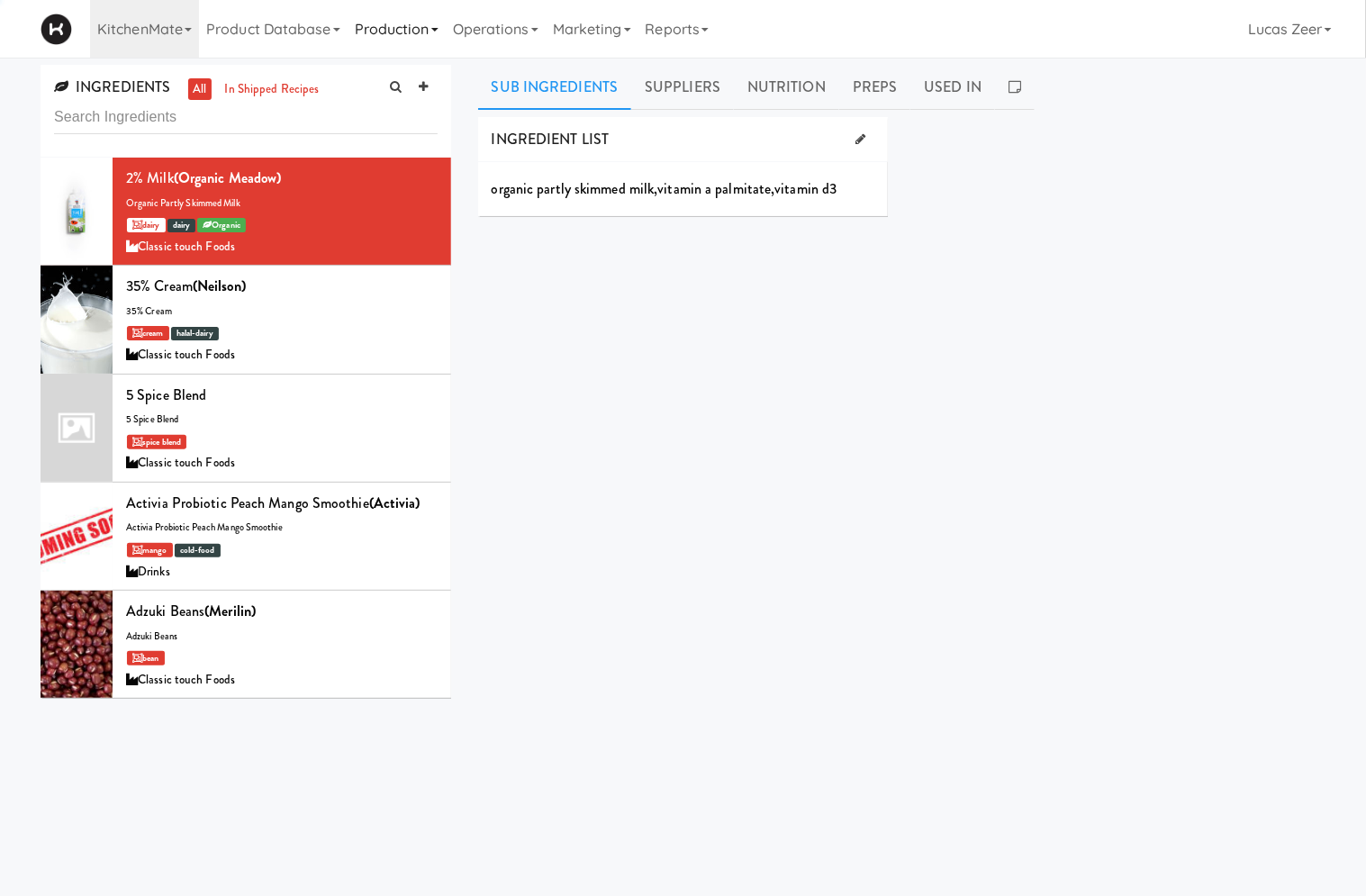 click on "Production" at bounding box center (396, 29) 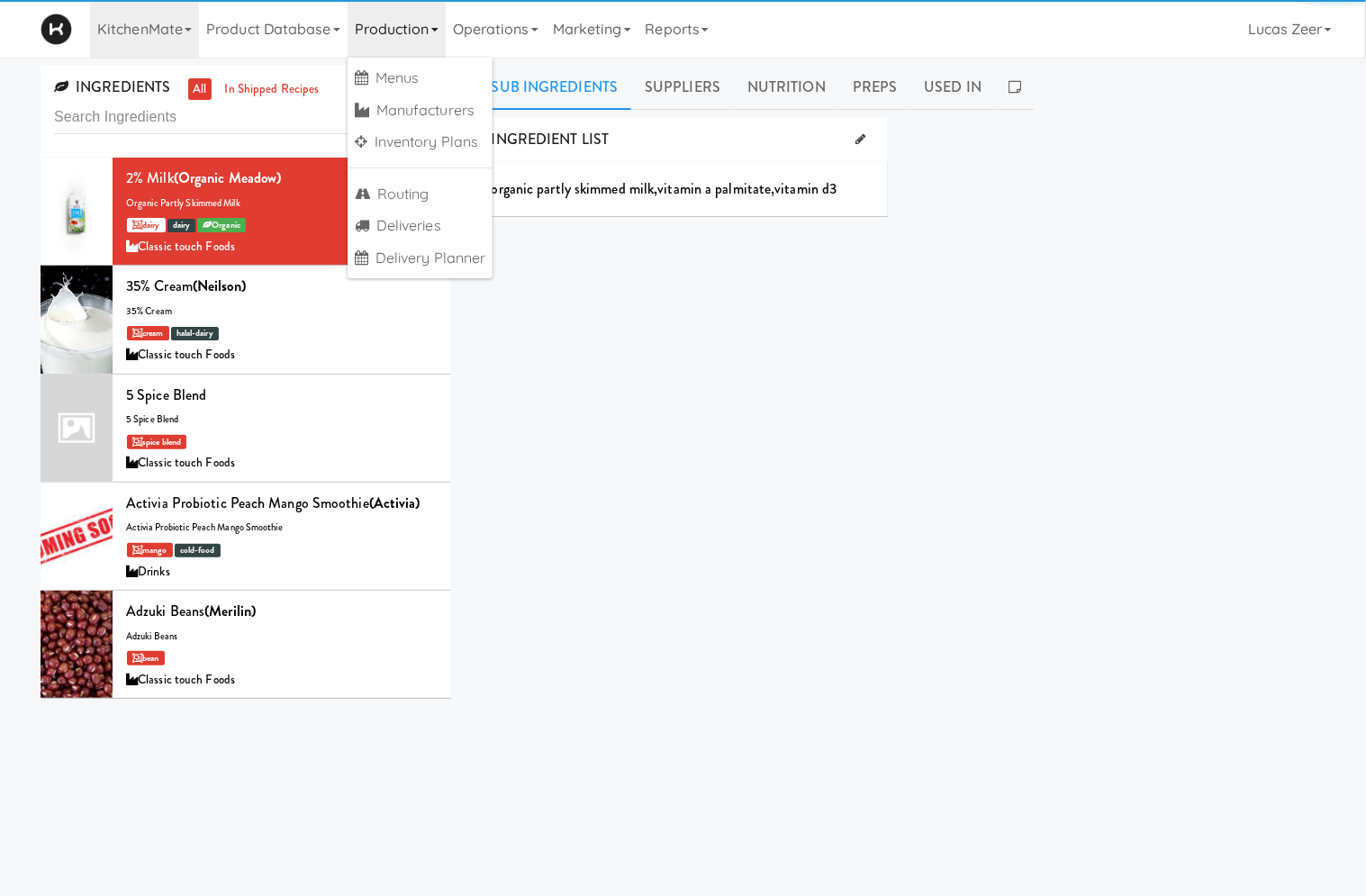 click on "Menus    Manufacturers    Inventory Plans    Routing    Deliveries  Delivery Planner" at bounding box center [421, 167] 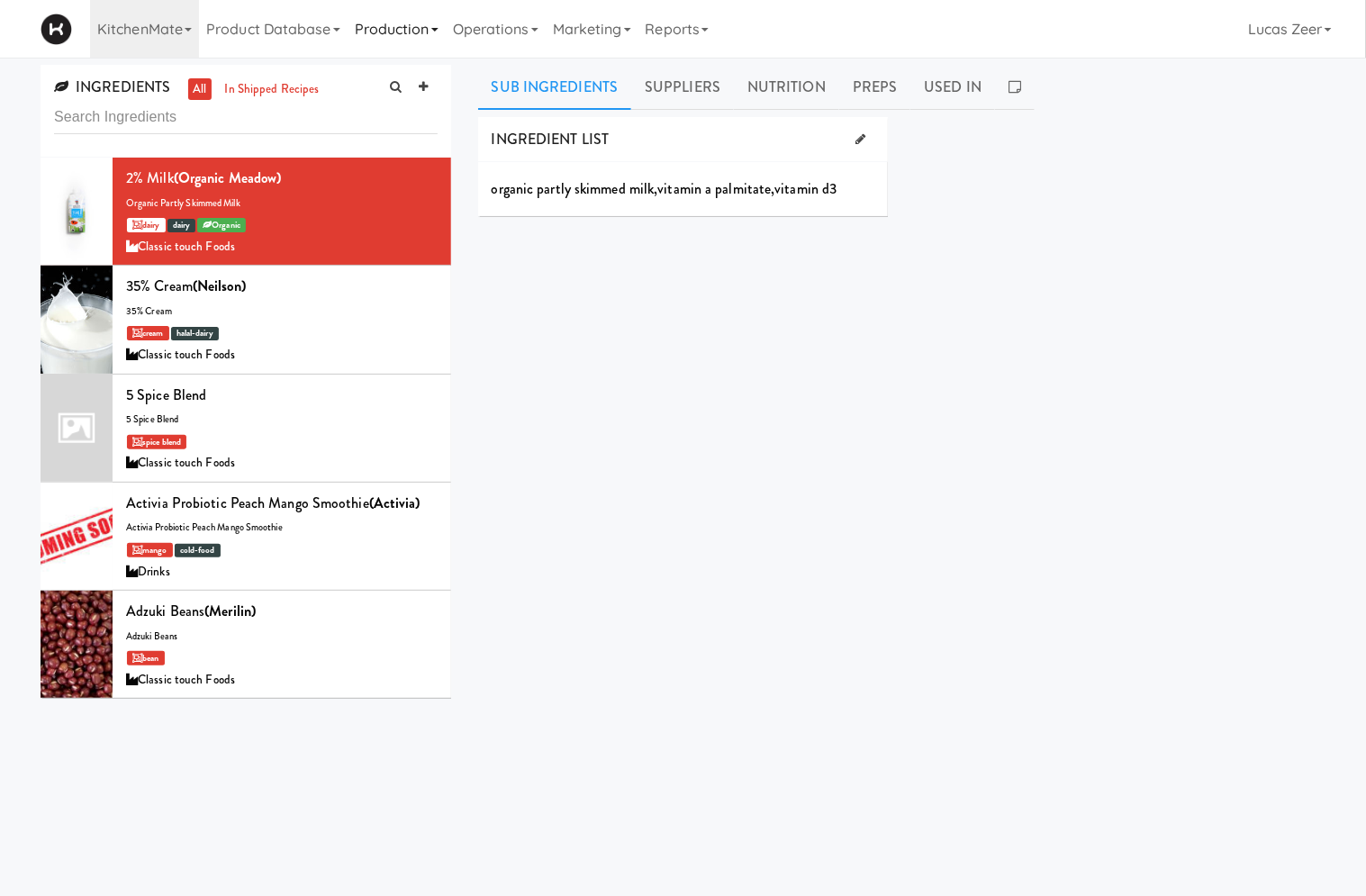 click on "Production" at bounding box center [396, 29] 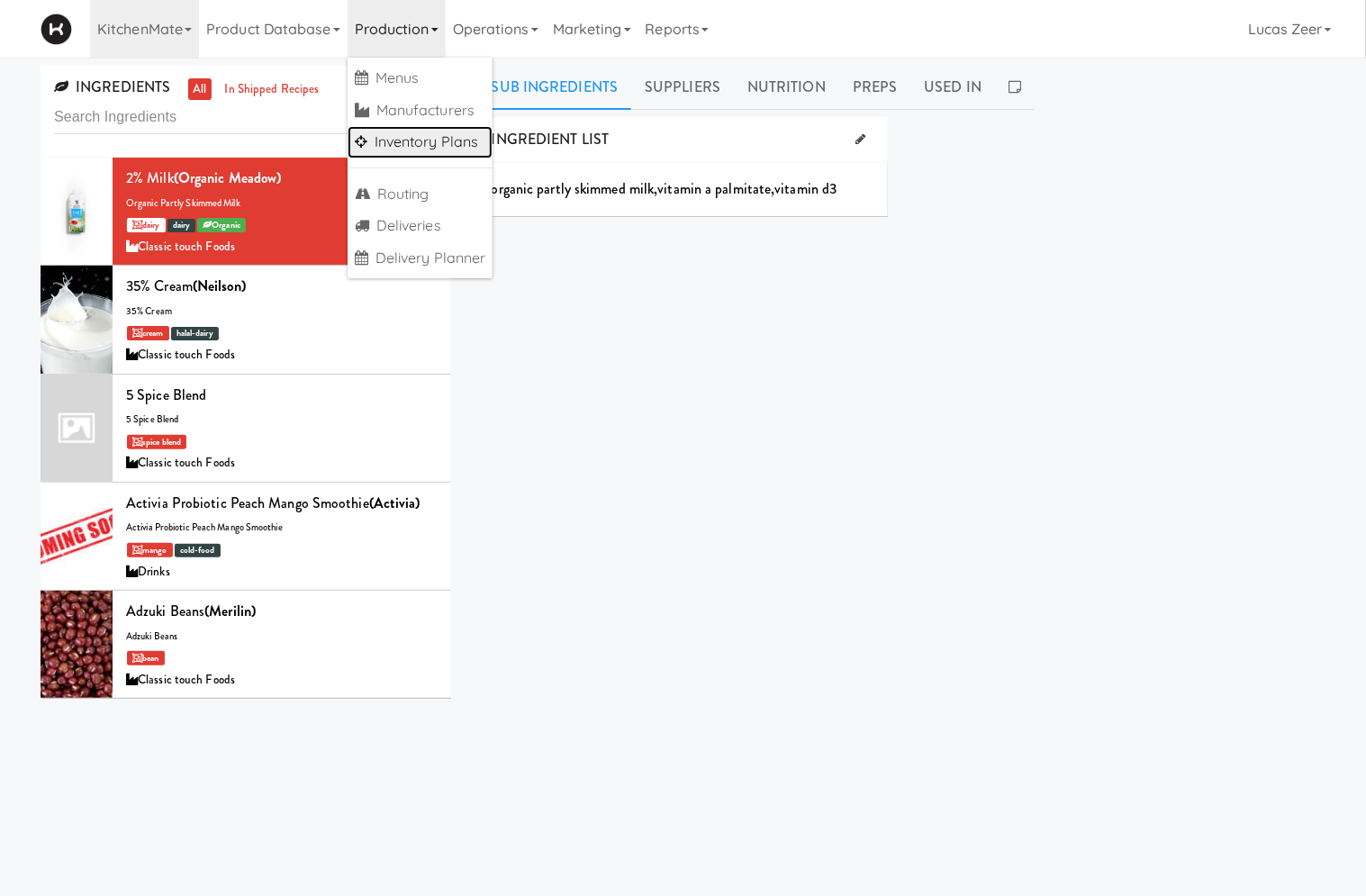click on "Inventory Plans" at bounding box center (421, 142) 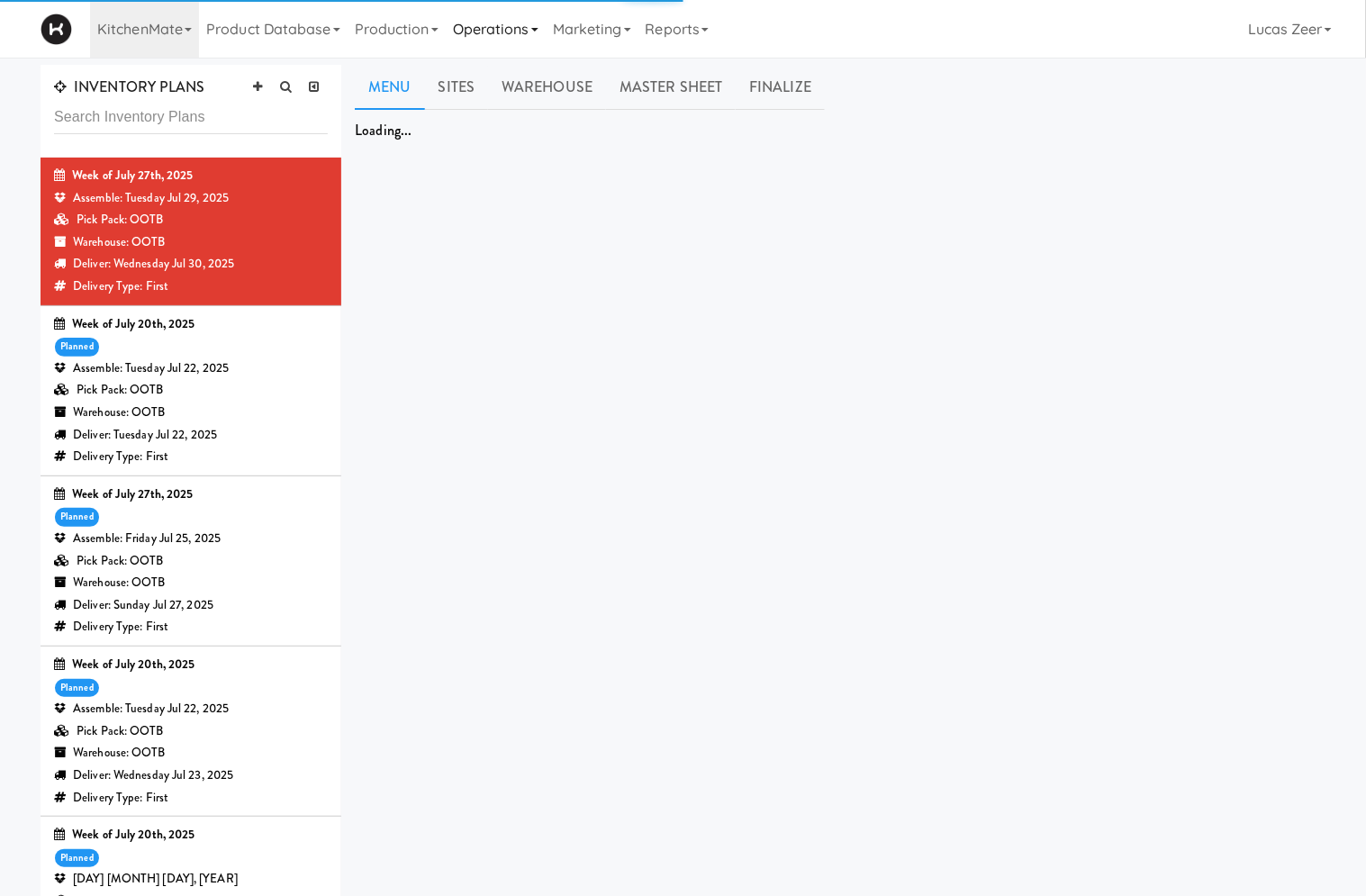 click on "Operations" at bounding box center (495, 29) 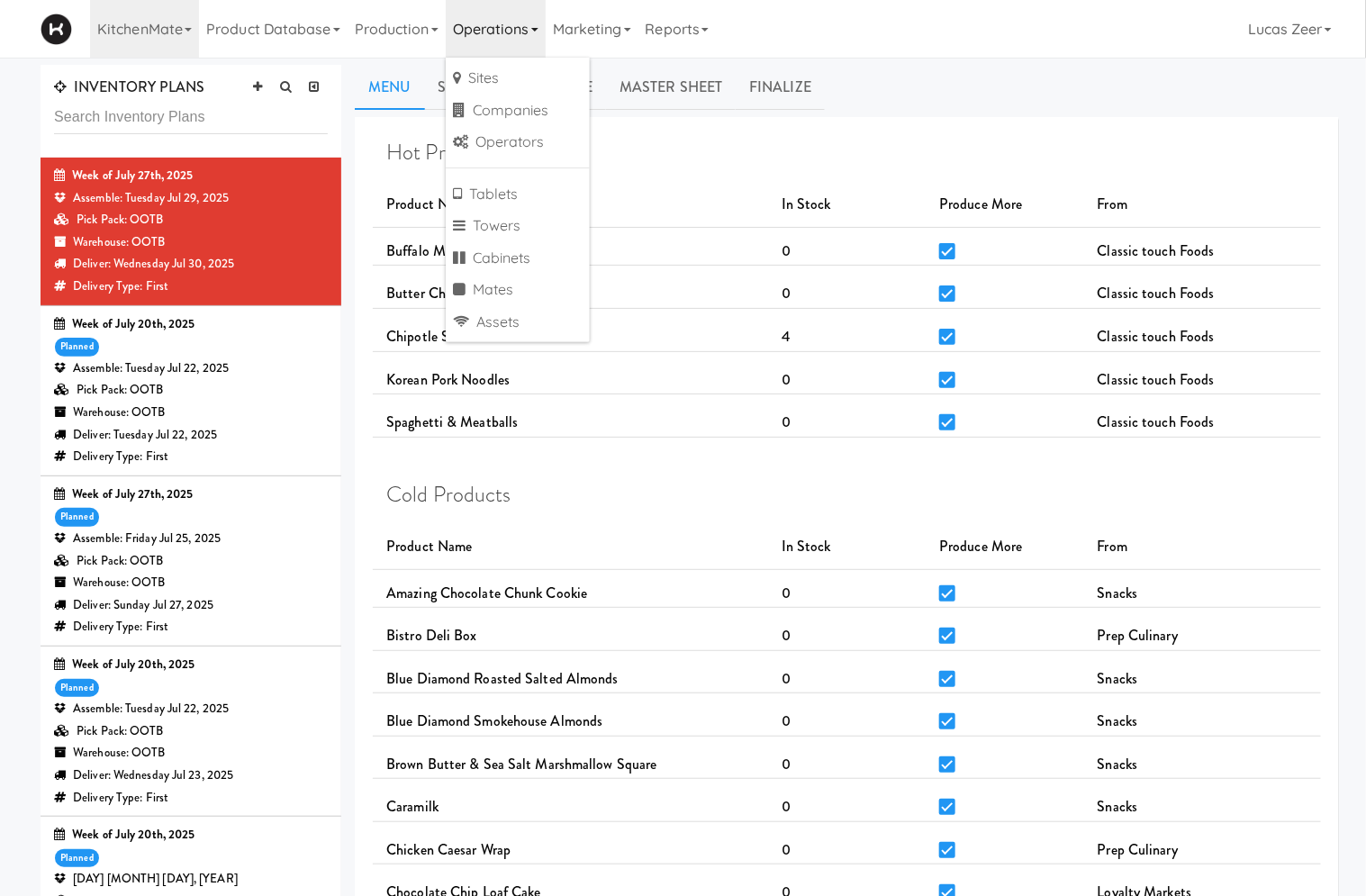 click on "Hot Products Product Name In Stock Produce More From Buffalo Mac & Cheese 0 Classic touch Foods Butter Chicken 0 Classic touch Foods Chipotle Sweet Potato Bowl 4 Classic touch Foods Korean Pork Noodles 0 Classic touch Foods Spaghetti & Meatballs 0 Classic touch Foods" at bounding box center [846, 289] 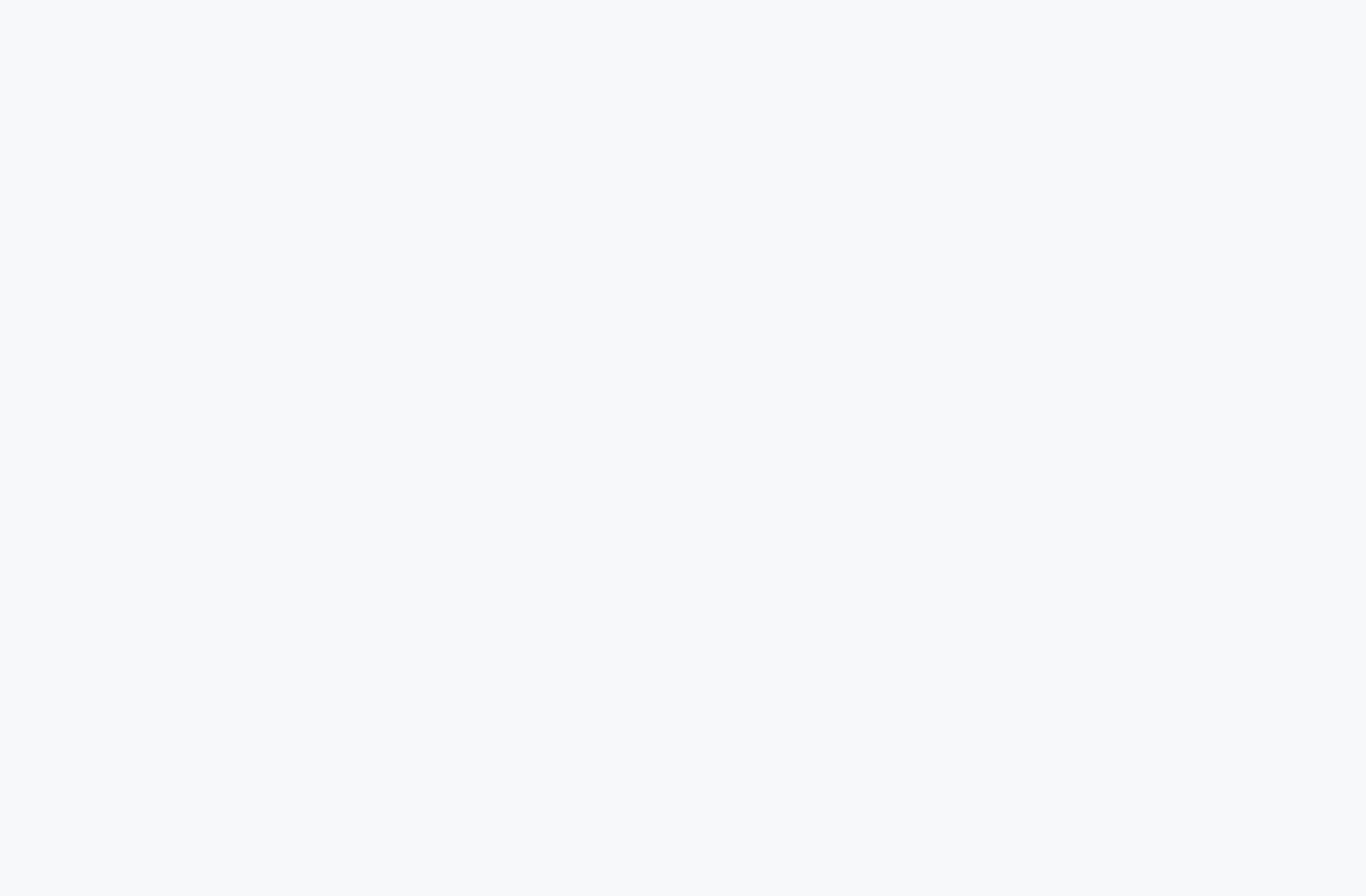 scroll, scrollTop: 0, scrollLeft: 0, axis: both 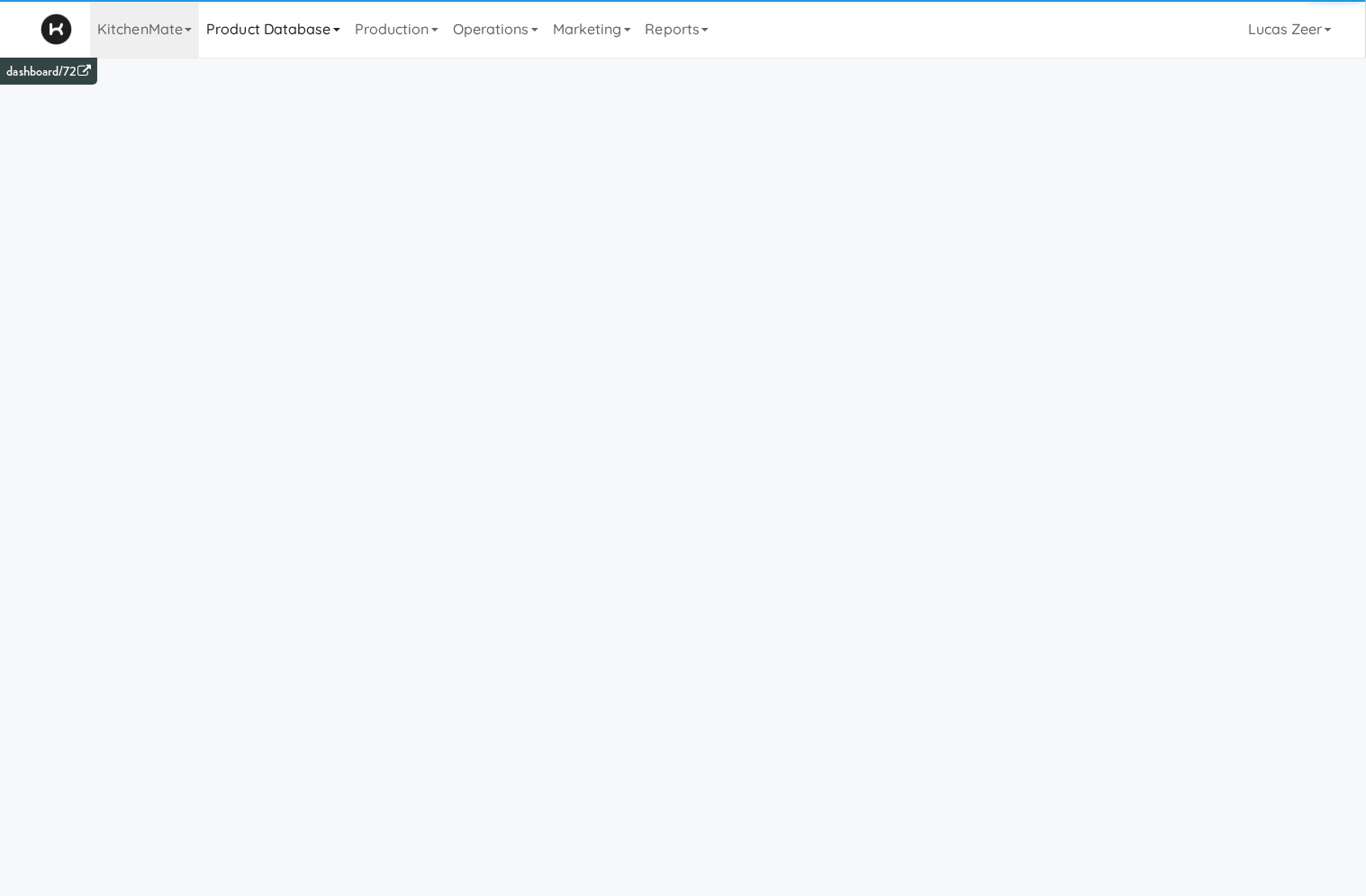 click on "Product Database" at bounding box center [273, 29] 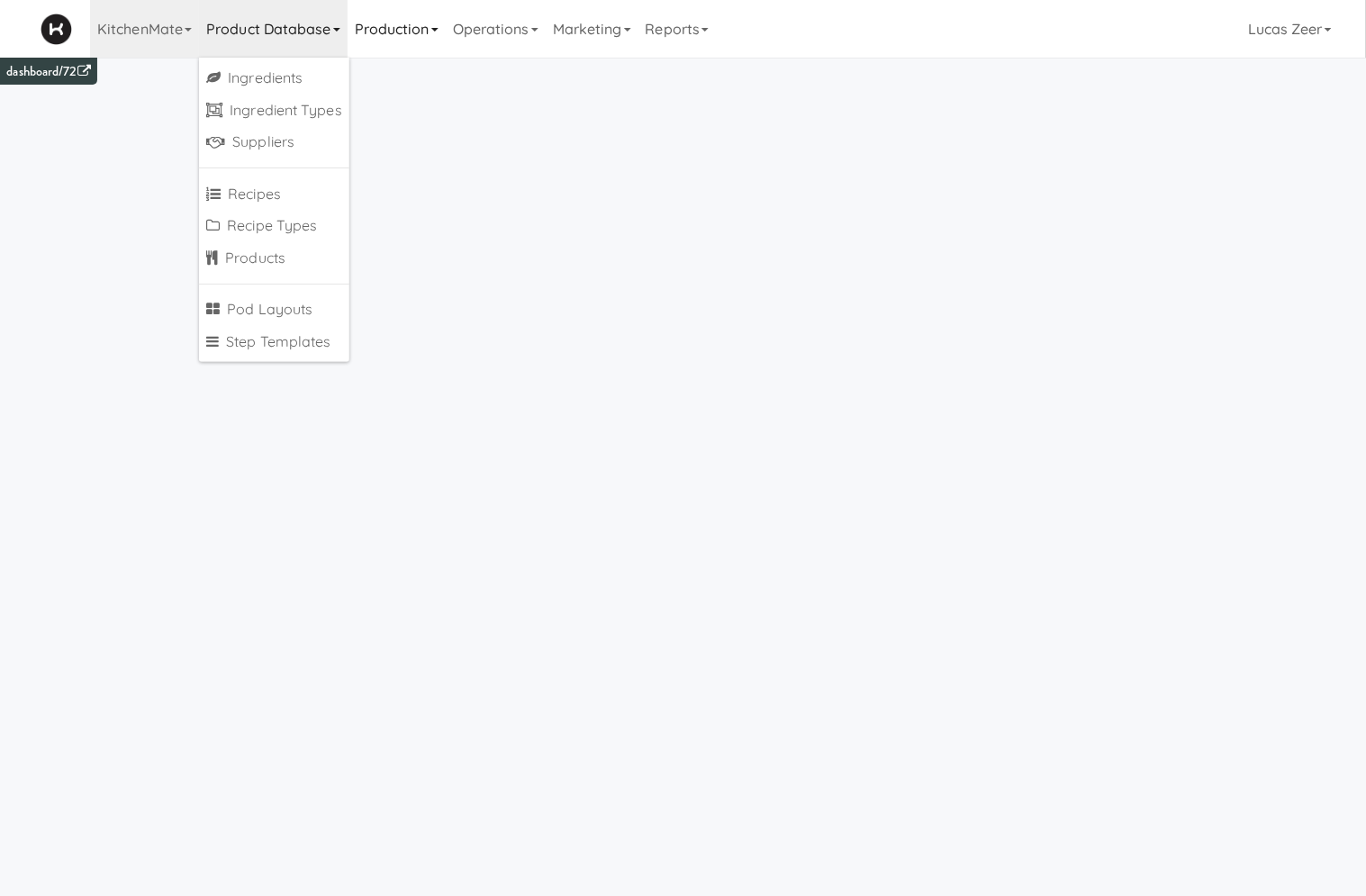 click on "Production" at bounding box center (396, 29) 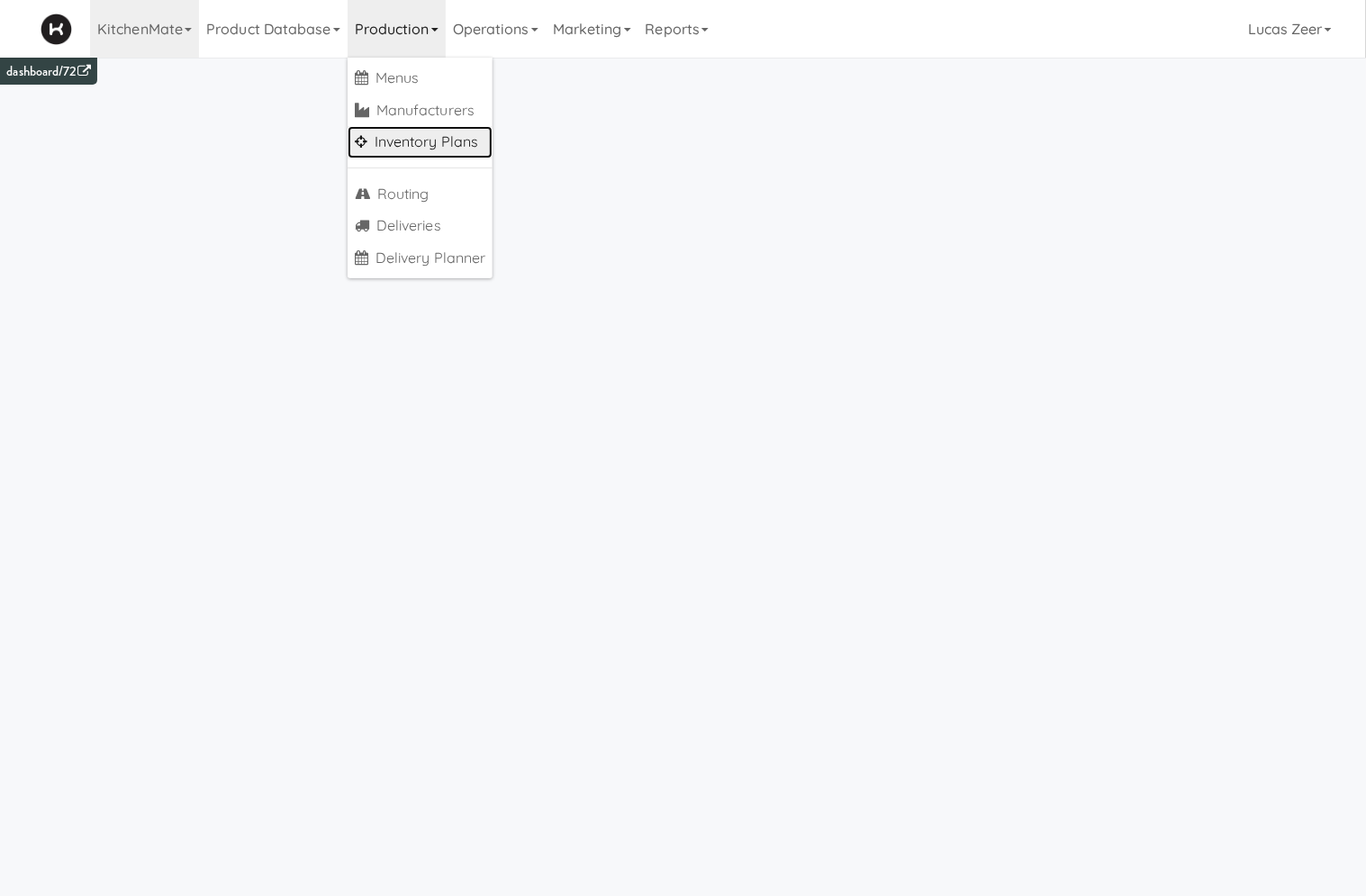 click on "Inventory Plans" at bounding box center (421, 142) 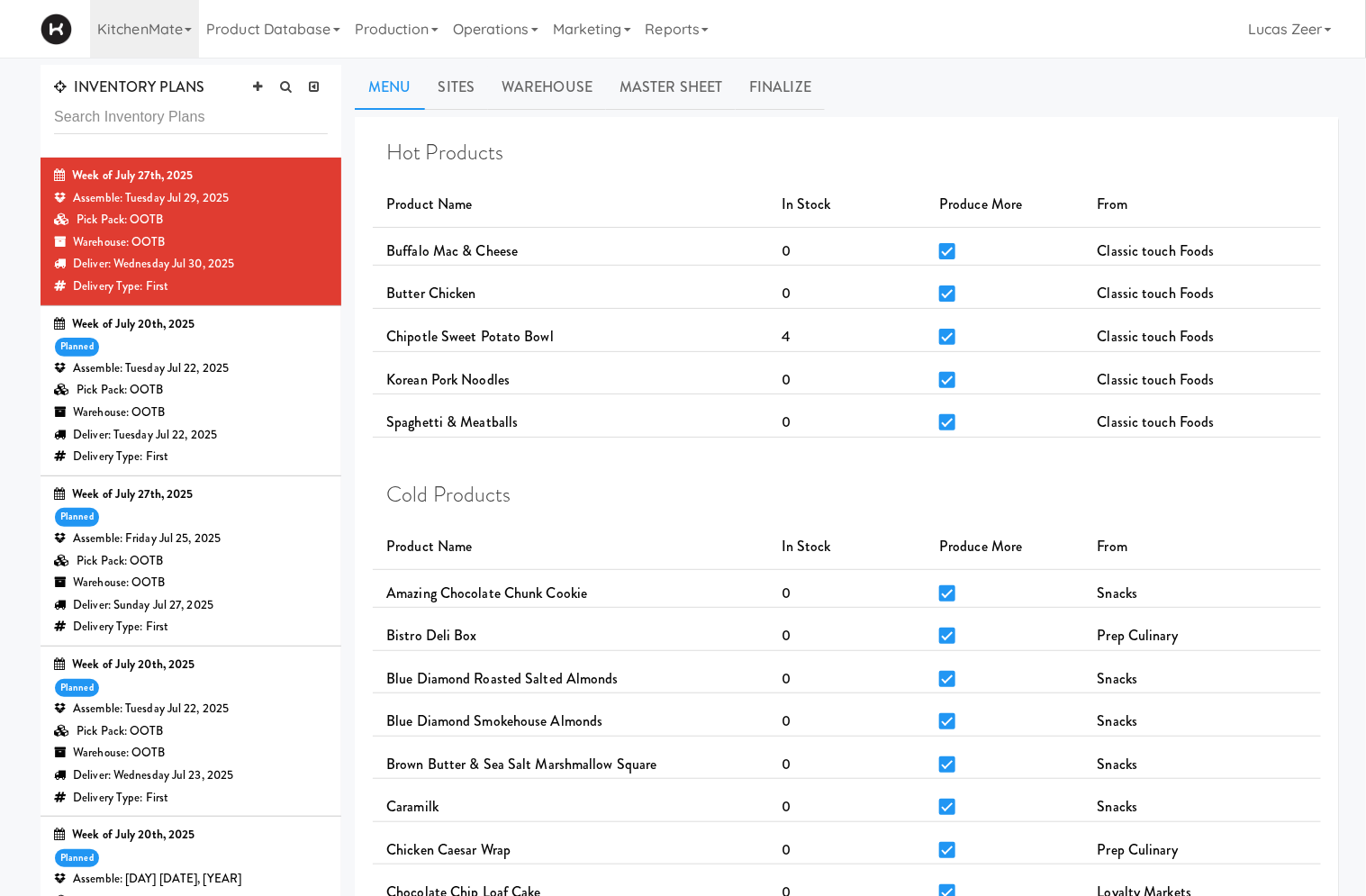 click on "Warehouse: OOTB" at bounding box center [191, 412] 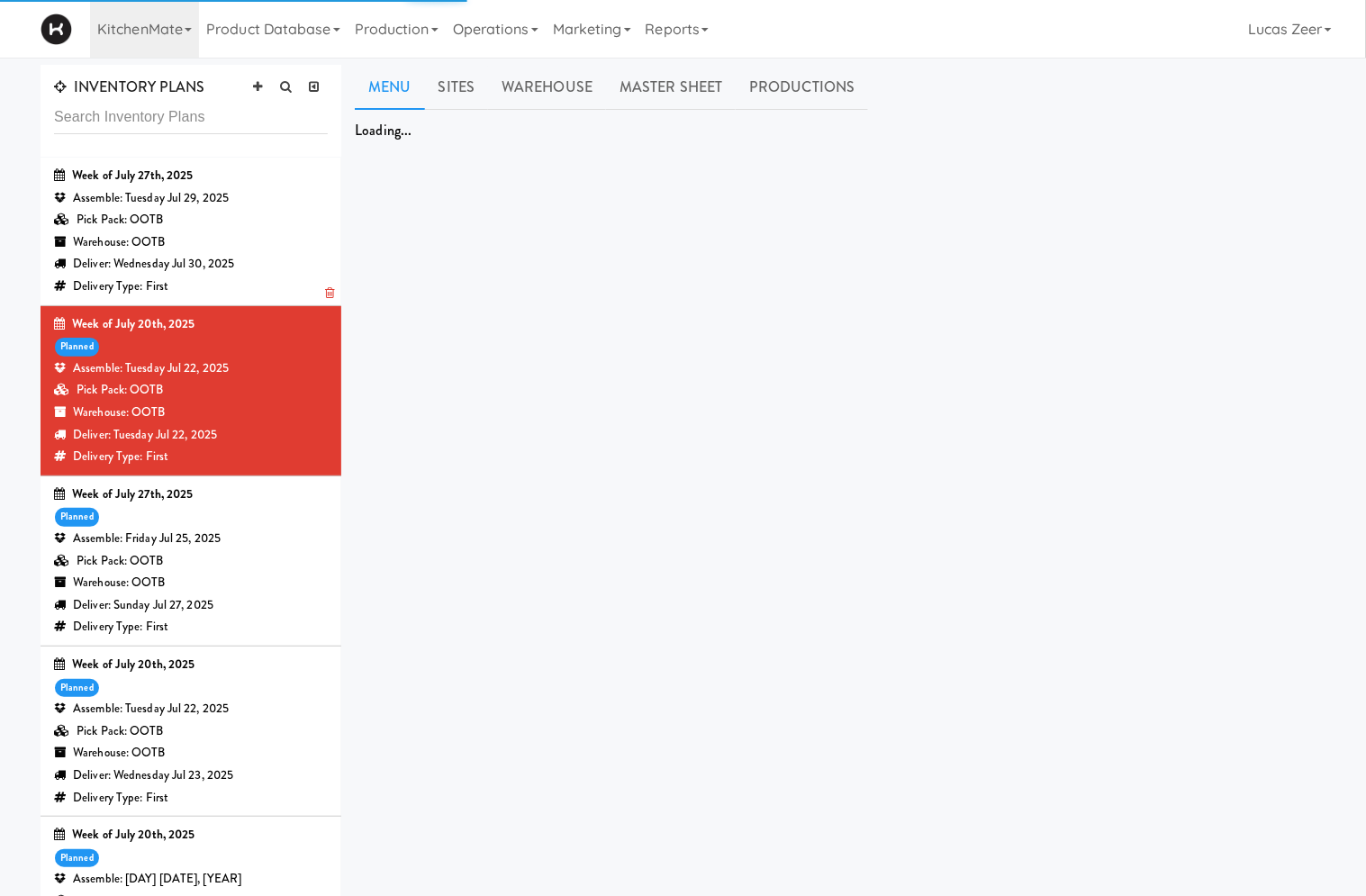 click on "Assemble: Tuesday Jul 29, 2025" at bounding box center (191, 198) 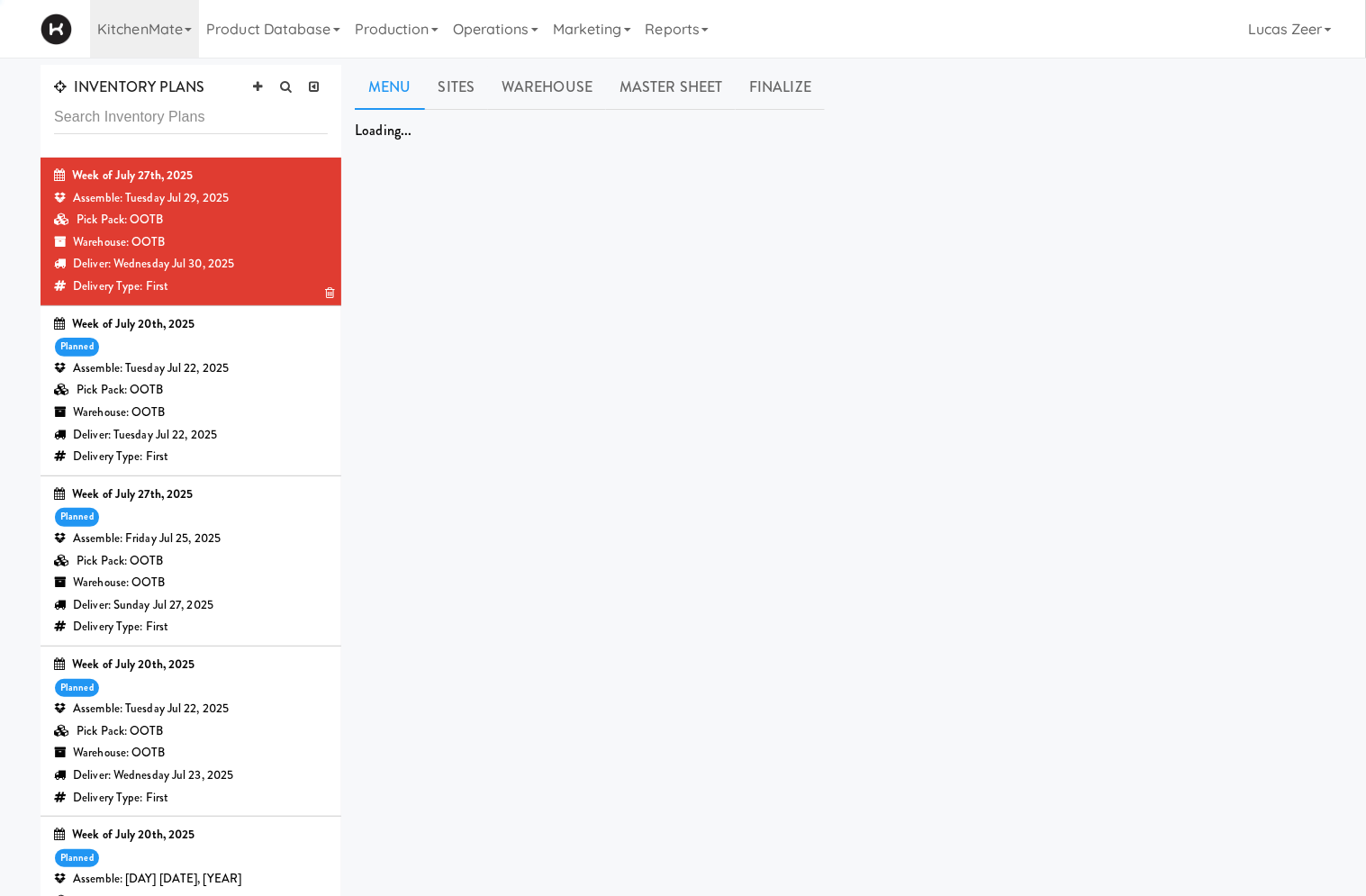 type 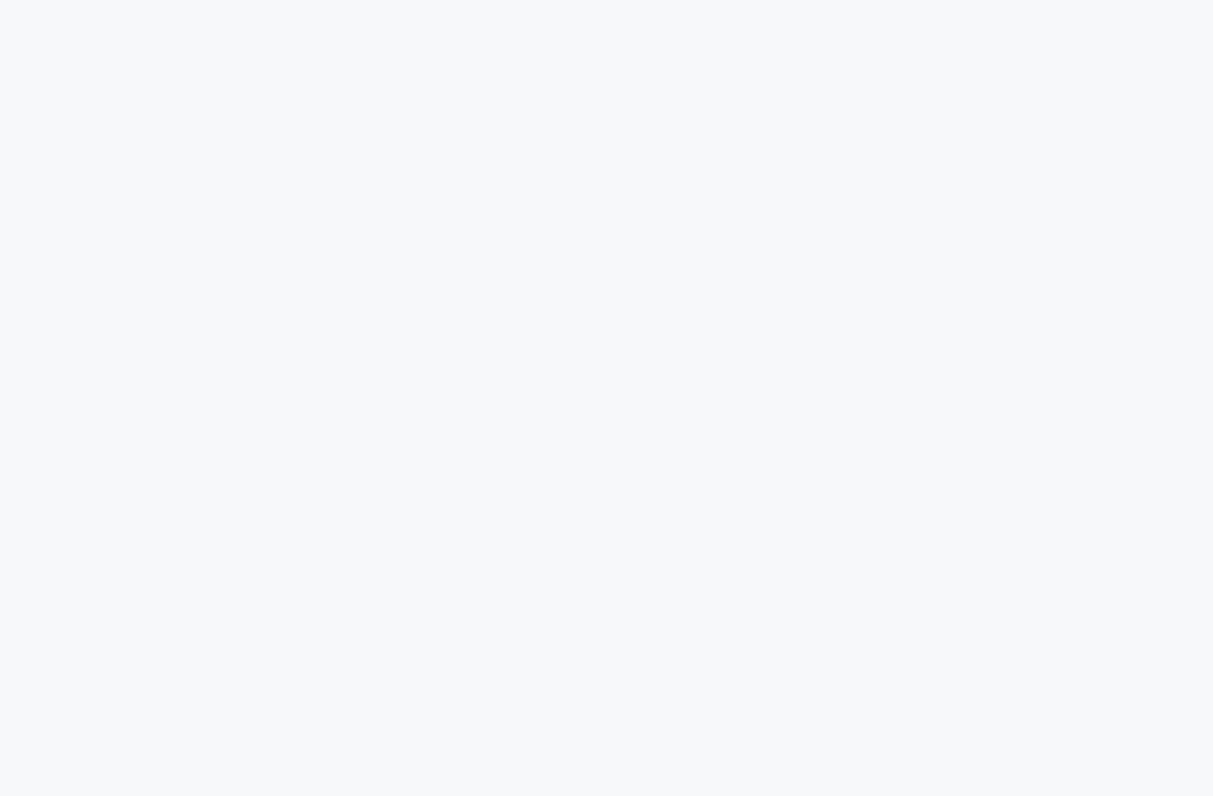 scroll, scrollTop: 0, scrollLeft: 0, axis: both 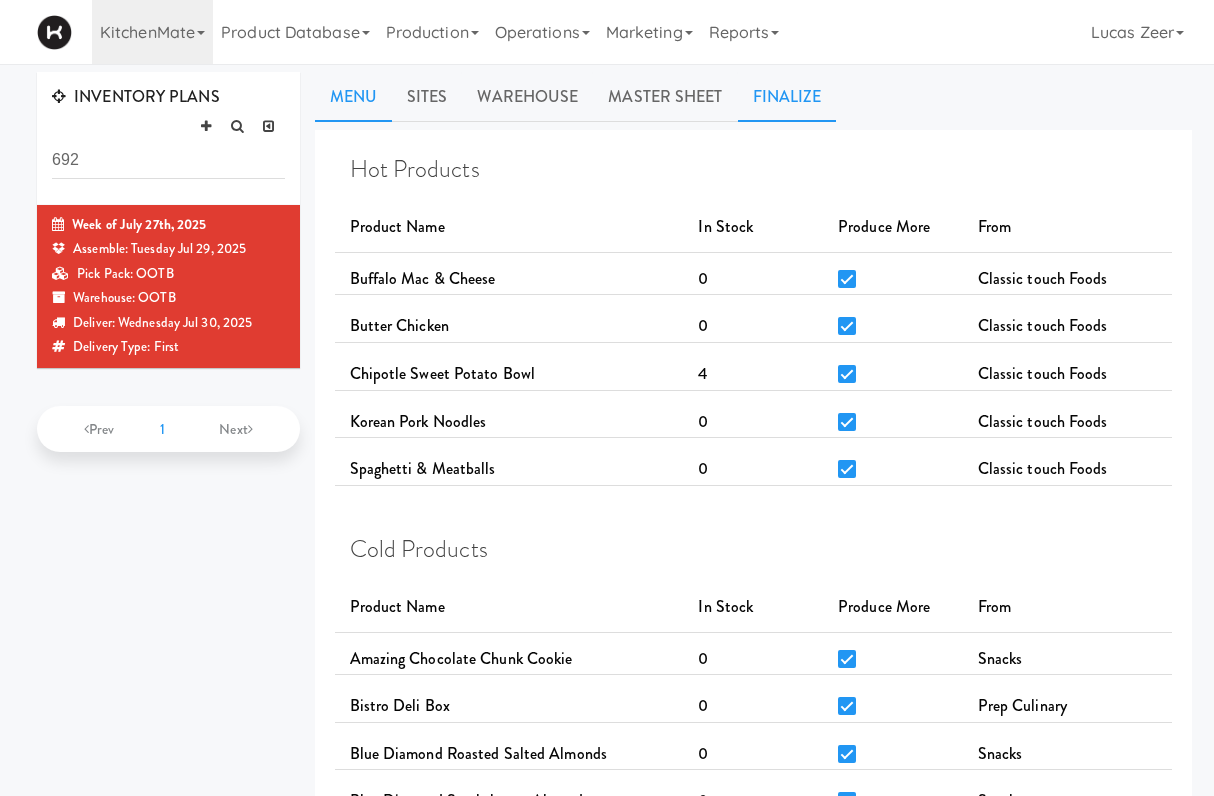 click on "Finalize" at bounding box center [787, 97] 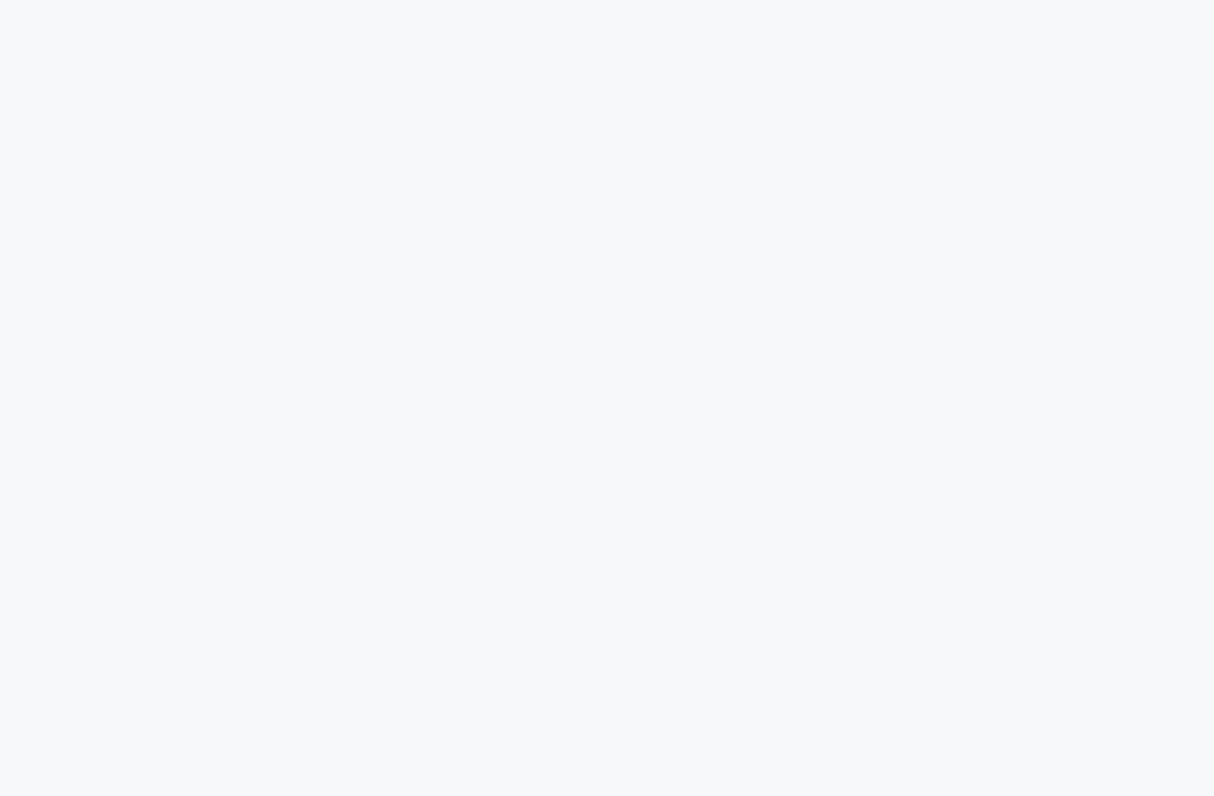 scroll, scrollTop: 0, scrollLeft: 0, axis: both 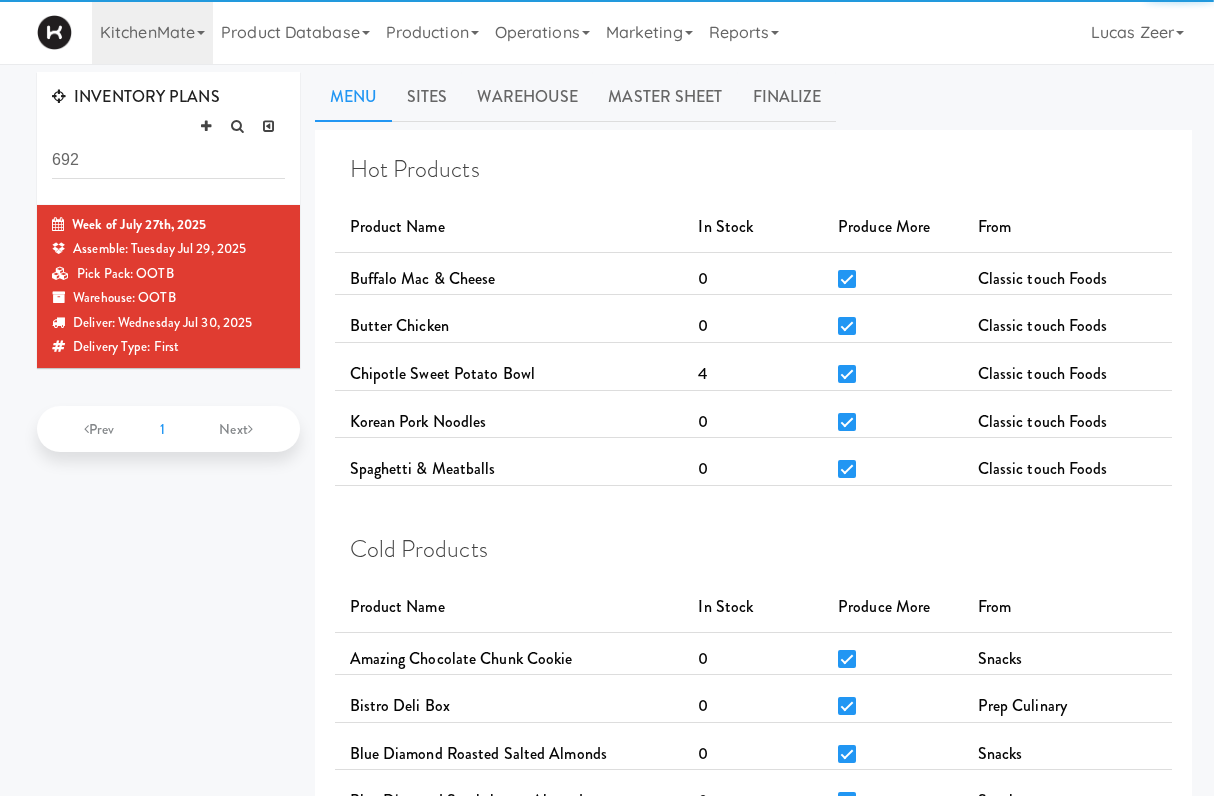 click on "692" at bounding box center (168, 160) 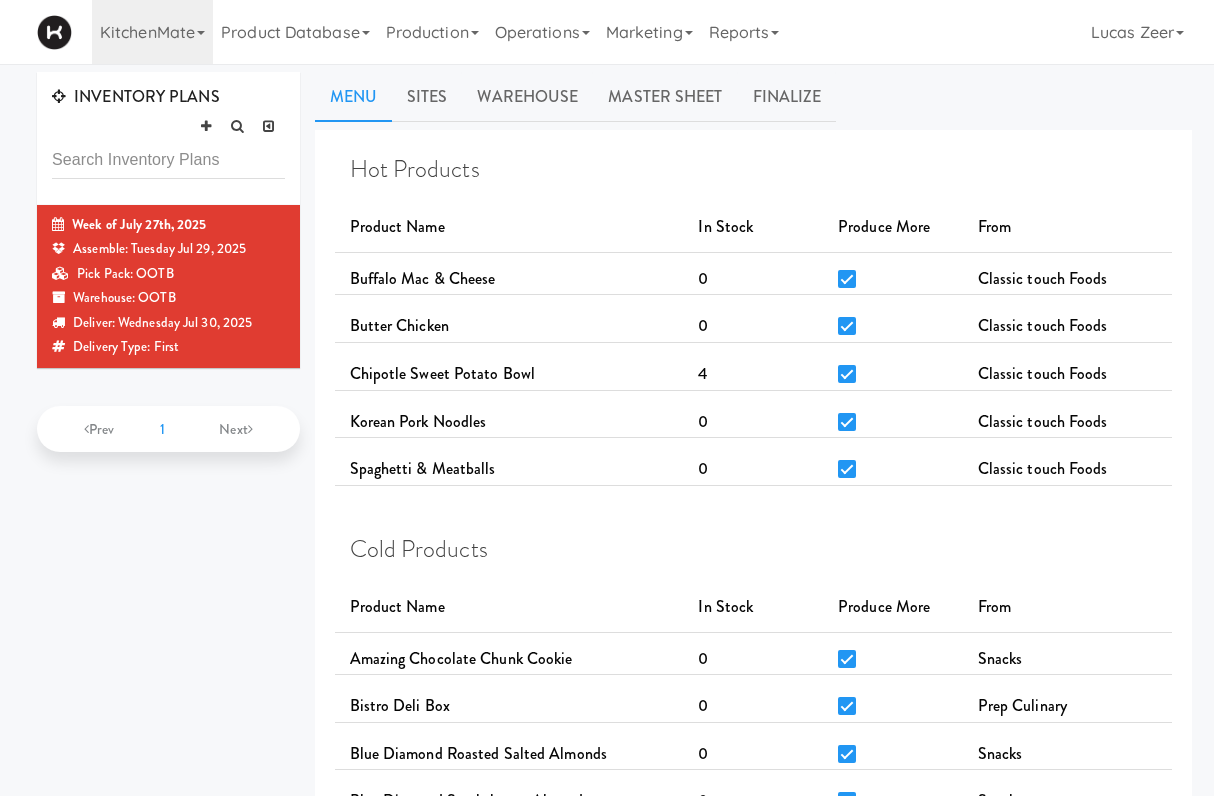type 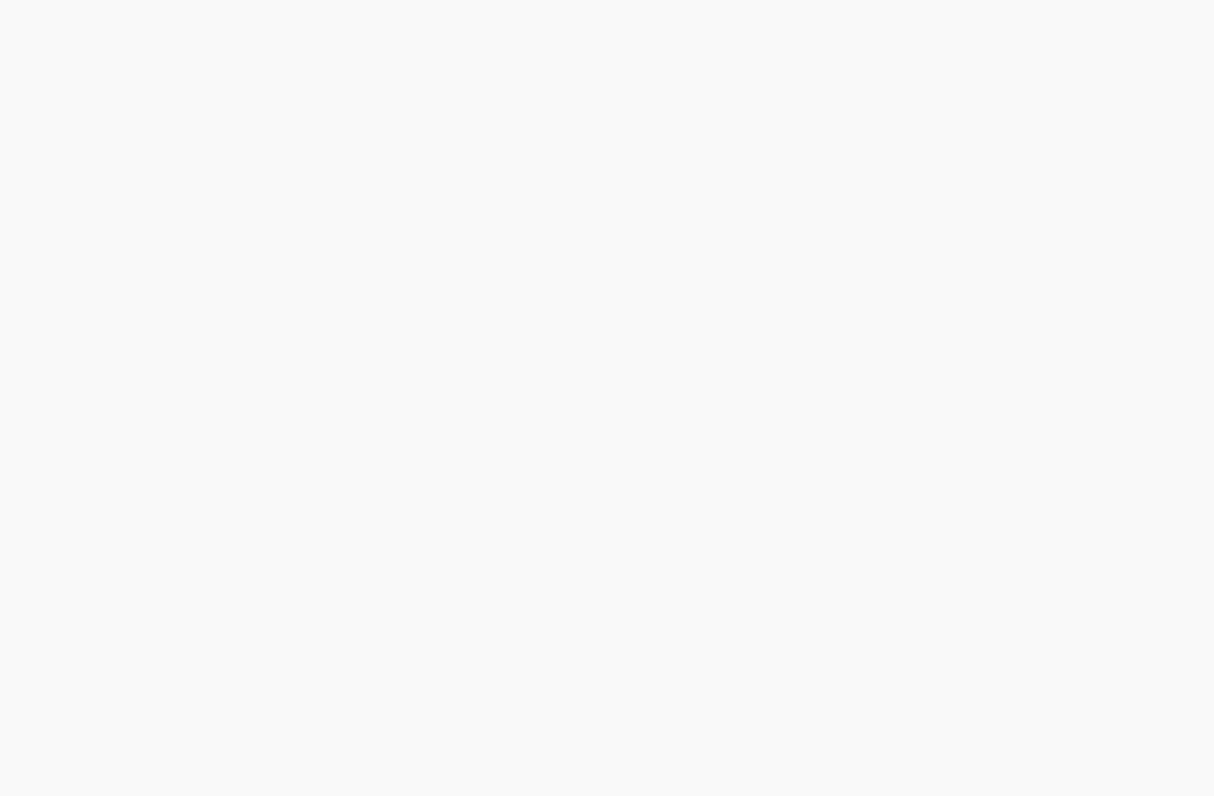 scroll, scrollTop: 0, scrollLeft: 0, axis: both 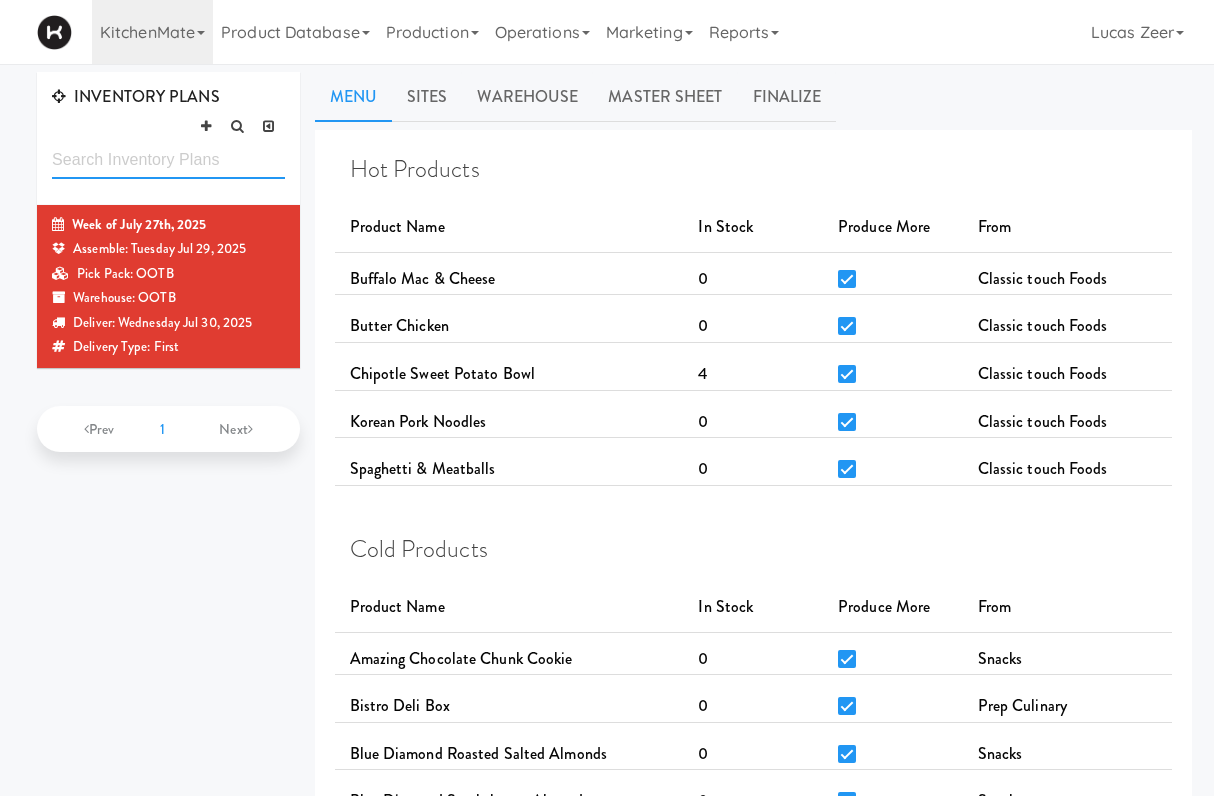 type 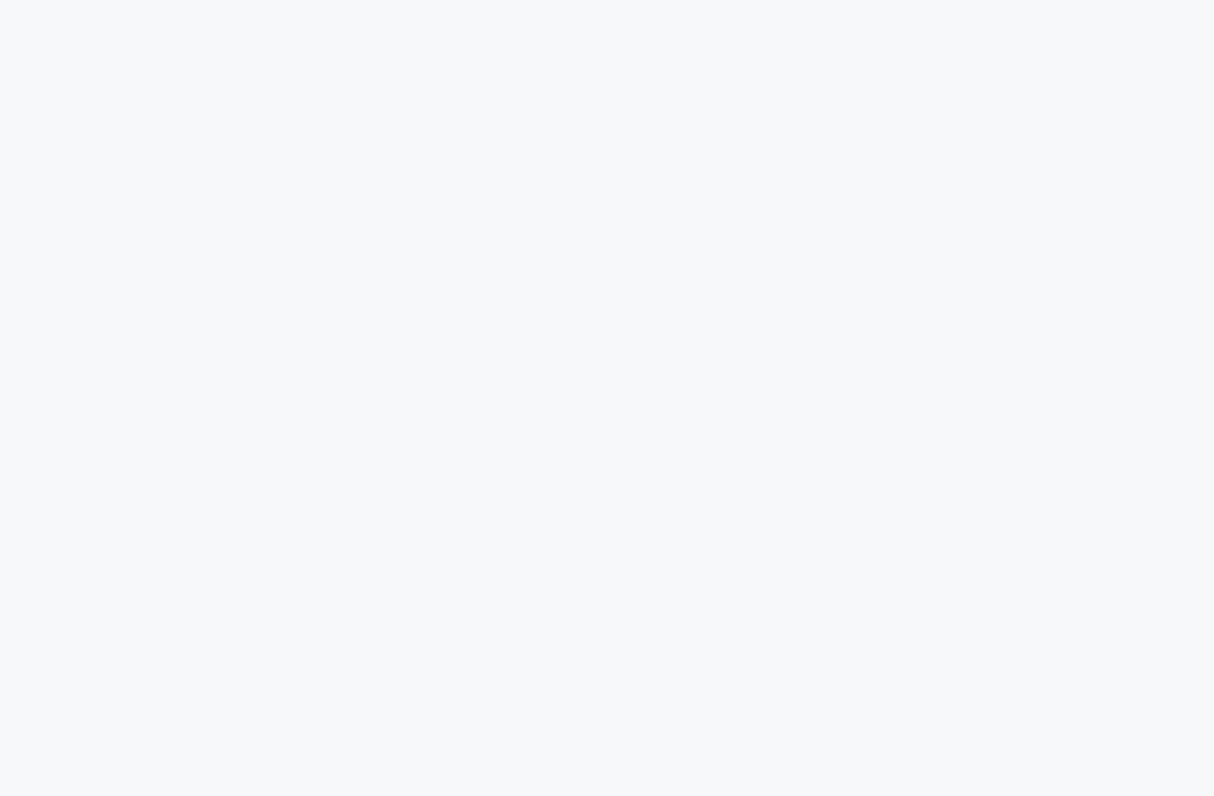 scroll, scrollTop: 0, scrollLeft: 0, axis: both 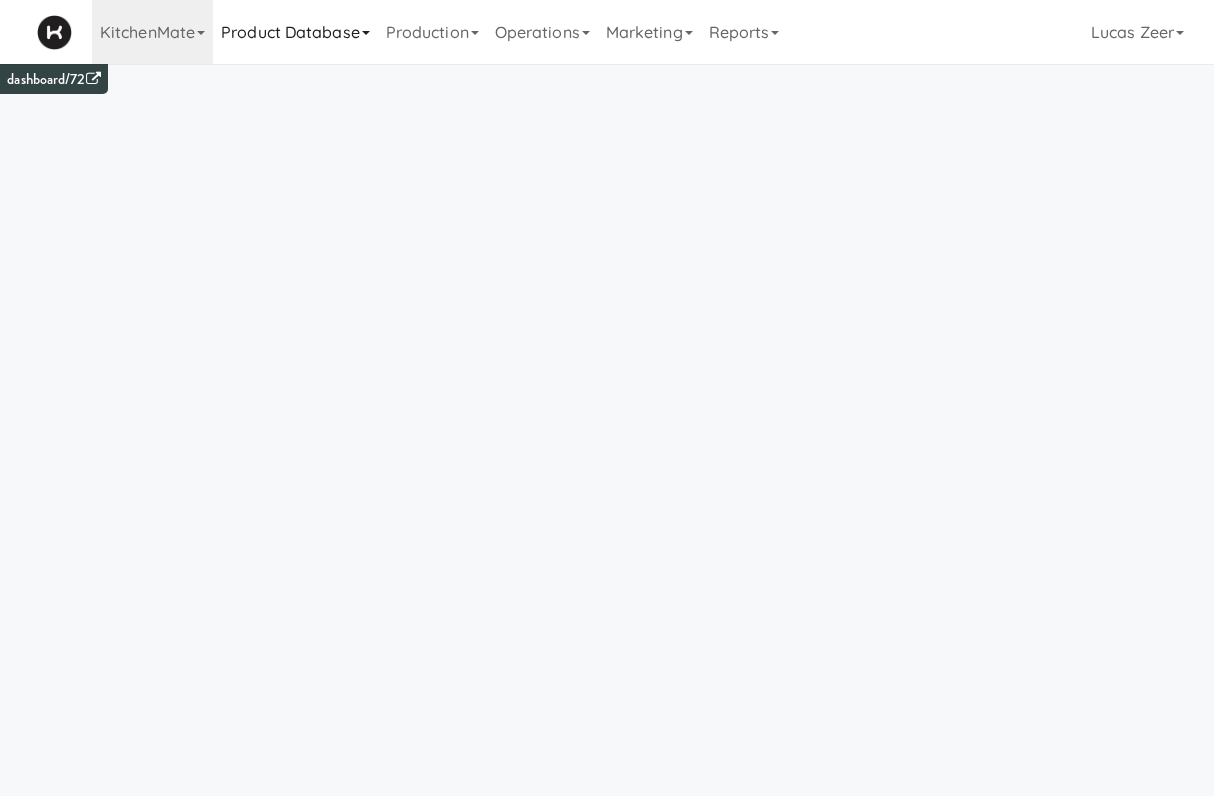 click on "Product Database" at bounding box center [295, 32] 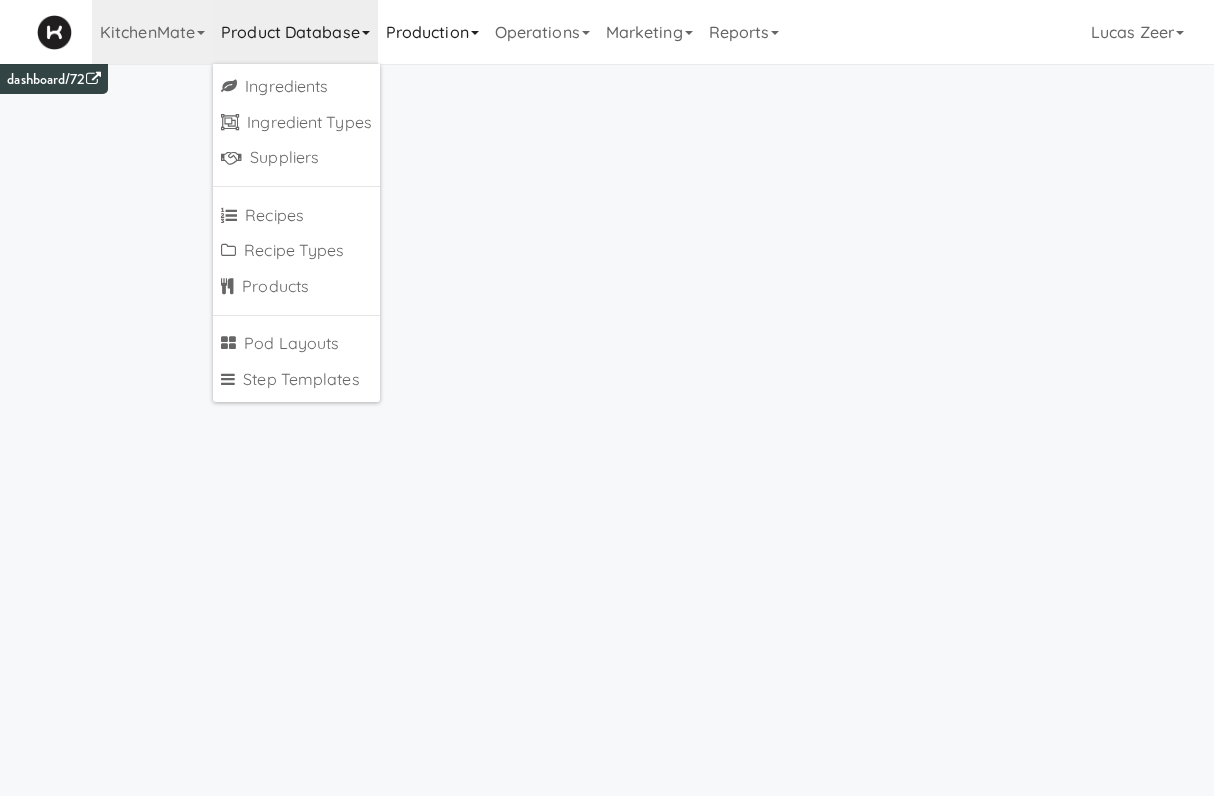 click on "Production" at bounding box center (432, 32) 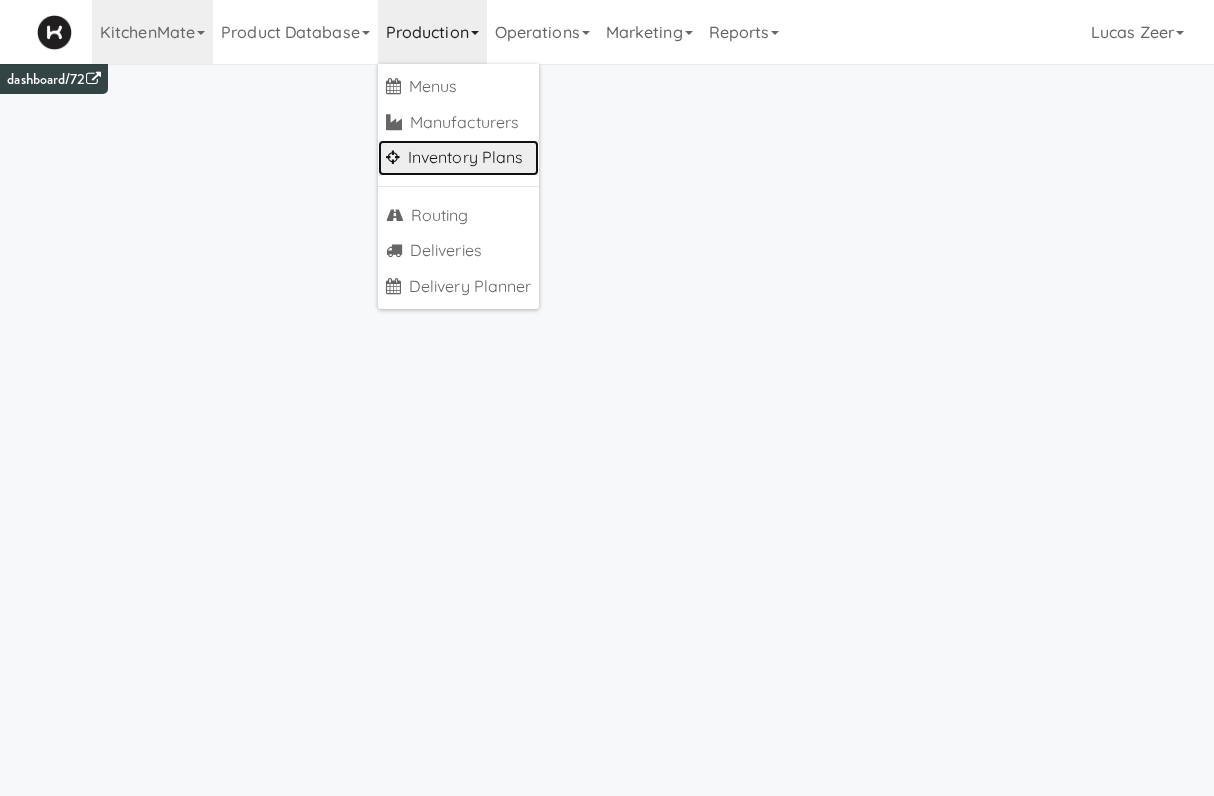 click on "Inventory Plans" at bounding box center [459, 158] 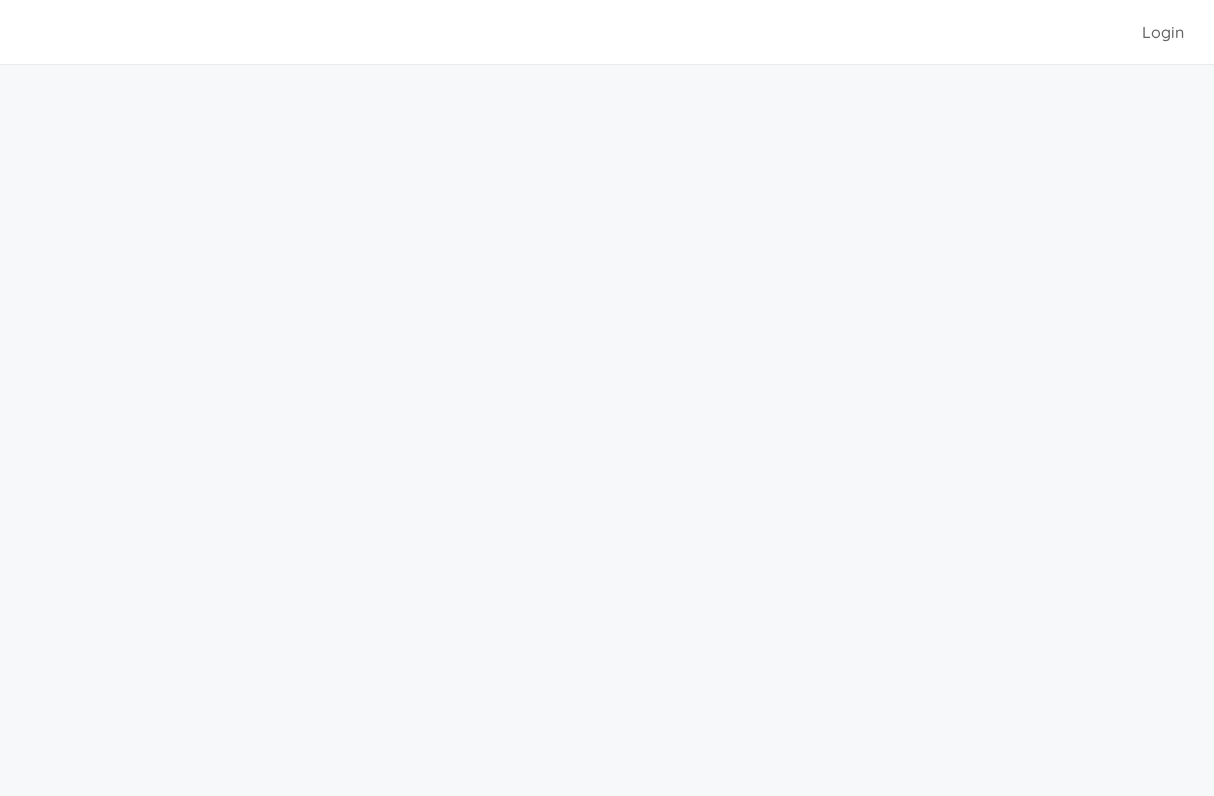 scroll, scrollTop: 0, scrollLeft: 0, axis: both 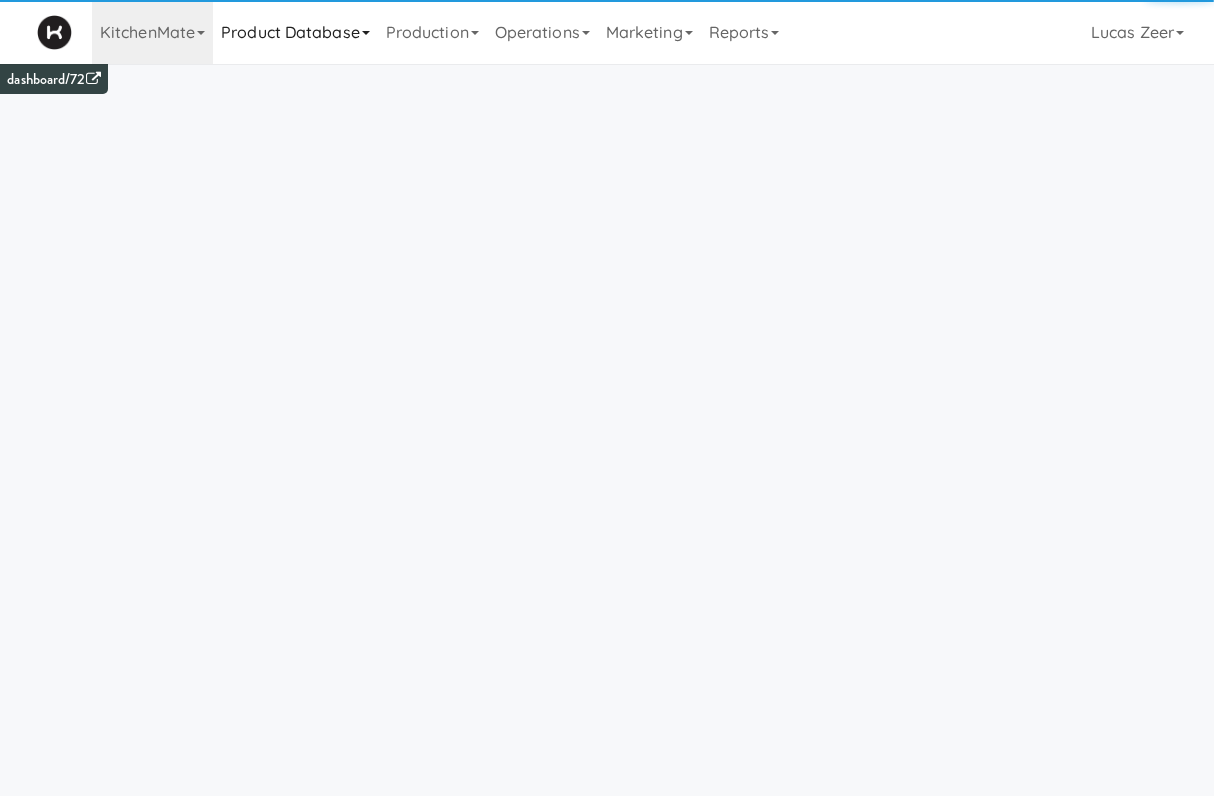 click on "Product Database" at bounding box center [295, 32] 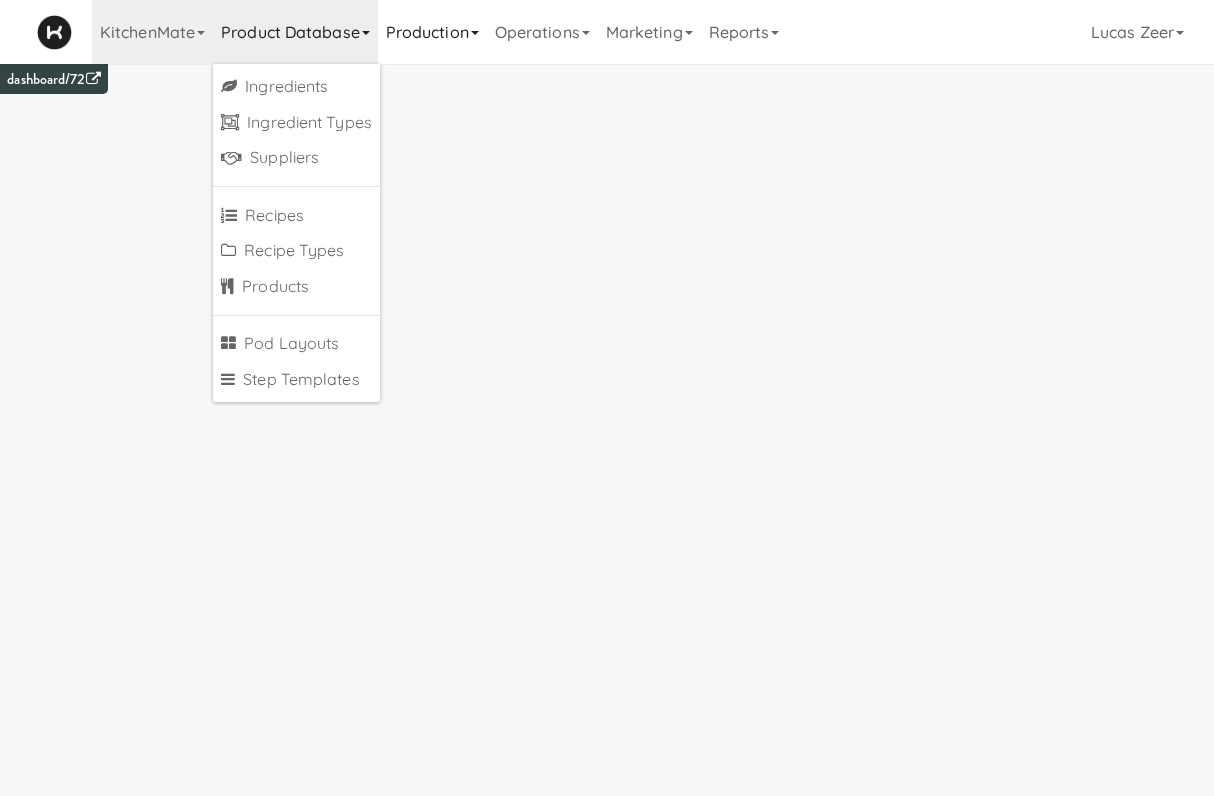 click on "Production" at bounding box center [432, 32] 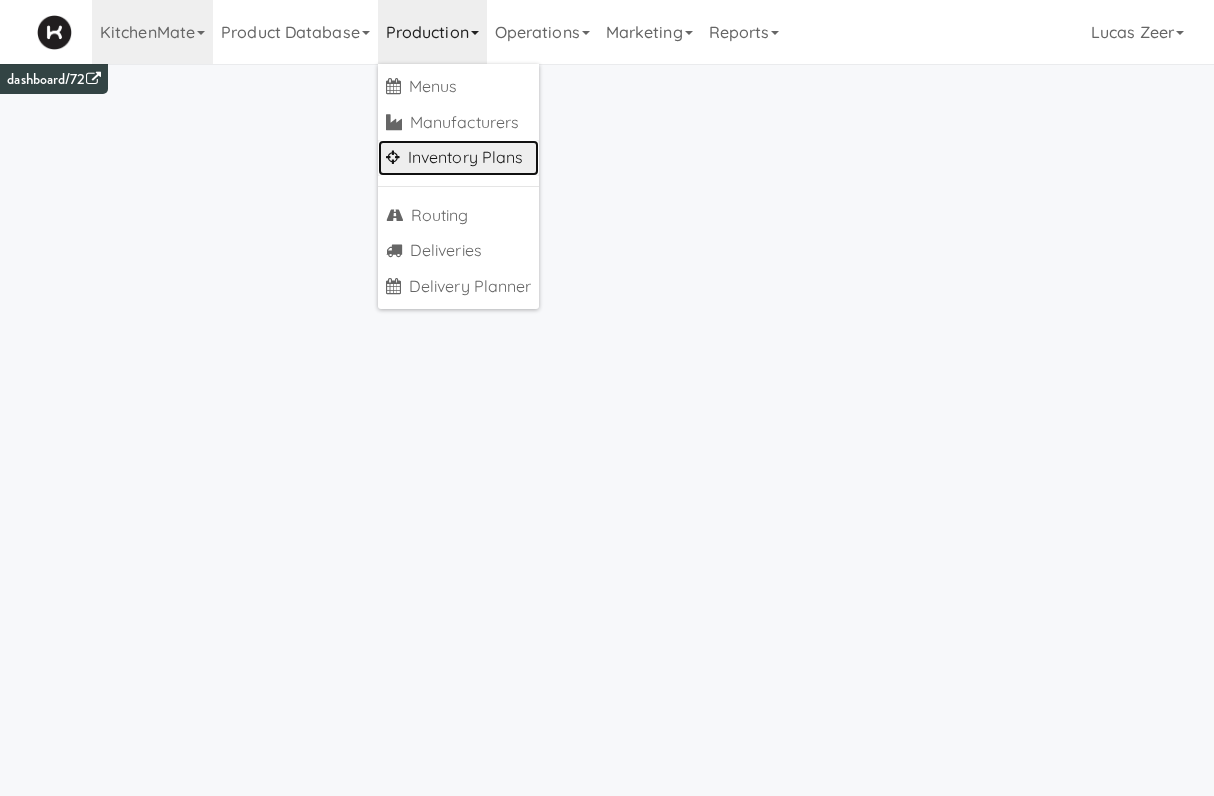 click on "Inventory Plans" at bounding box center [459, 158] 